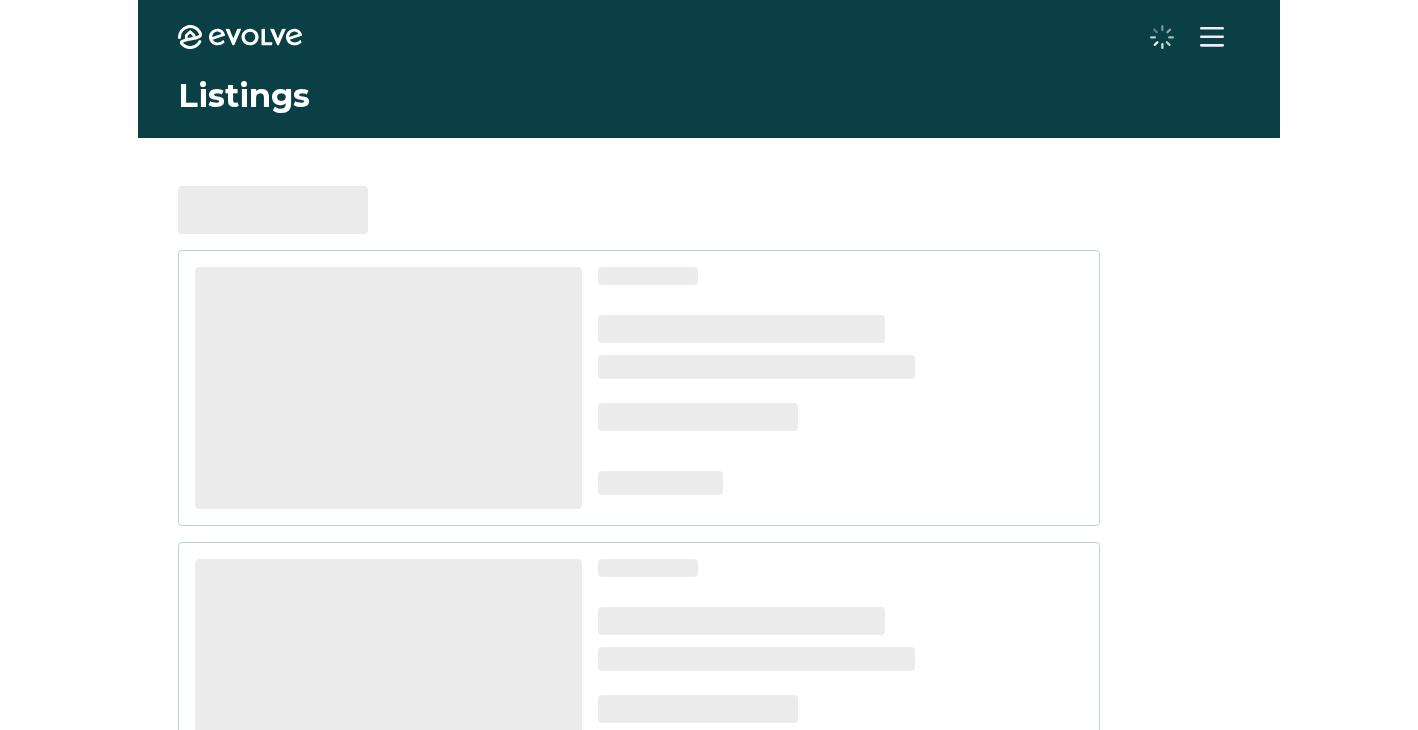 scroll, scrollTop: 0, scrollLeft: 0, axis: both 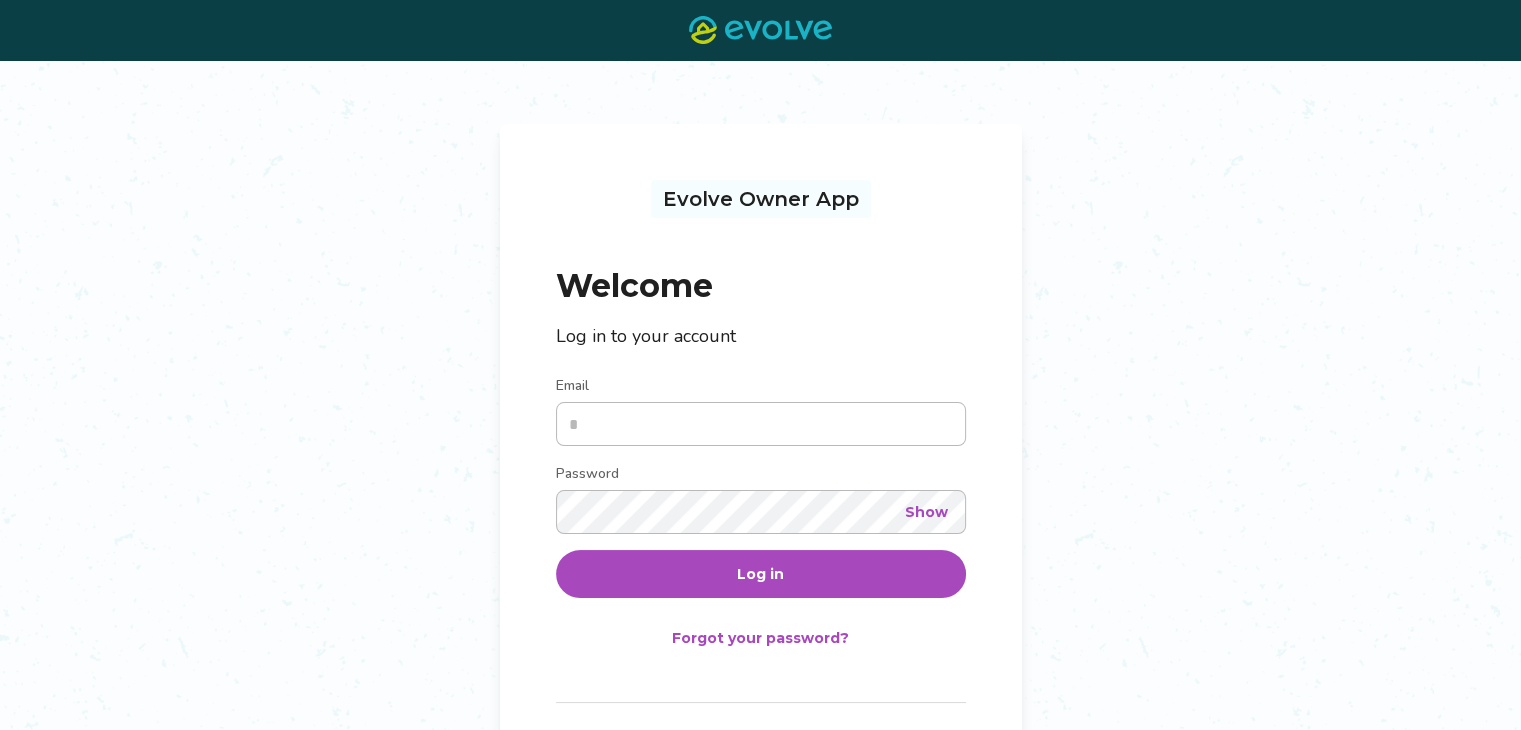 click on "Email" at bounding box center [761, 424] 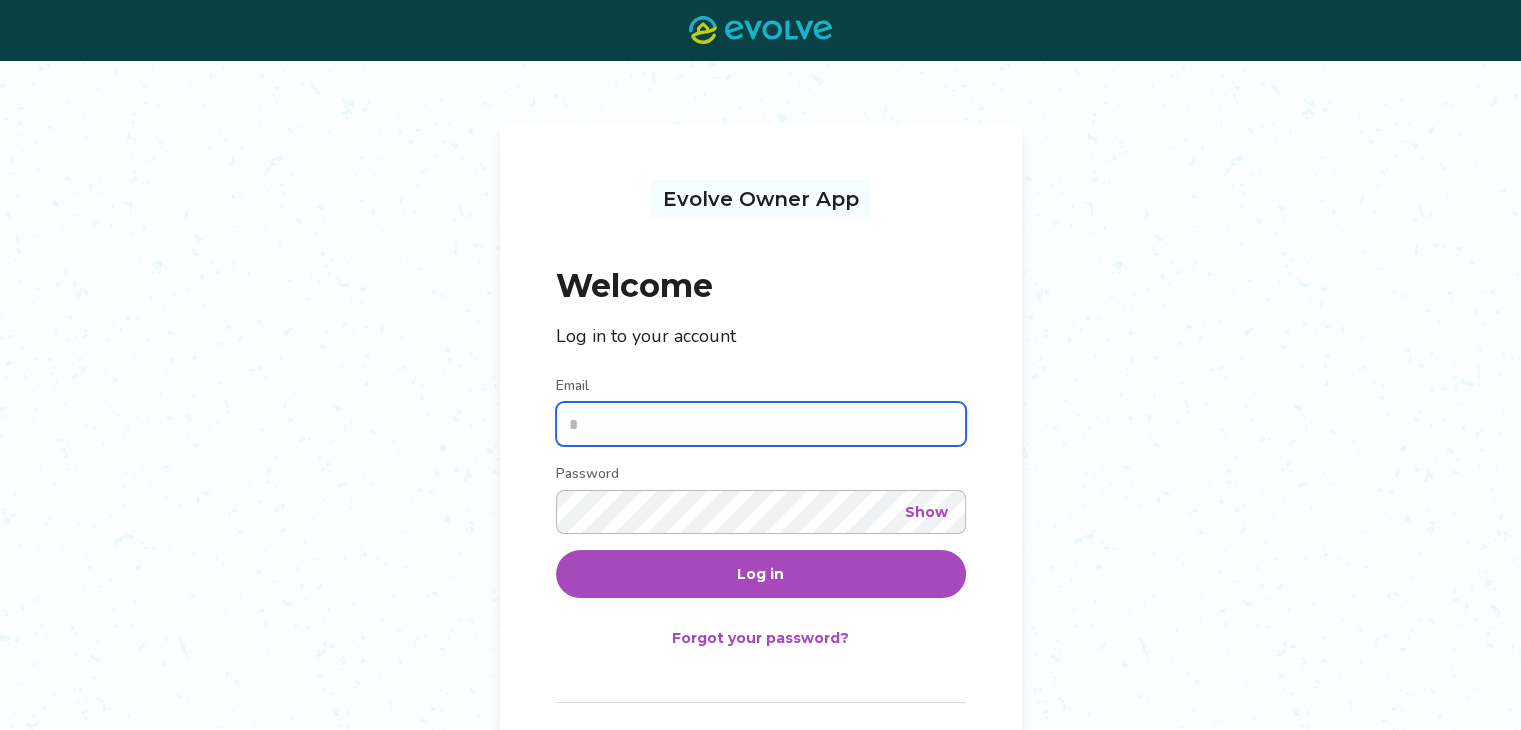 type on "**********" 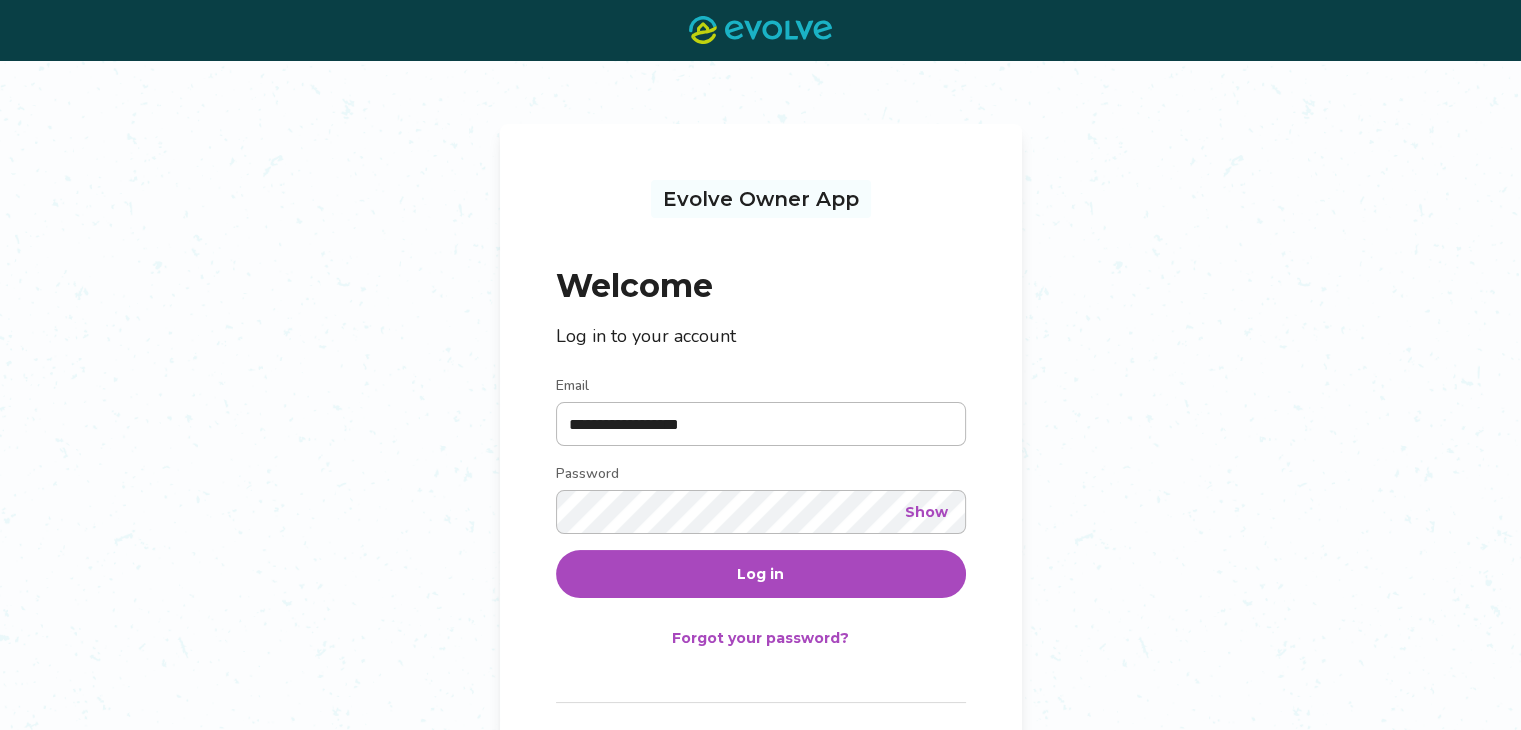 click on "Log in" at bounding box center (760, 574) 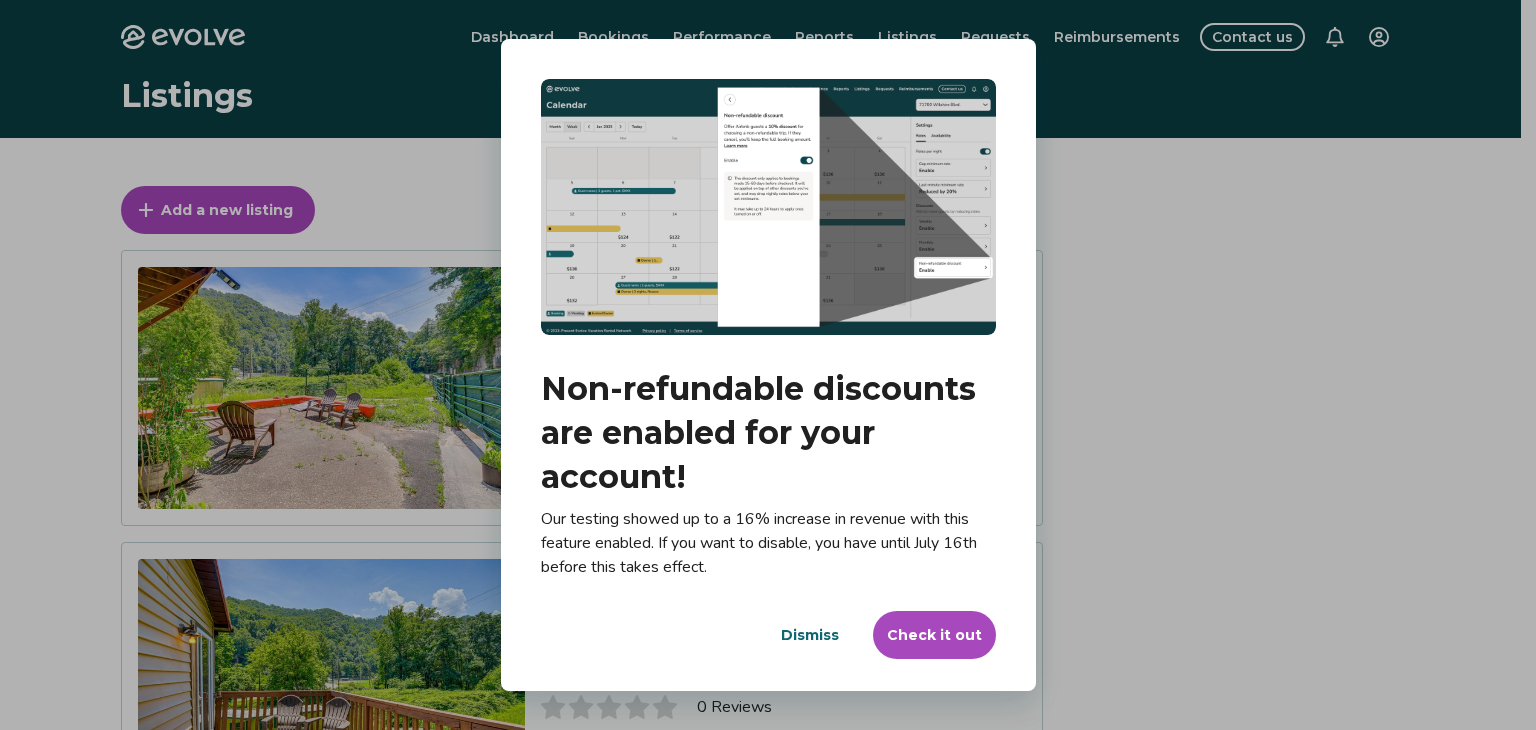 click on "Dialog Non-refundable discounts are enabled for your account! Our testing showed up to a 16% increase in revenue with this feature enabled. If you want to disable, you have until July 16th before this takes effect. Dismiss Check it out" at bounding box center [768, 365] 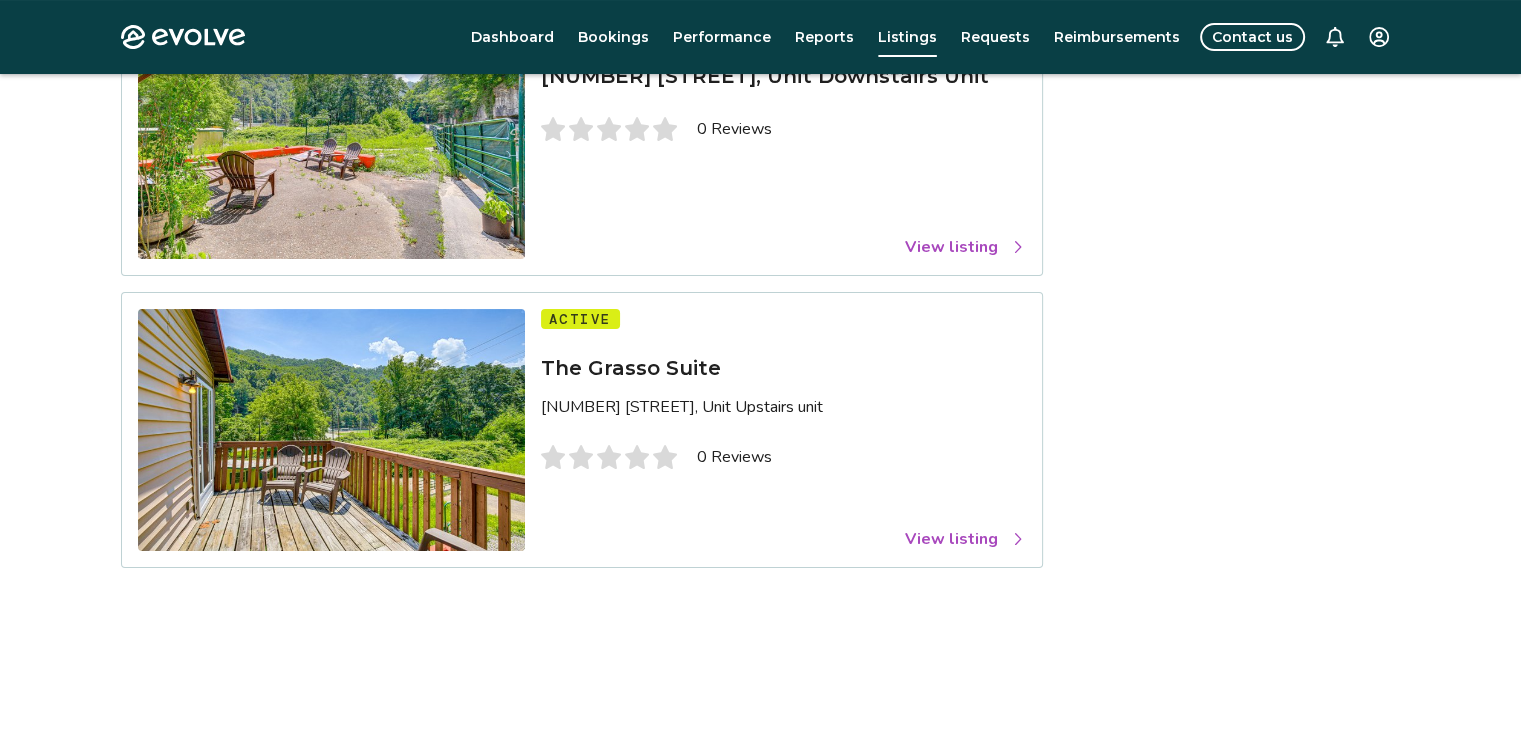 scroll, scrollTop: 266, scrollLeft: 0, axis: vertical 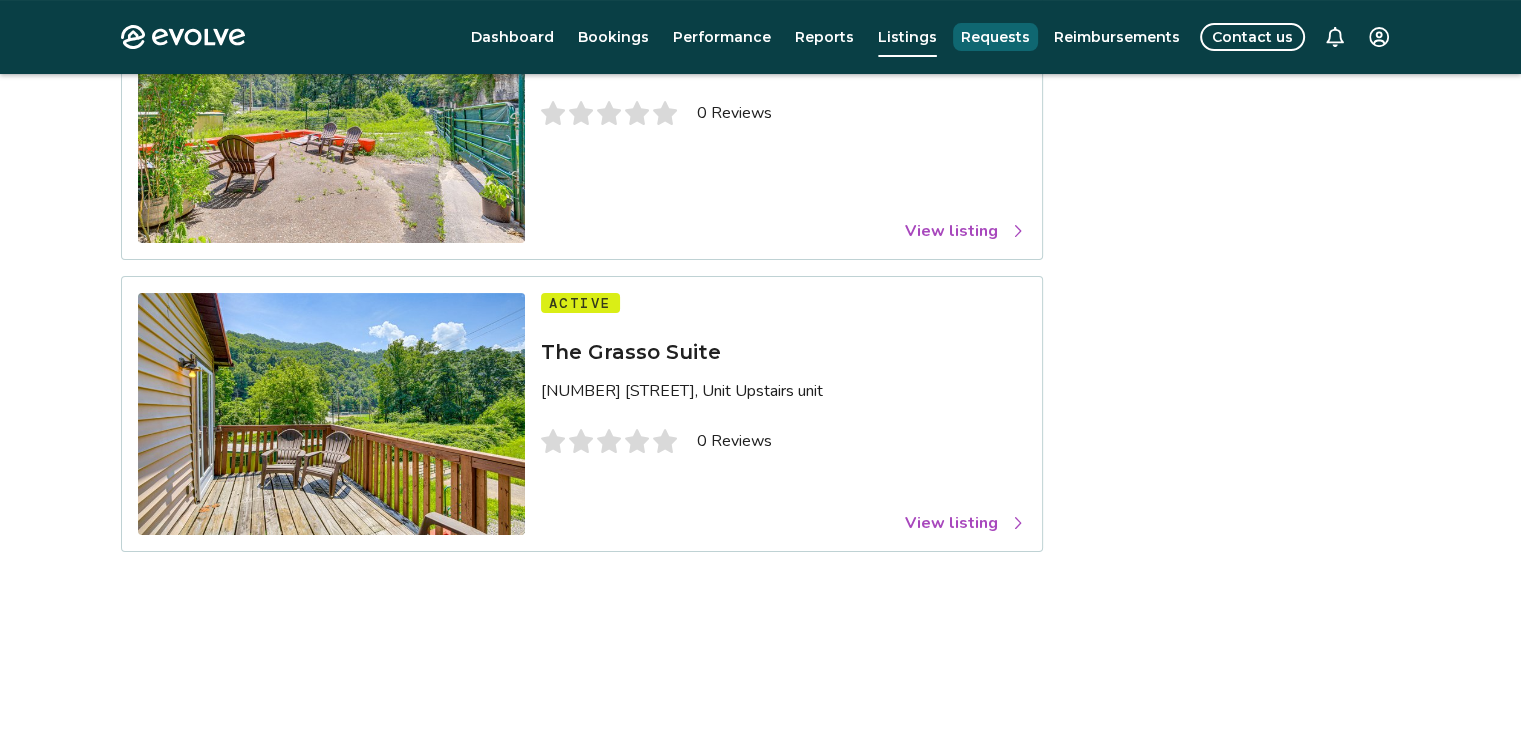 click on "Requests" at bounding box center (995, 37) 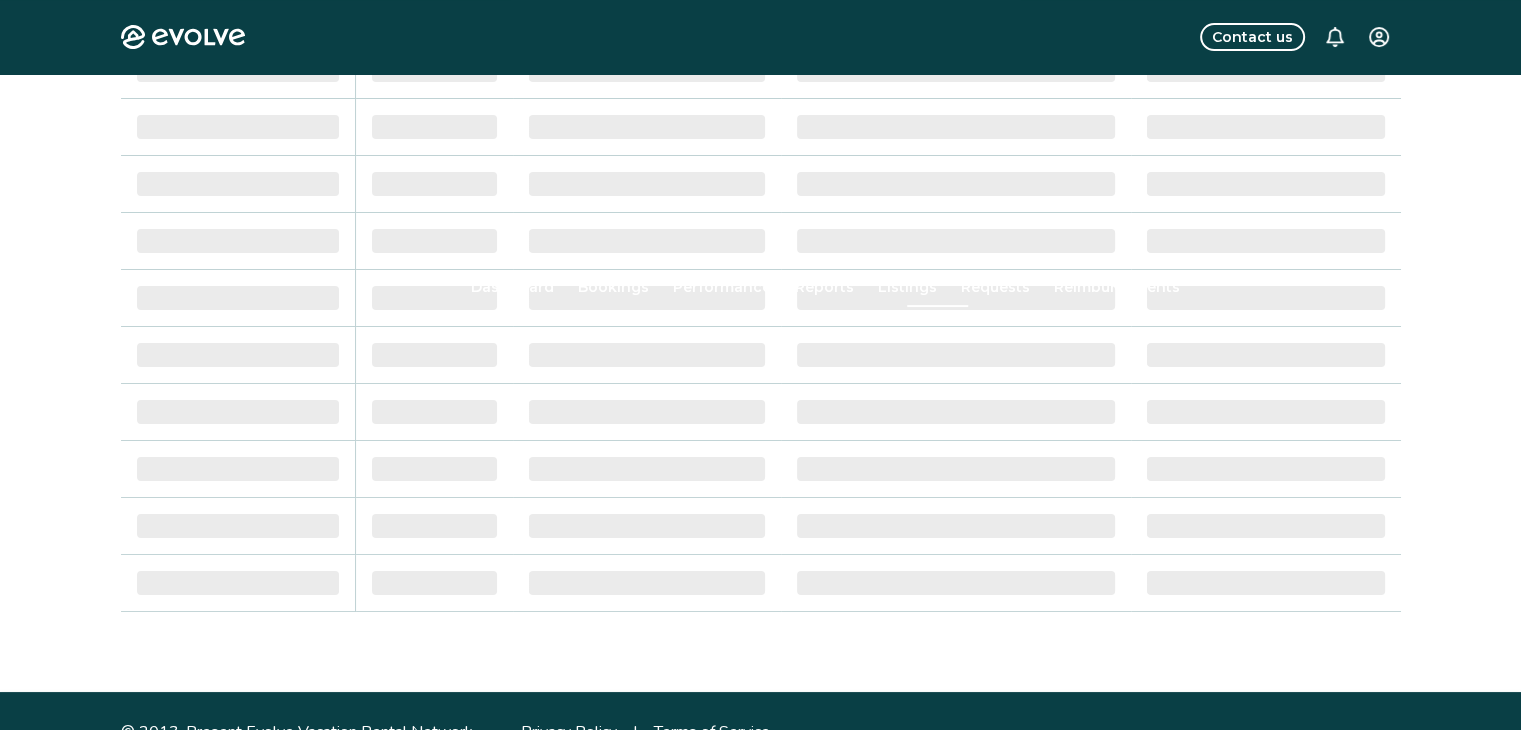 scroll, scrollTop: 0, scrollLeft: 0, axis: both 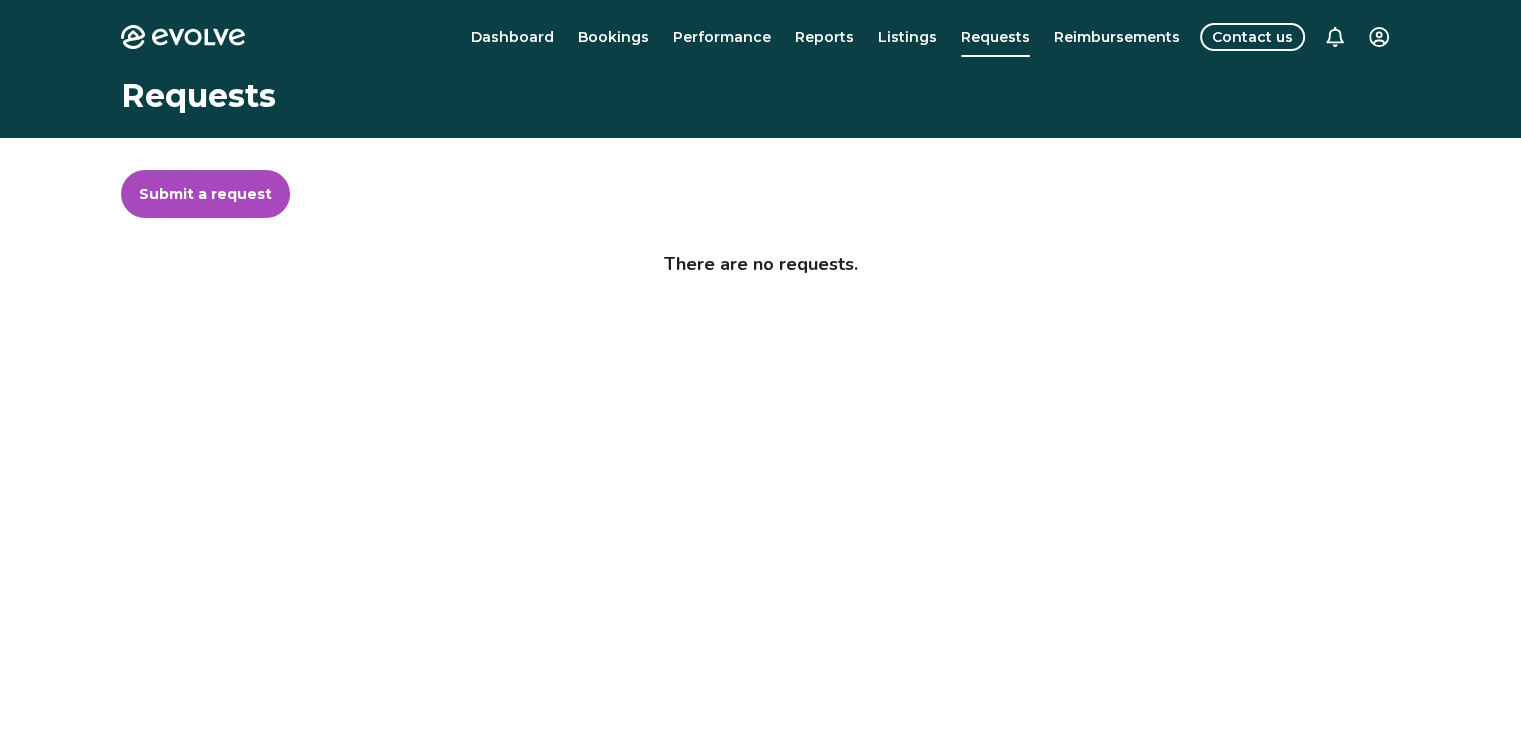 click on "Dashboard" at bounding box center (512, 37) 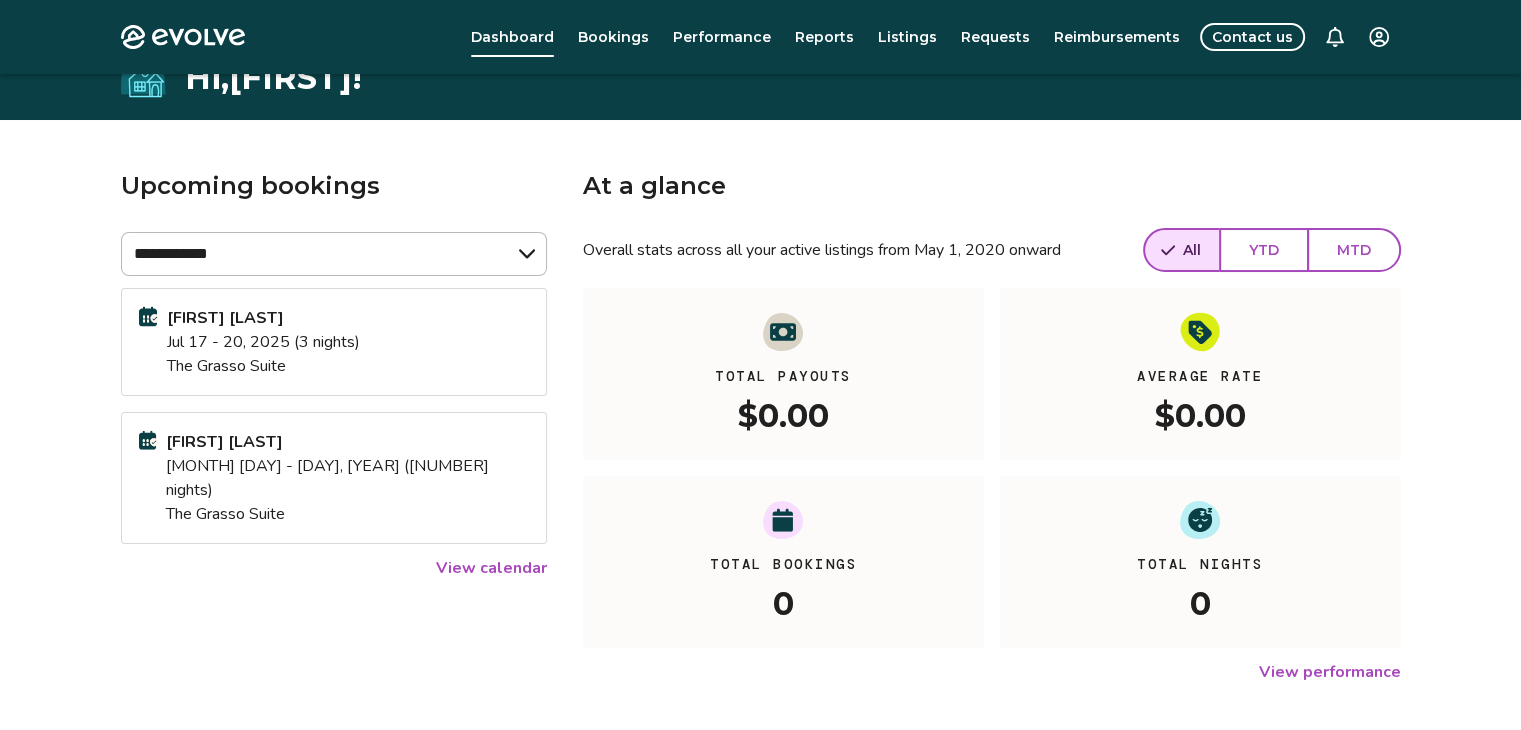 scroll, scrollTop: 0, scrollLeft: 0, axis: both 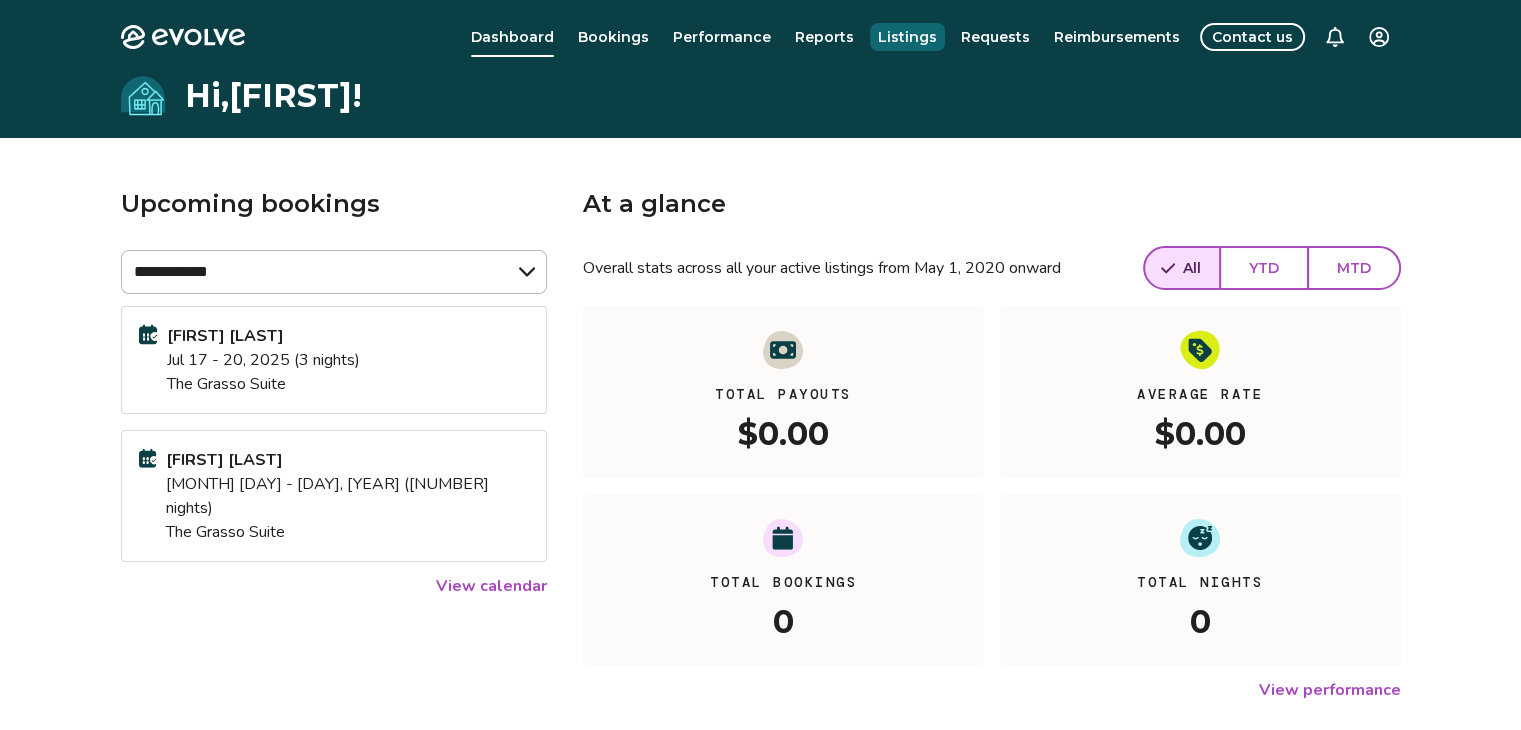 click on "Listings" at bounding box center [907, 37] 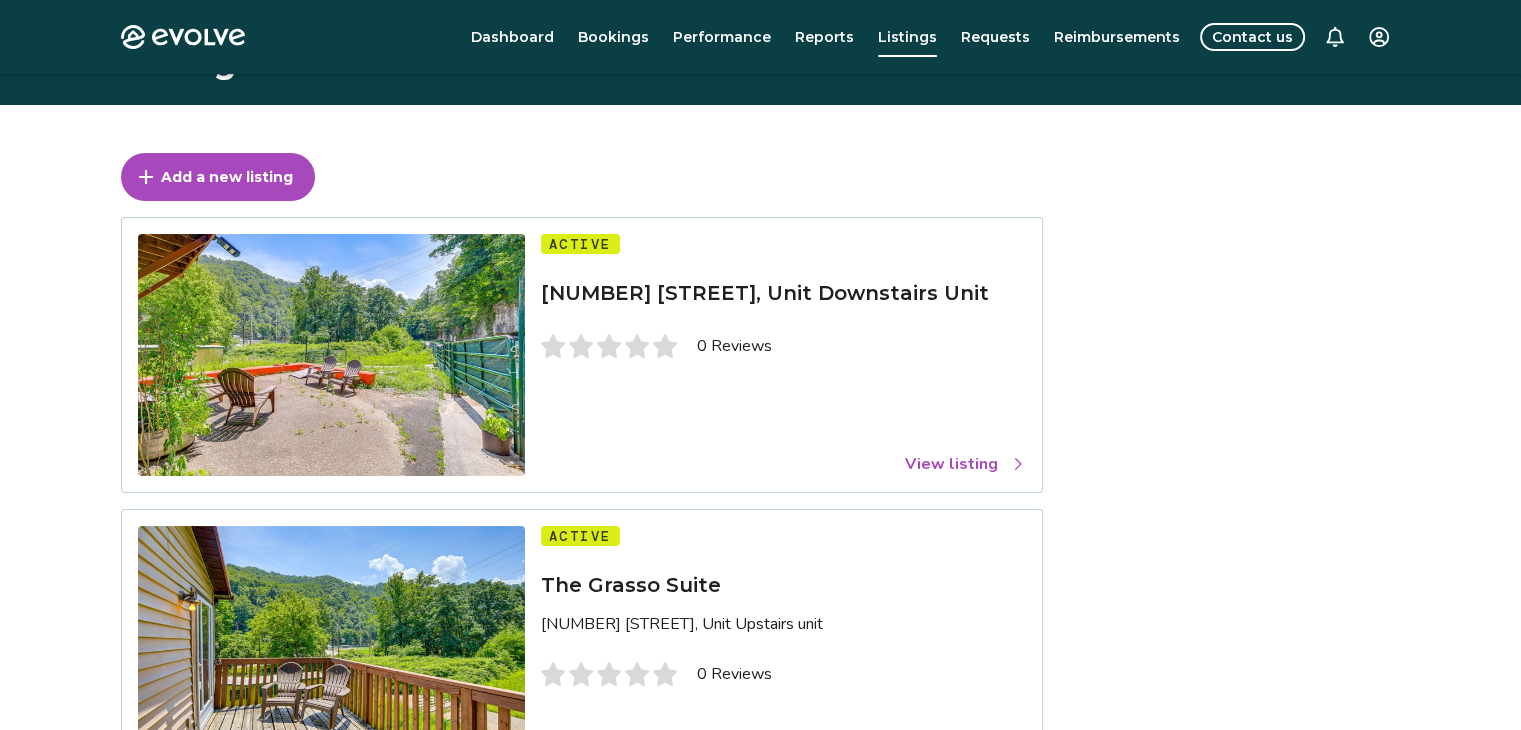 scroll, scrollTop: 166, scrollLeft: 0, axis: vertical 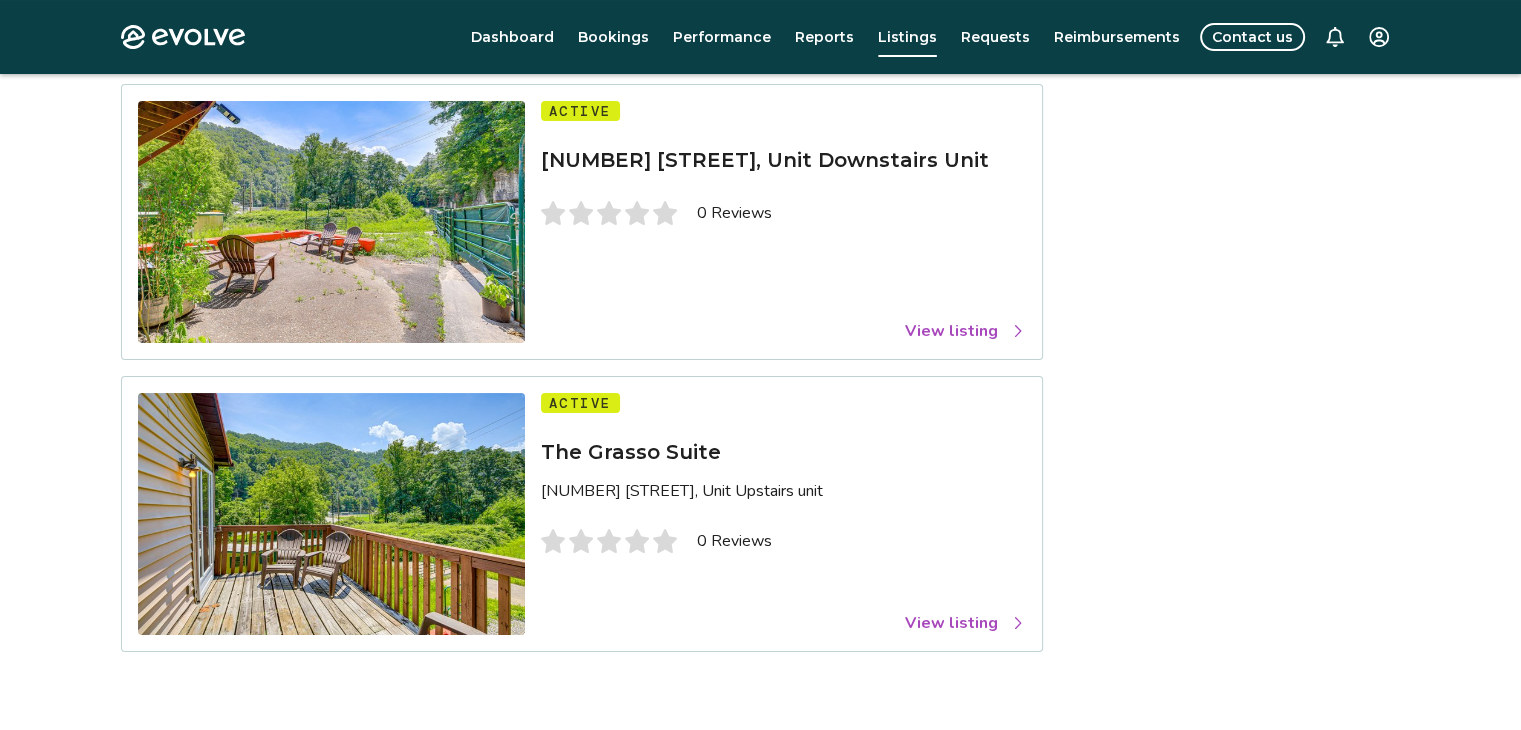 click on "View listing" at bounding box center [965, 623] 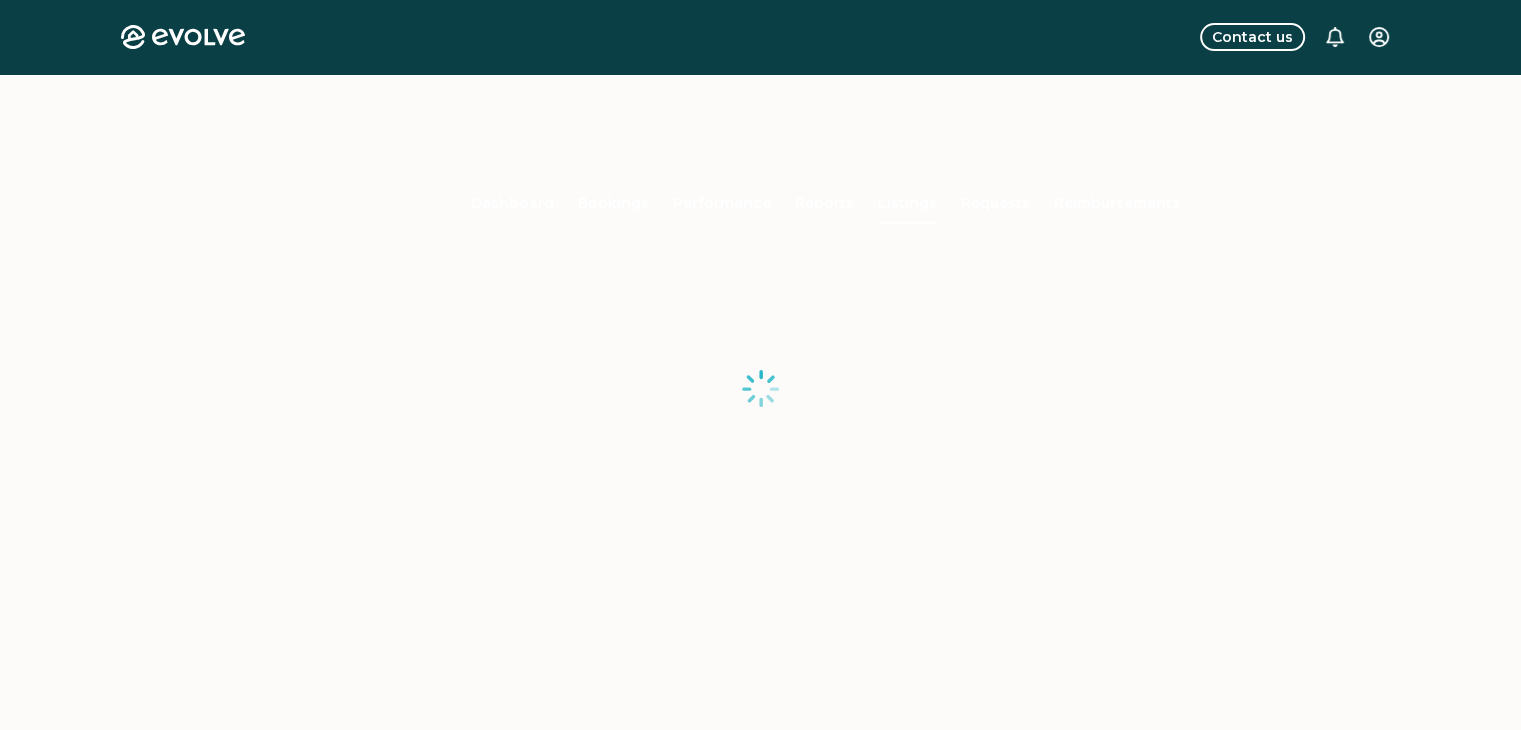 scroll, scrollTop: 0, scrollLeft: 0, axis: both 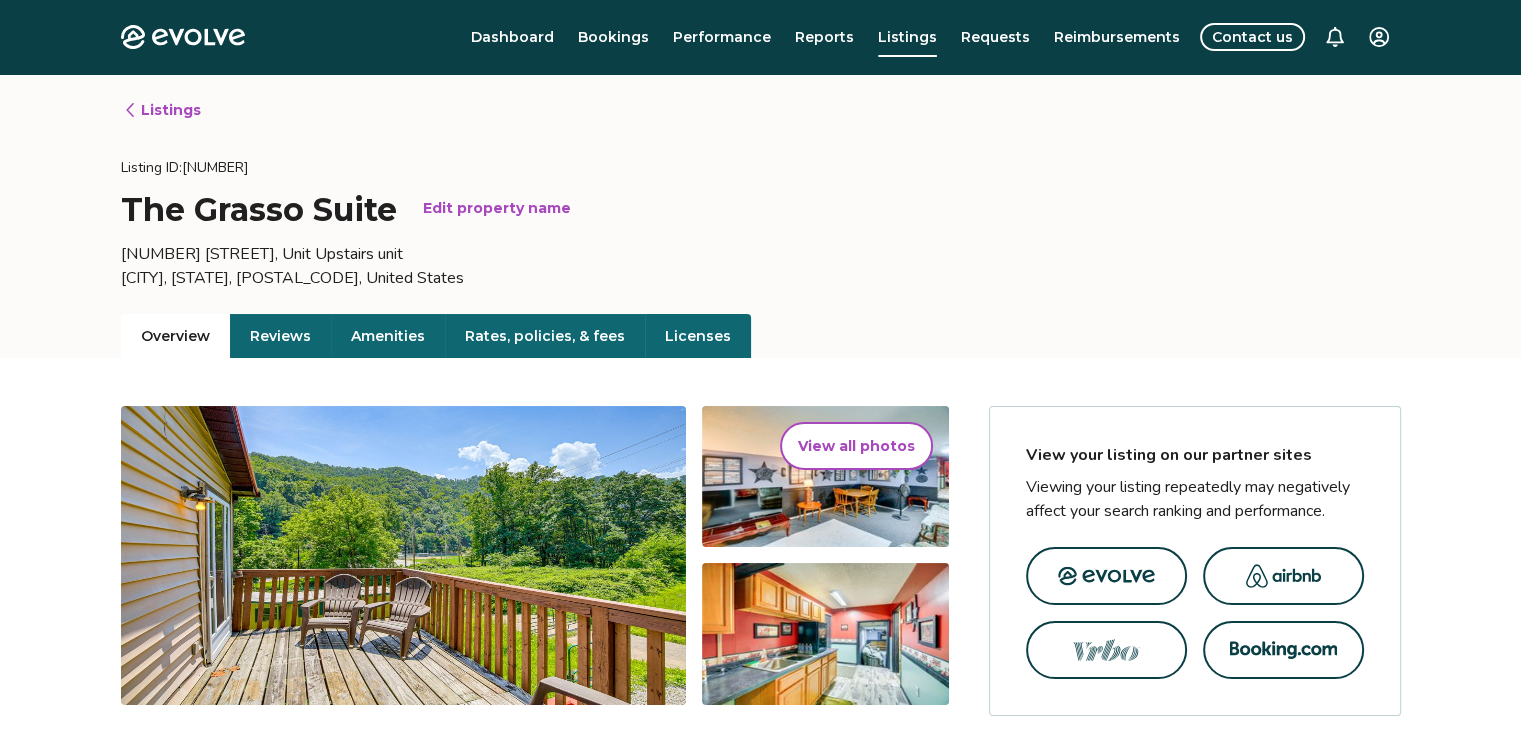 click on "Rates, policies, & fees" at bounding box center [545, 336] 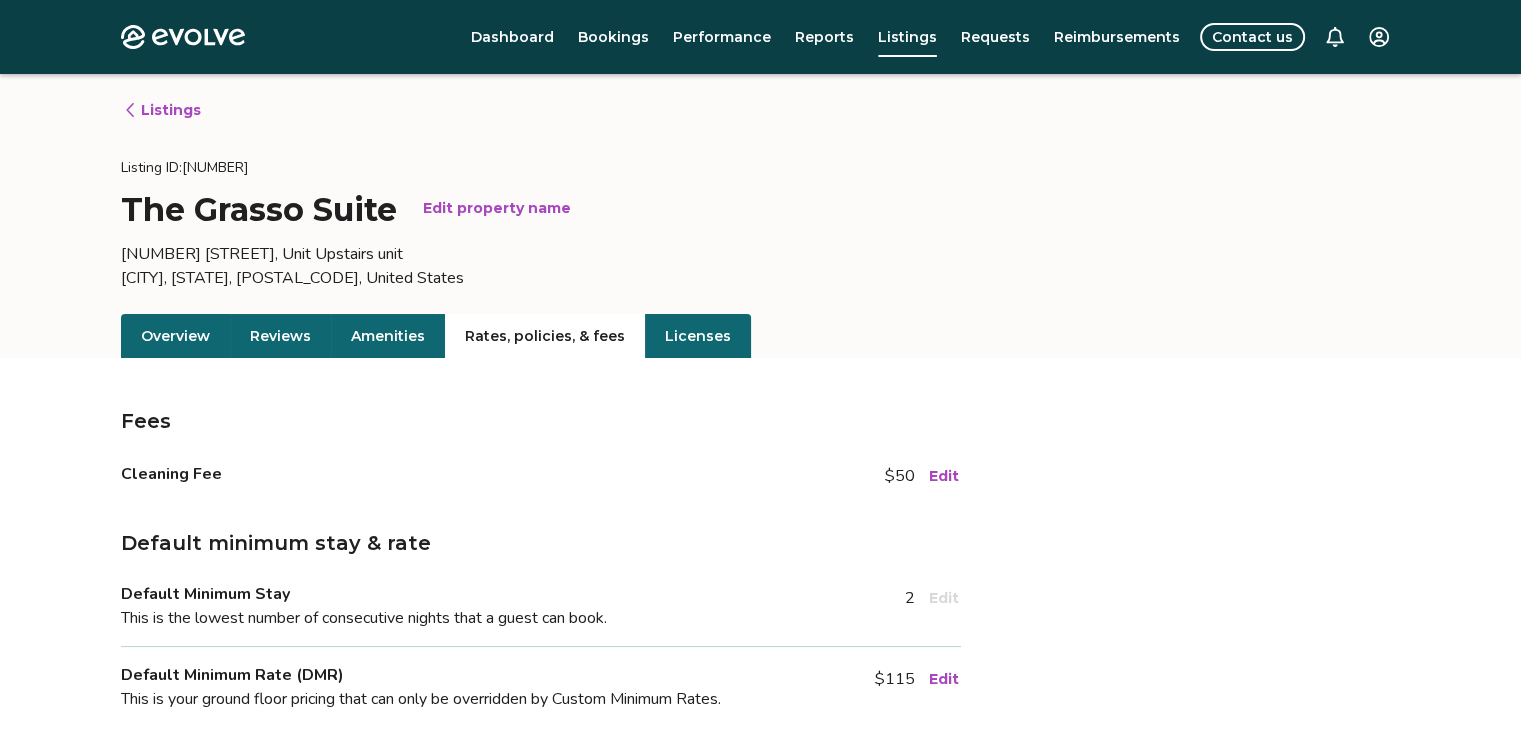 scroll, scrollTop: 0, scrollLeft: 0, axis: both 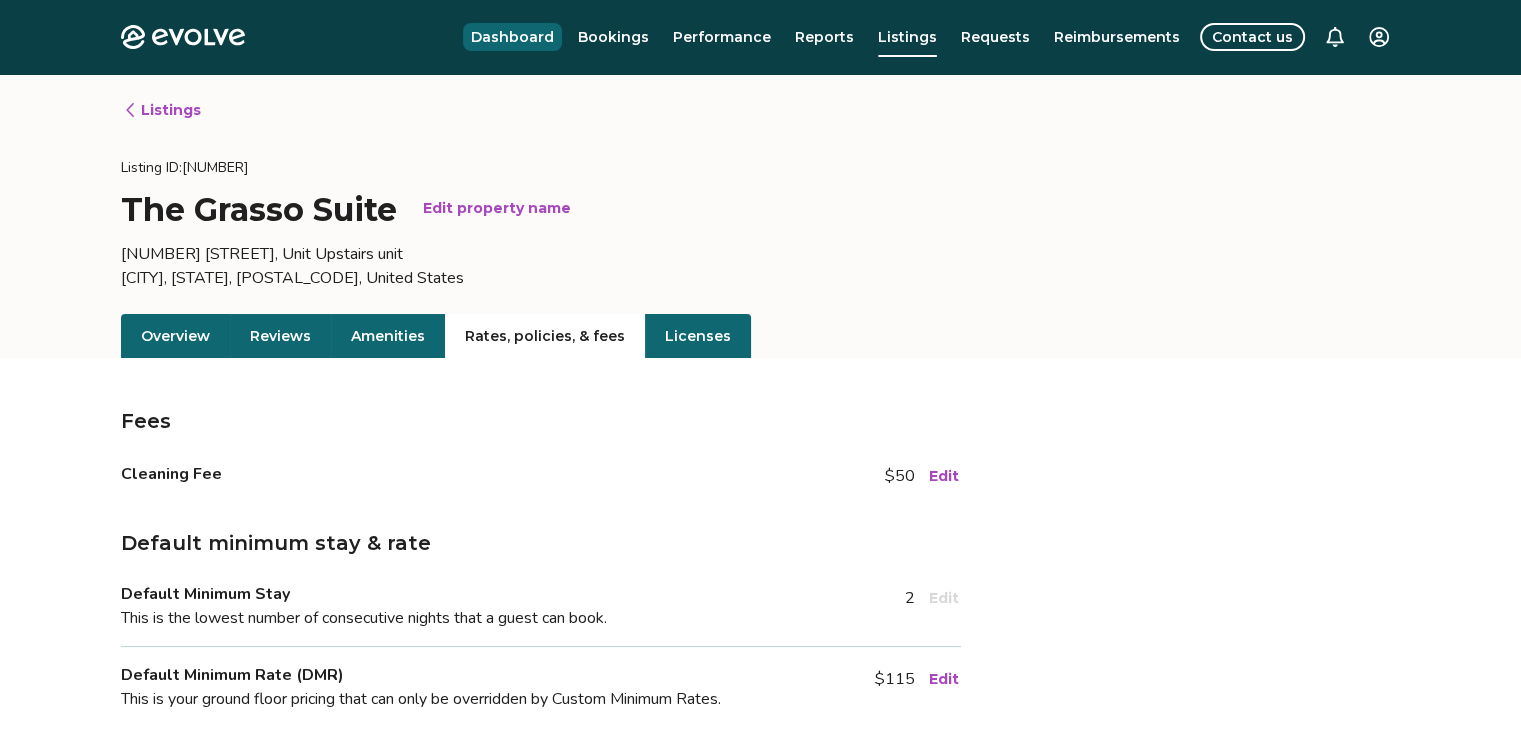 click on "Dashboard" at bounding box center [512, 37] 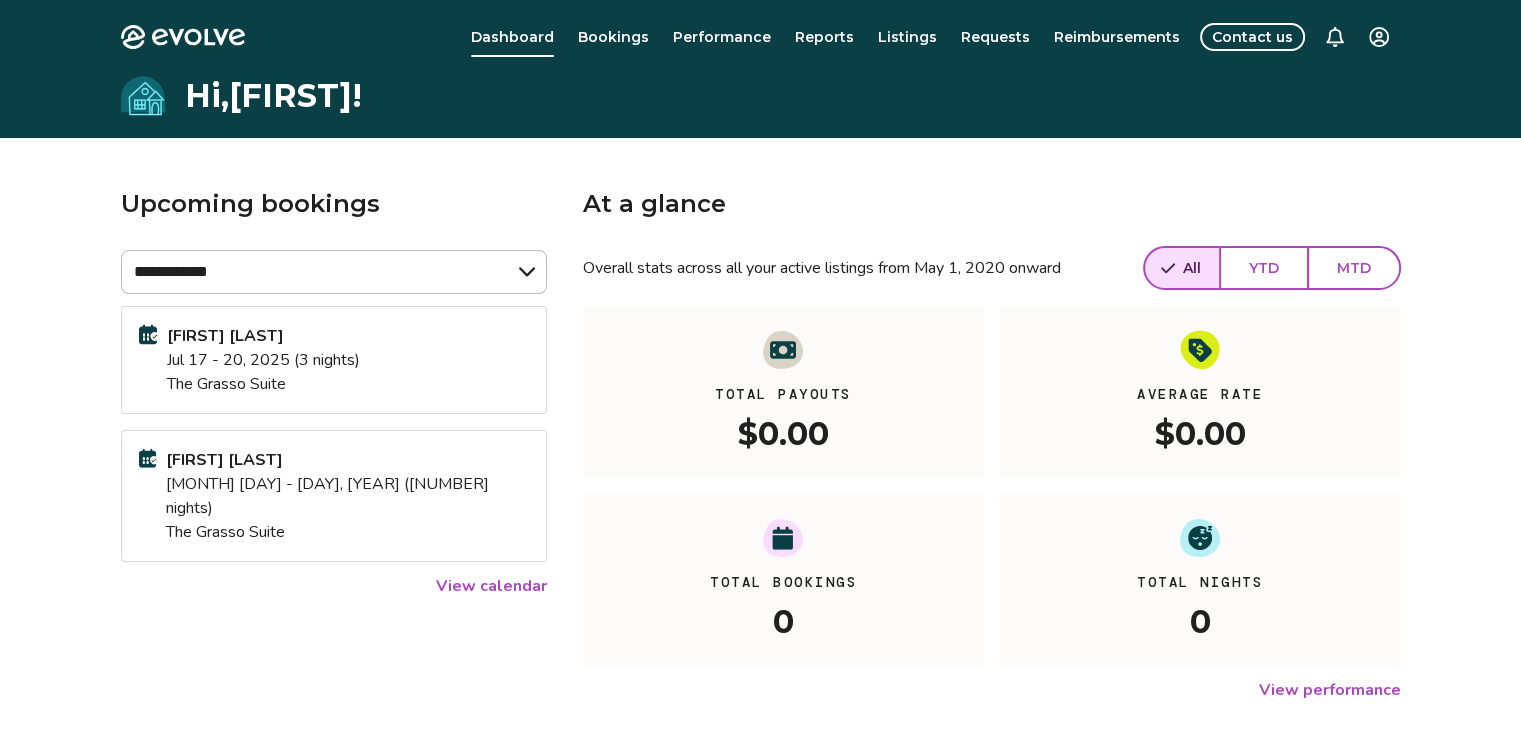 click on "[FIRST] [LAST]" at bounding box center [263, 336] 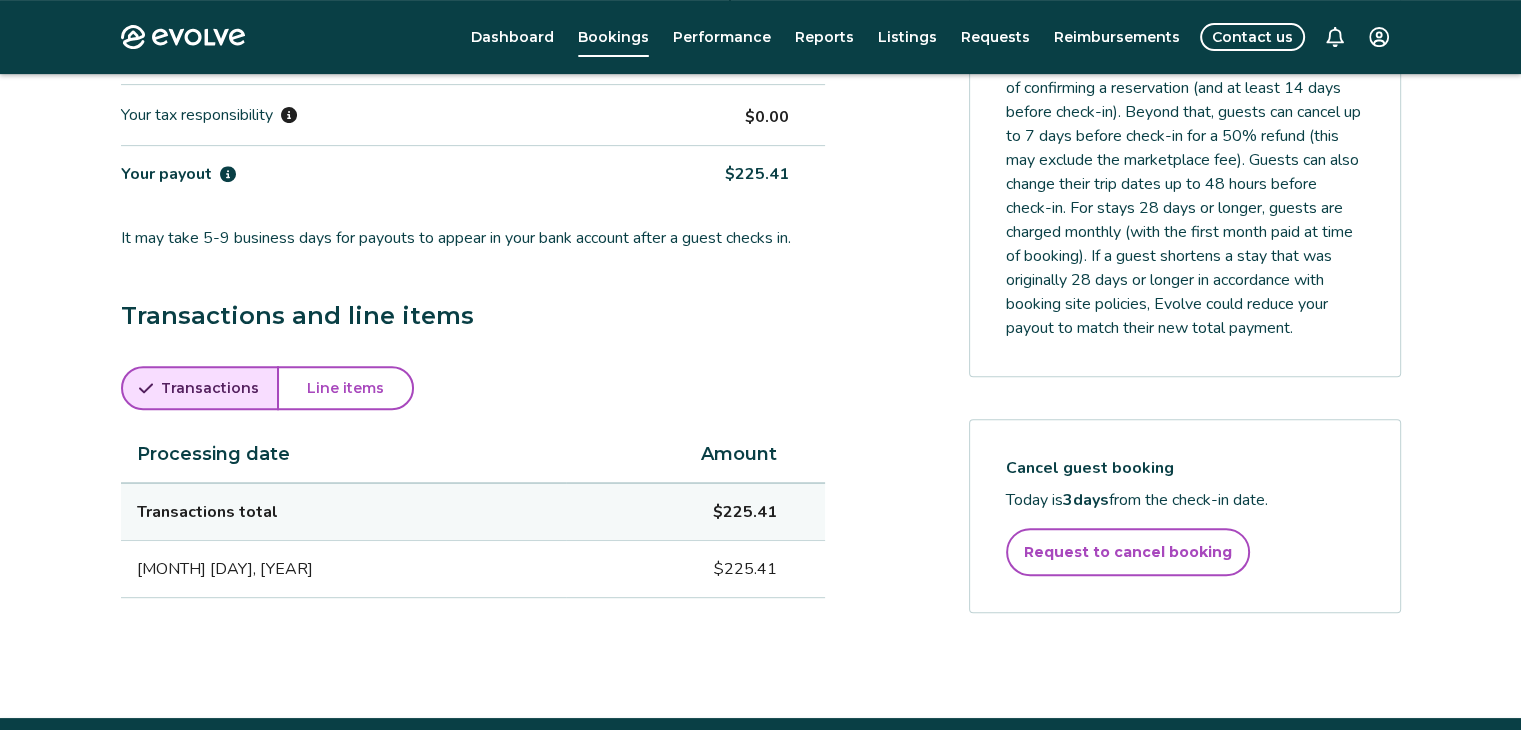 scroll, scrollTop: 800, scrollLeft: 0, axis: vertical 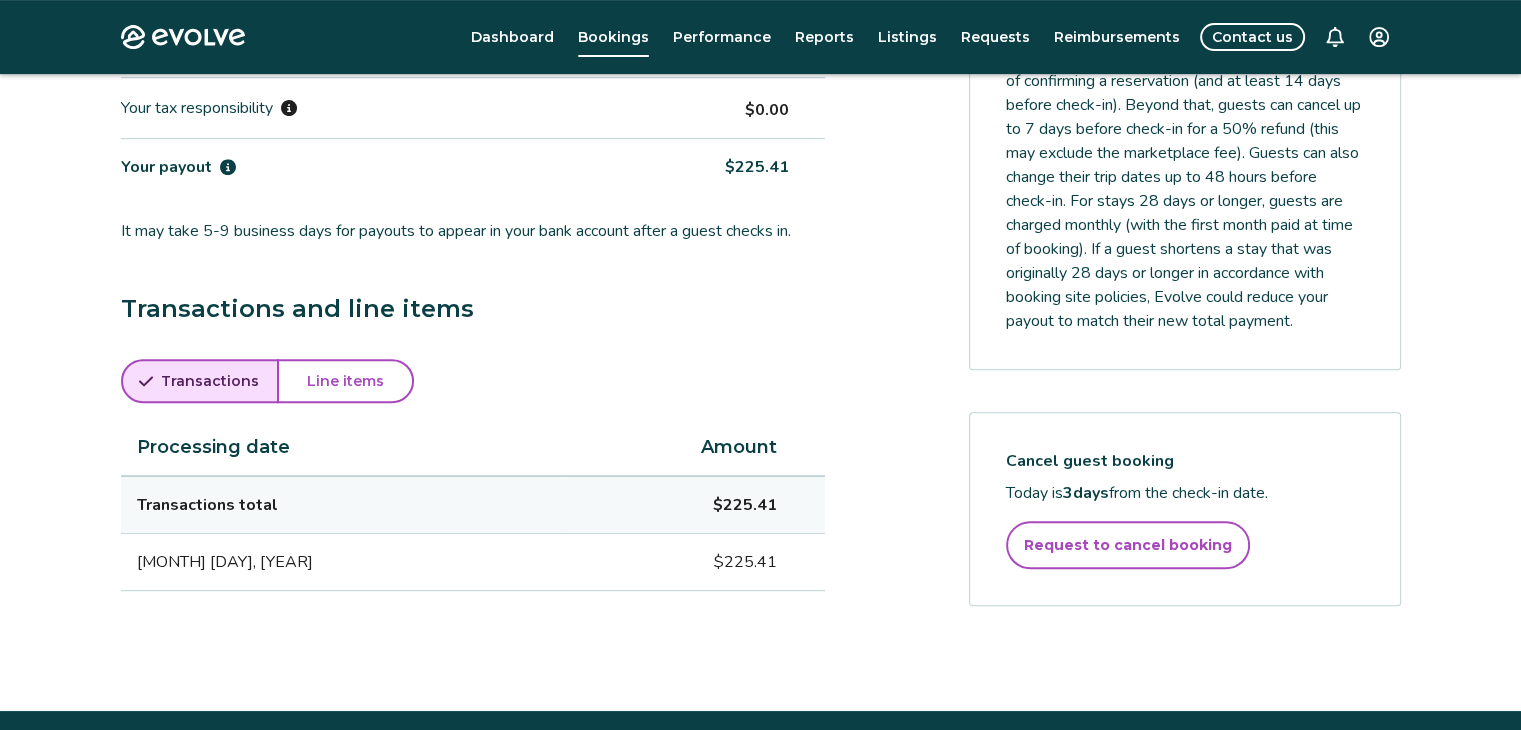 click on "Line items" at bounding box center [345, 381] 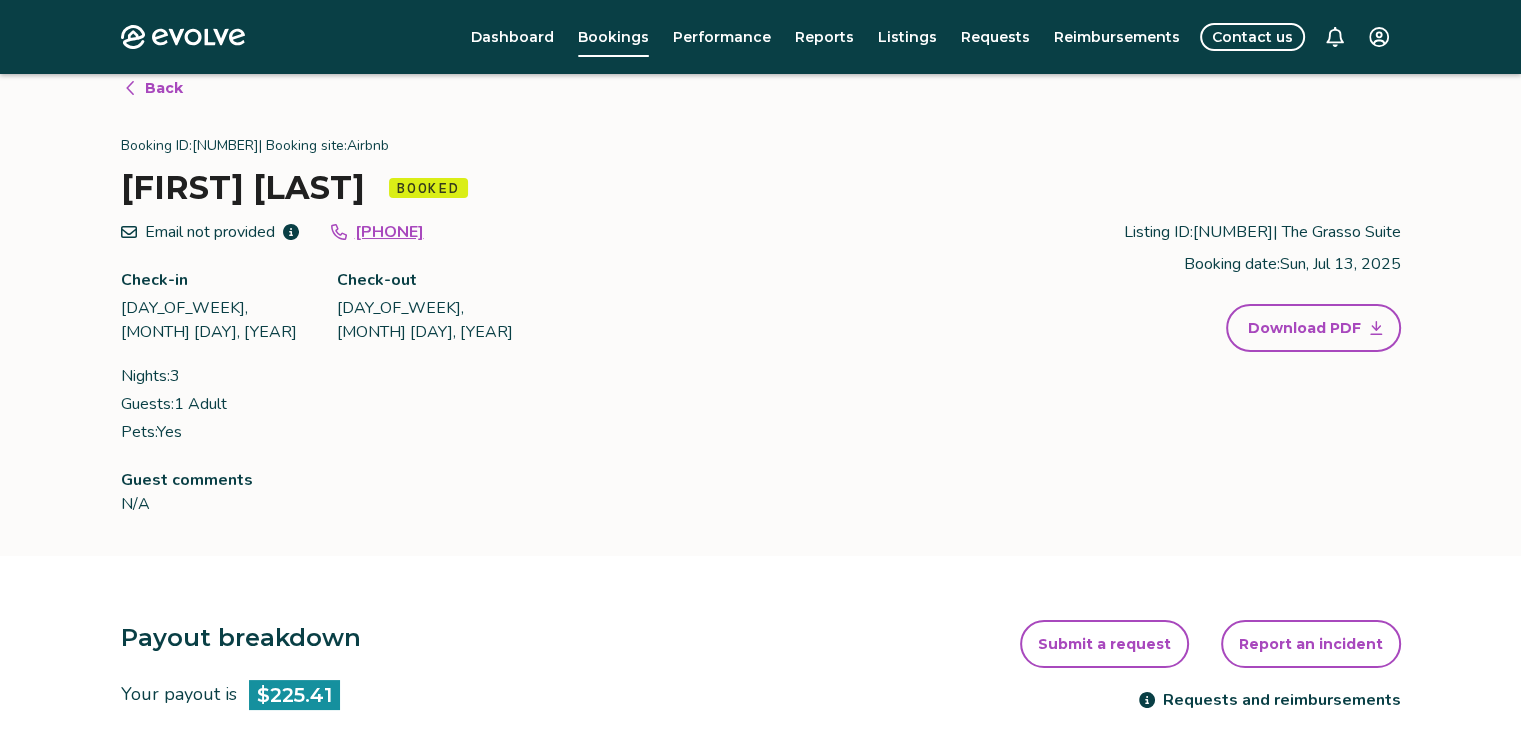 scroll, scrollTop: 0, scrollLeft: 0, axis: both 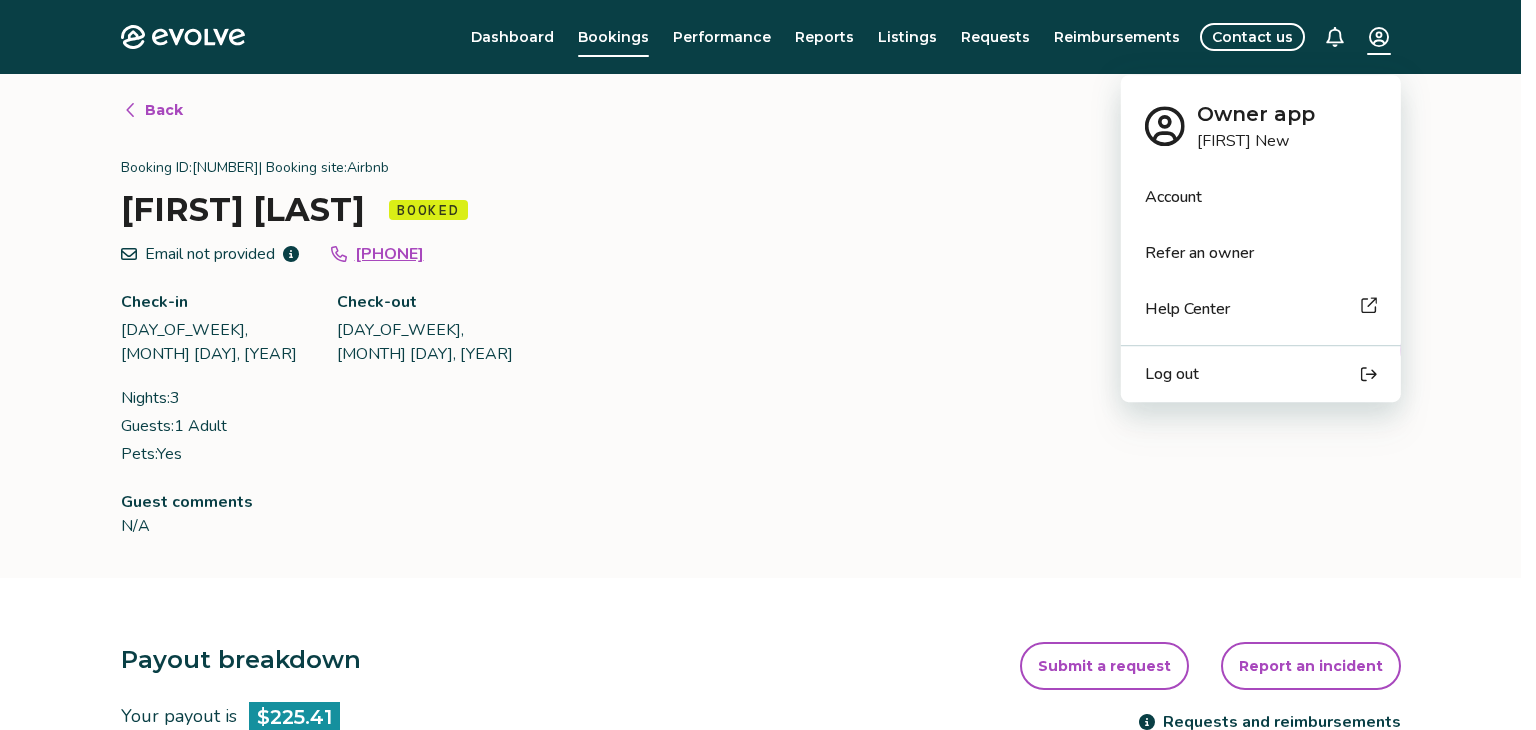 click on "Evolve Dashboard Bookings Performance Reports Listings Requests Reimbursements Contact us Back Booking ID:  [NUMBER]  | Booking site:  Airbnb [FIRST] [LAST] Booked Email not provided [PHONE] Check-in [DAY_OF_WEEK], [MONTH] [DAY], [YEAR] Check-out [DAY_OF_WEEK], [MONTH] [DAY], [YEAR] Nights:  [NUMBER] Guests:  1 Adult Pets:  Yes Listing ID:  [NUMBER]  |   The Grasso Suite Booking date:  [DAY_OF_WEEK], [MONTH] [DAY], [YEAR] Download PDF Guest comments N/A Payout breakdown Your payout is $[AMOUNT] Base rates and fees $[AMOUNT] Evolve management fee -$[AMOUNT] Your tax responsibility $0.00 Your payout $[AMOUNT] It may take 5-9 business days for payouts to appear in your bank account after a guest checks in. Transactions and line items Transactions Line items Description Amount Line items total $[AMOUNT] Cleaning Fee $[AMOUNT] Pet Fee $0.00 Rate for 3 Nights $[AMOUNT] Submit a request Report an incident Requests and reimbursements Cancellation policy Cancel guest booking Today is  3  days  from the check-in date. Request to cancel booking © 2013-Present Evolve Vacation Rental Network |" at bounding box center [768, 852] 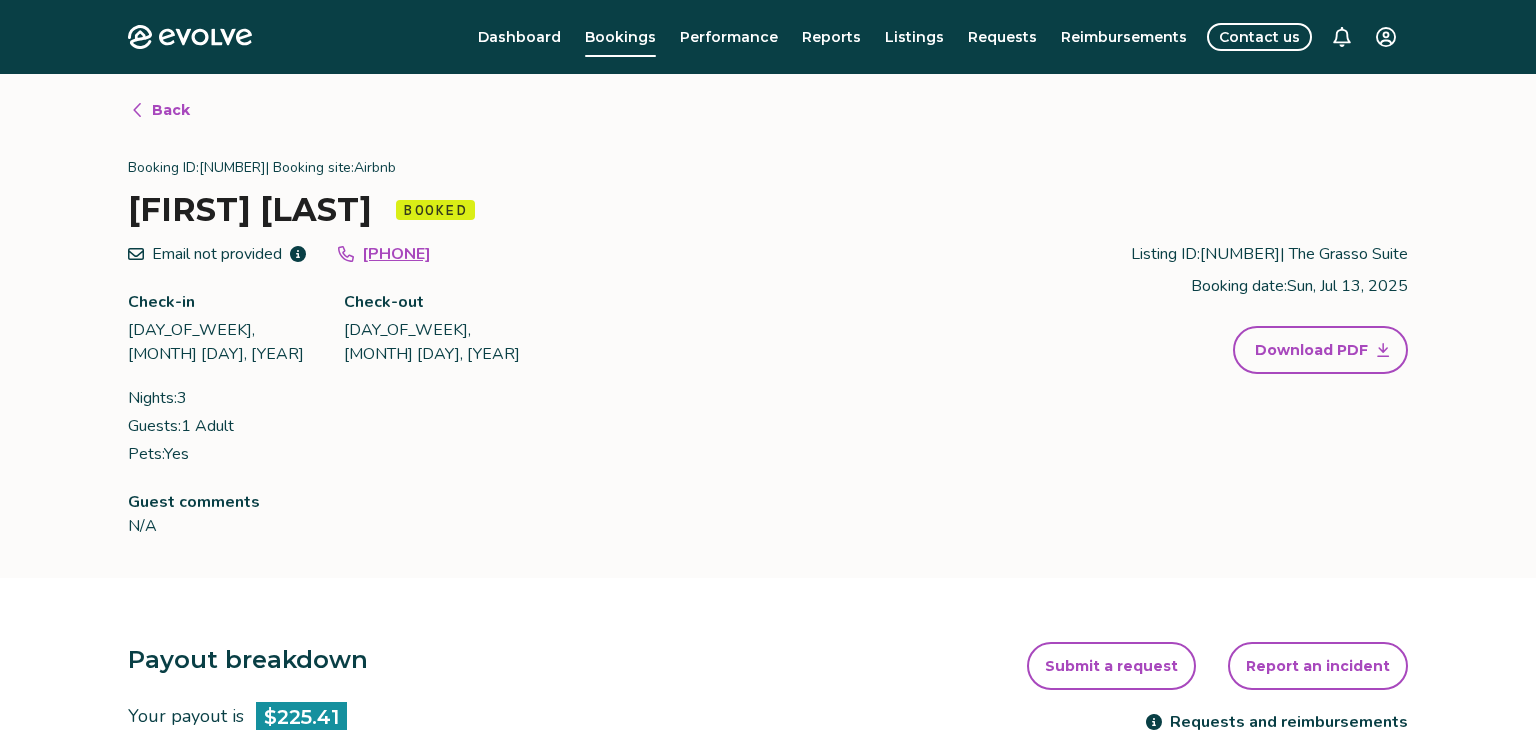 click on "Evolve Dashboard Bookings Performance Reports Listings Requests Reimbursements Contact us Back Booking ID:  [NUMBER]  | Booking site:  Airbnb [FIRST] [LAST] Booked Email not provided [PHONE] Check-in [DAY_OF_WEEK], [MONTH] [DAY], [YEAR] Check-out [DAY_OF_WEEK], [MONTH] [DAY], [YEAR] Nights:  [NUMBER] Guests:  1 Adult Pets:  Yes Listing ID:  [NUMBER]  |   The Grasso Suite Booking date:  [DAY_OF_WEEK], [MONTH] [DAY], [YEAR] Download PDF Guest comments N/A Payout breakdown Your payout is $[AMOUNT] Base rates and fees $[AMOUNT] Evolve management fee -$[AMOUNT] Your tax responsibility $0.00 Your payout $[AMOUNT] It may take 5-9 business days for payouts to appear in your bank account after a guest checks in. Transactions and line items Transactions Line items Description Amount Line items total $[AMOUNT] Cleaning Fee $[AMOUNT] Pet Fee $0.00 Rate for 3 Nights $[AMOUNT] Submit a request Report an incident Requests and reimbursements Cancellation policy Cancel guest booking Today is  3  days  from the check-in date. Request to cancel booking © 2013-Present Evolve Vacation Rental Network |" at bounding box center [768, 852] 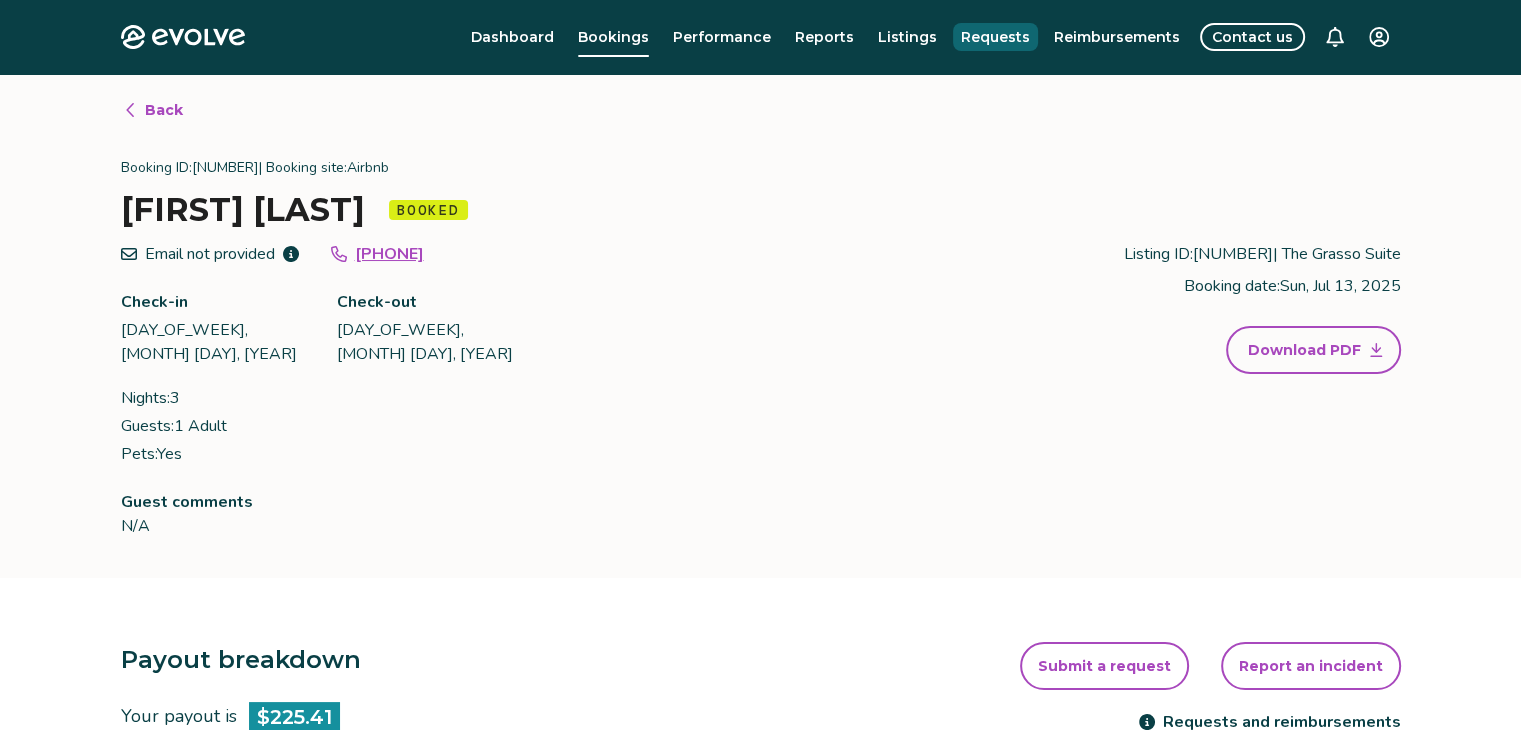 click on "Requests" at bounding box center (995, 37) 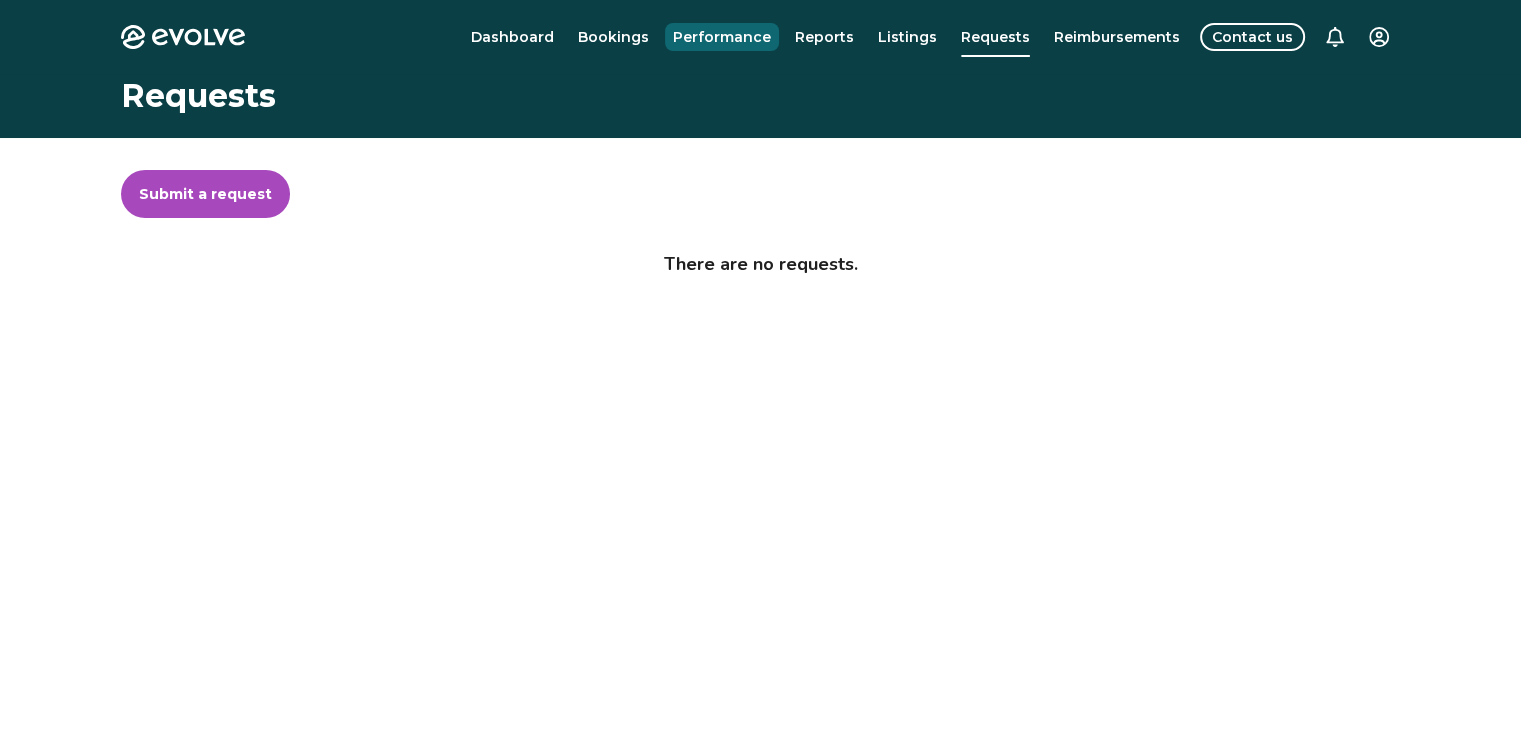 click on "Performance" at bounding box center [722, 37] 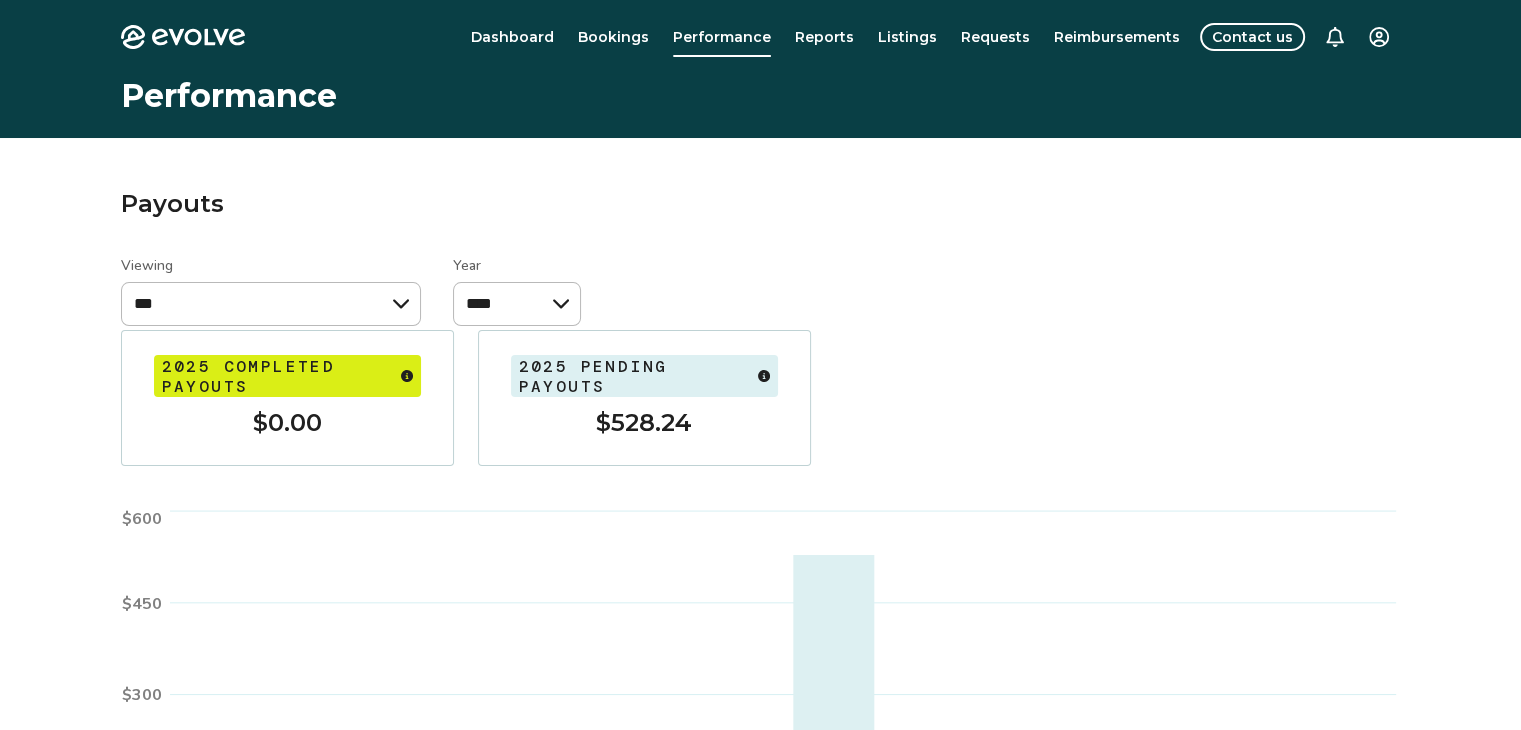 click on "Contact us" at bounding box center [1252, 37] 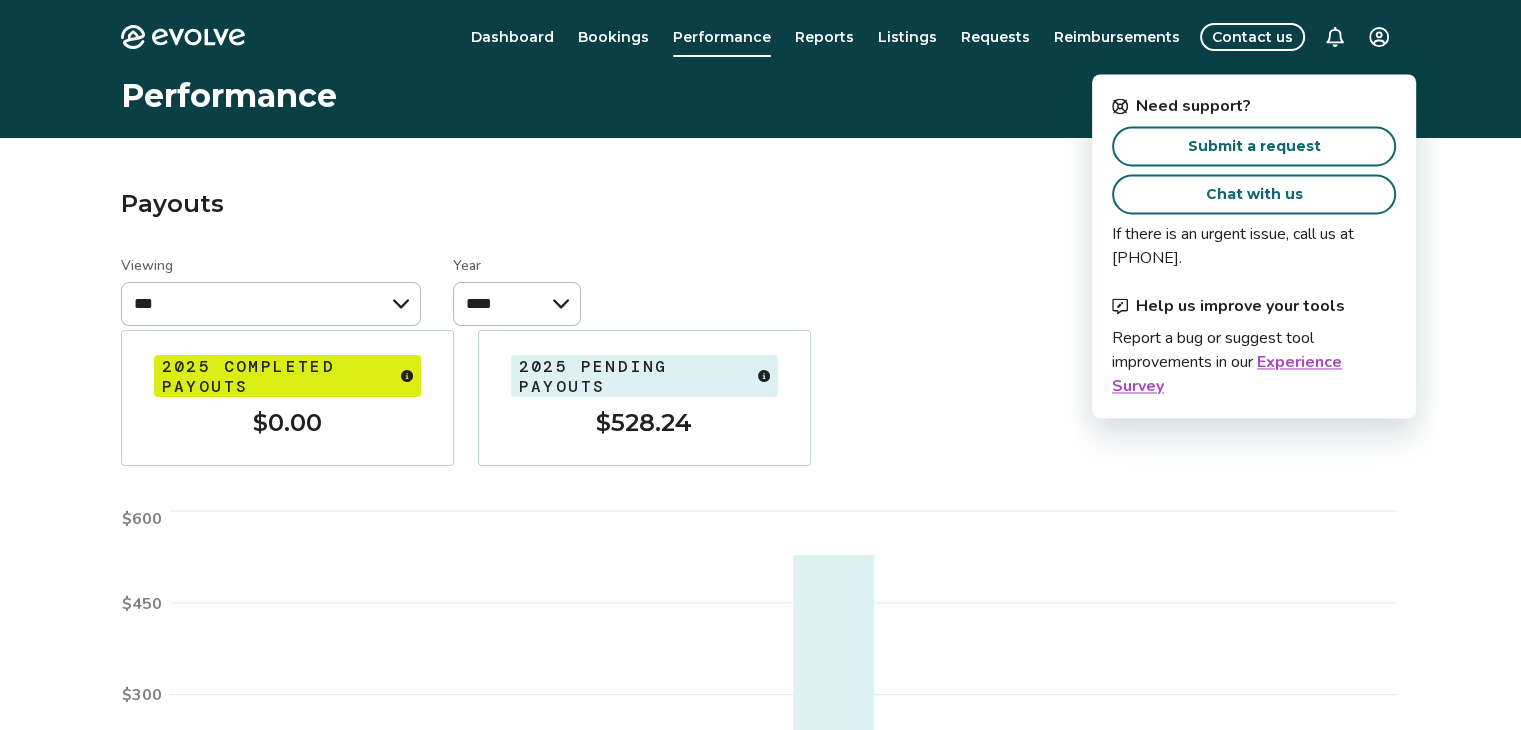 click on "Submit a request" at bounding box center [1254, 146] 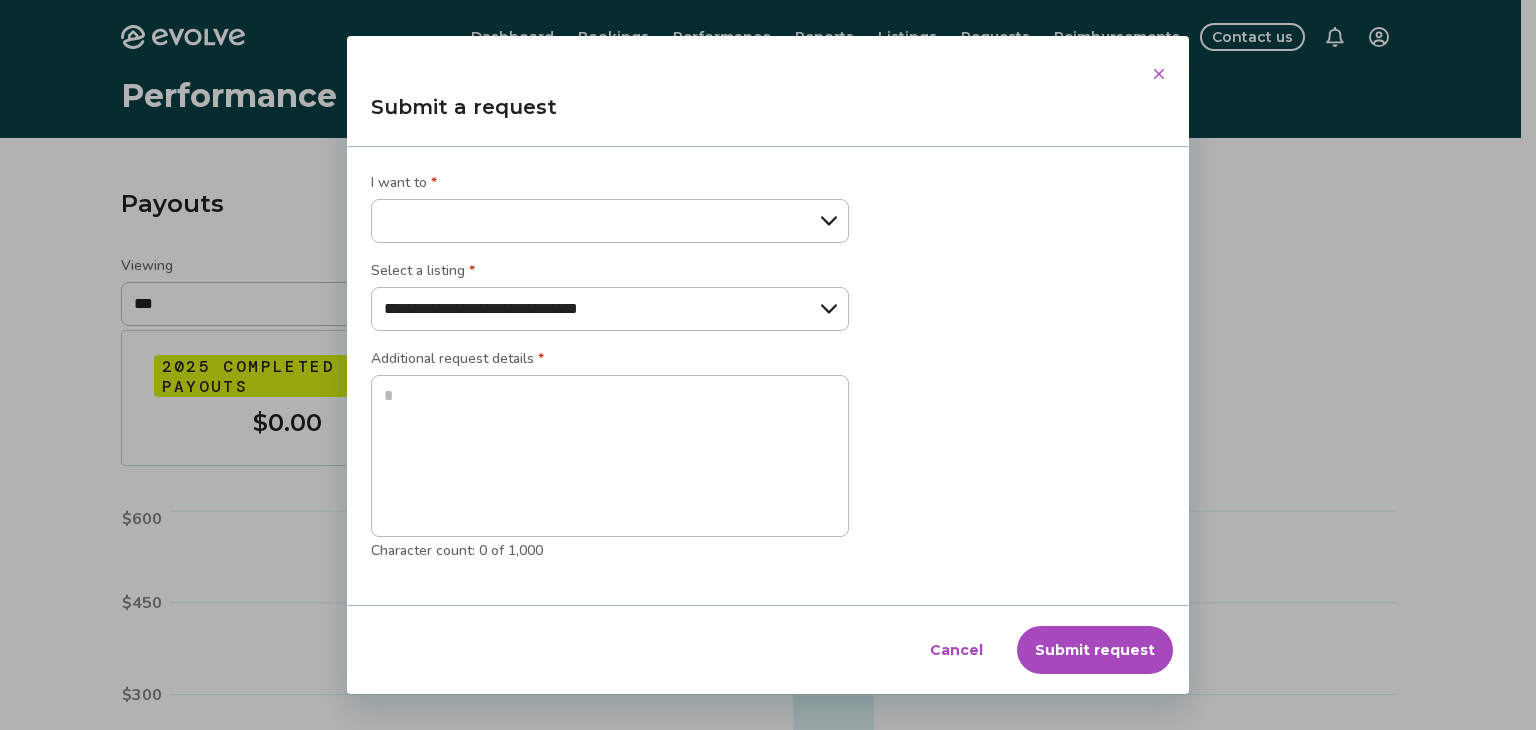 click on "**********" at bounding box center [610, 221] 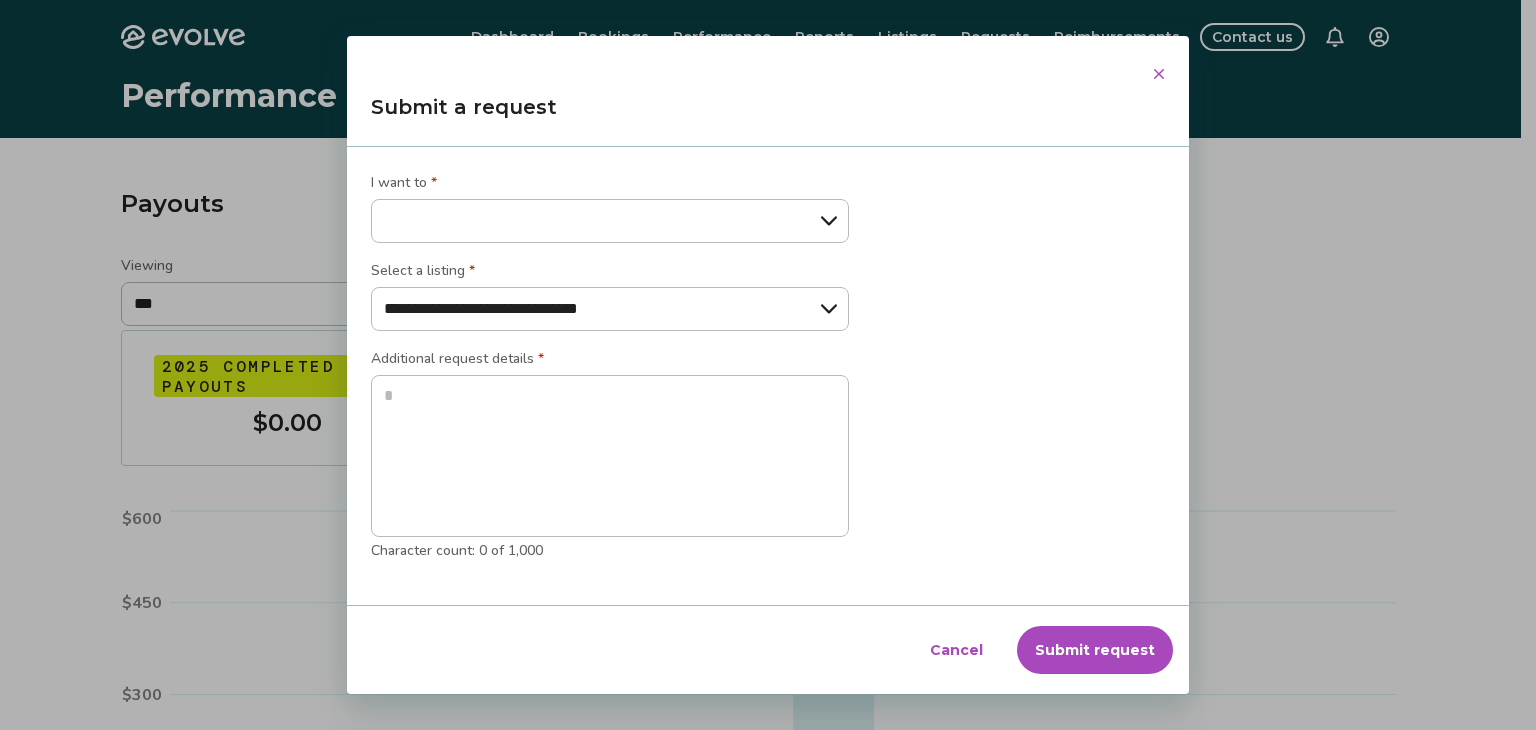 select on "**********" 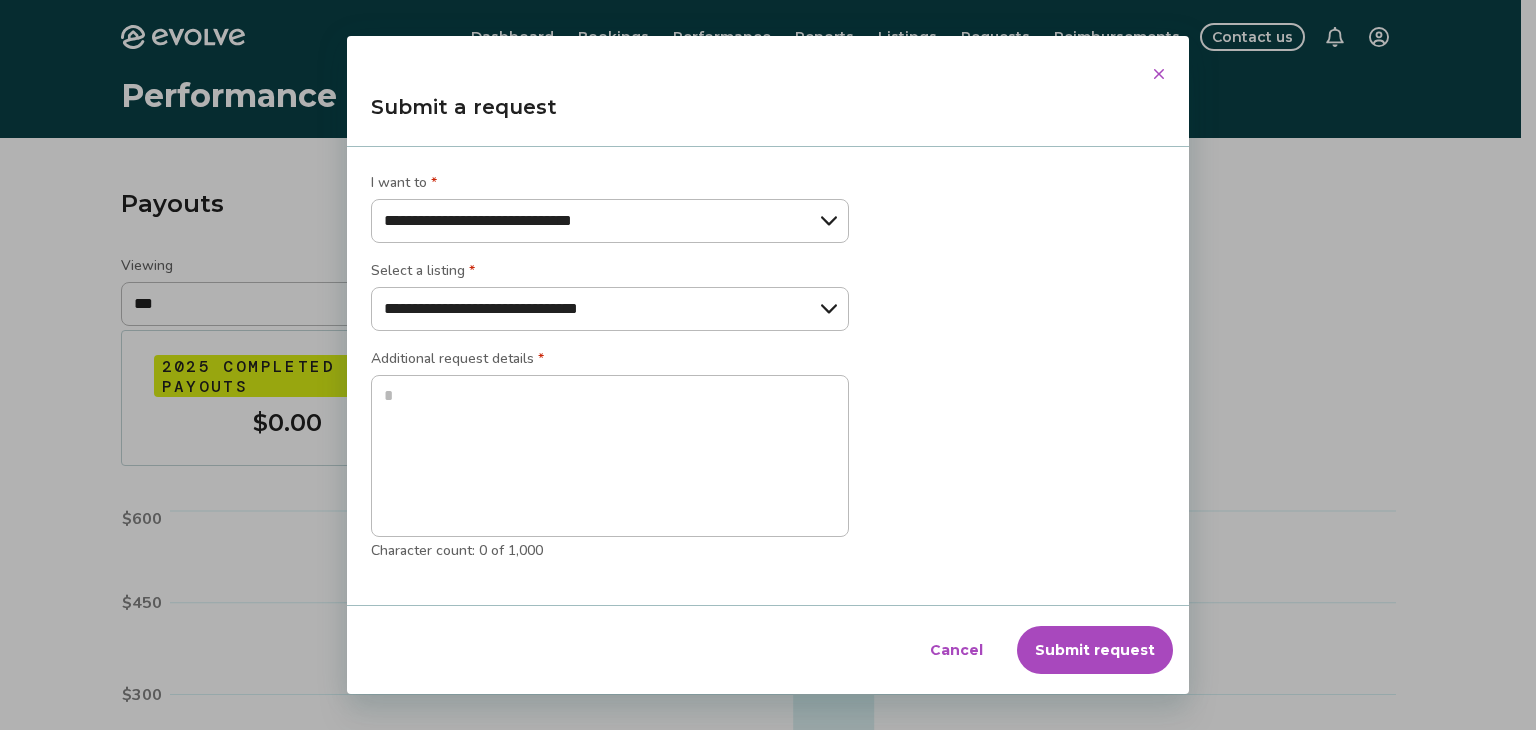 click on "**********" at bounding box center [610, 221] 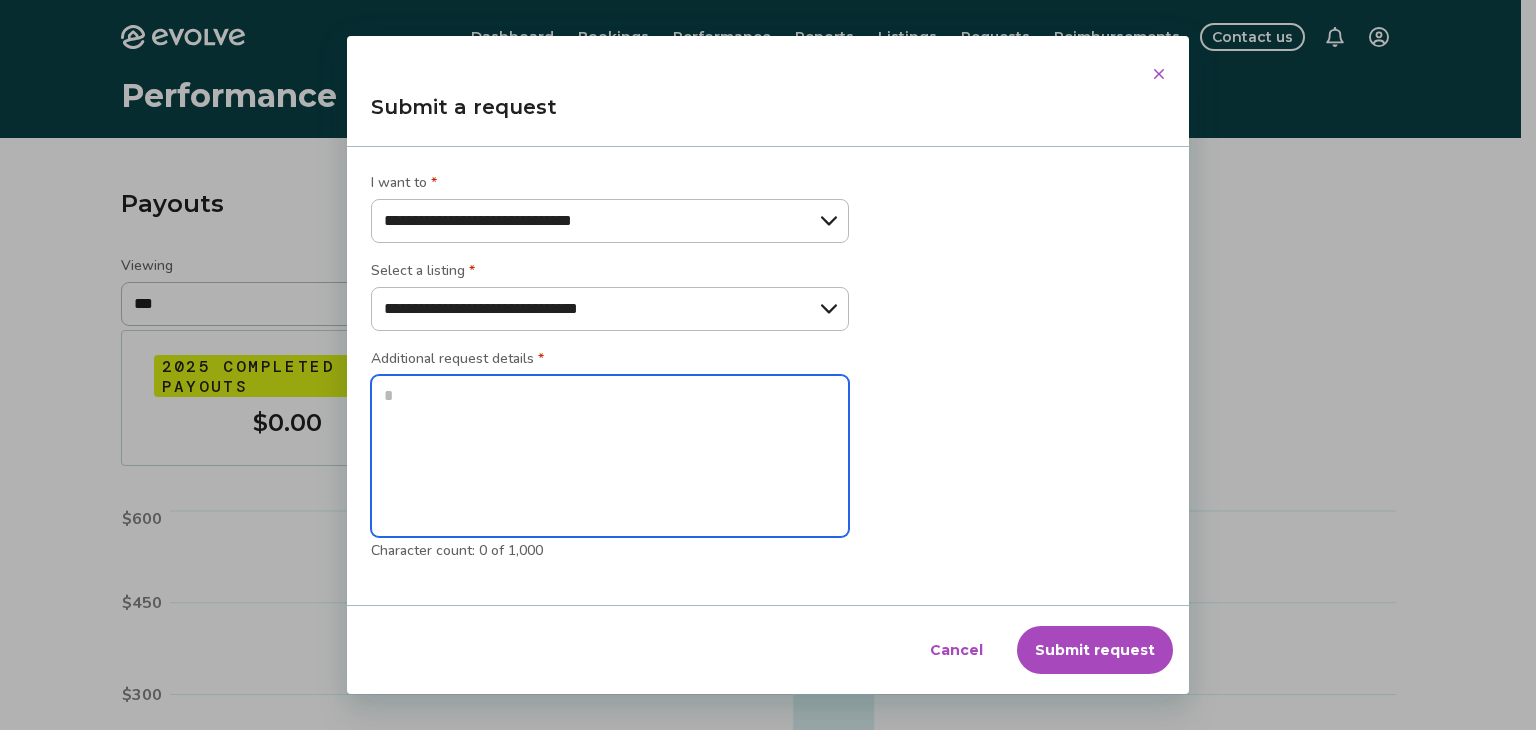 click at bounding box center (610, 456) 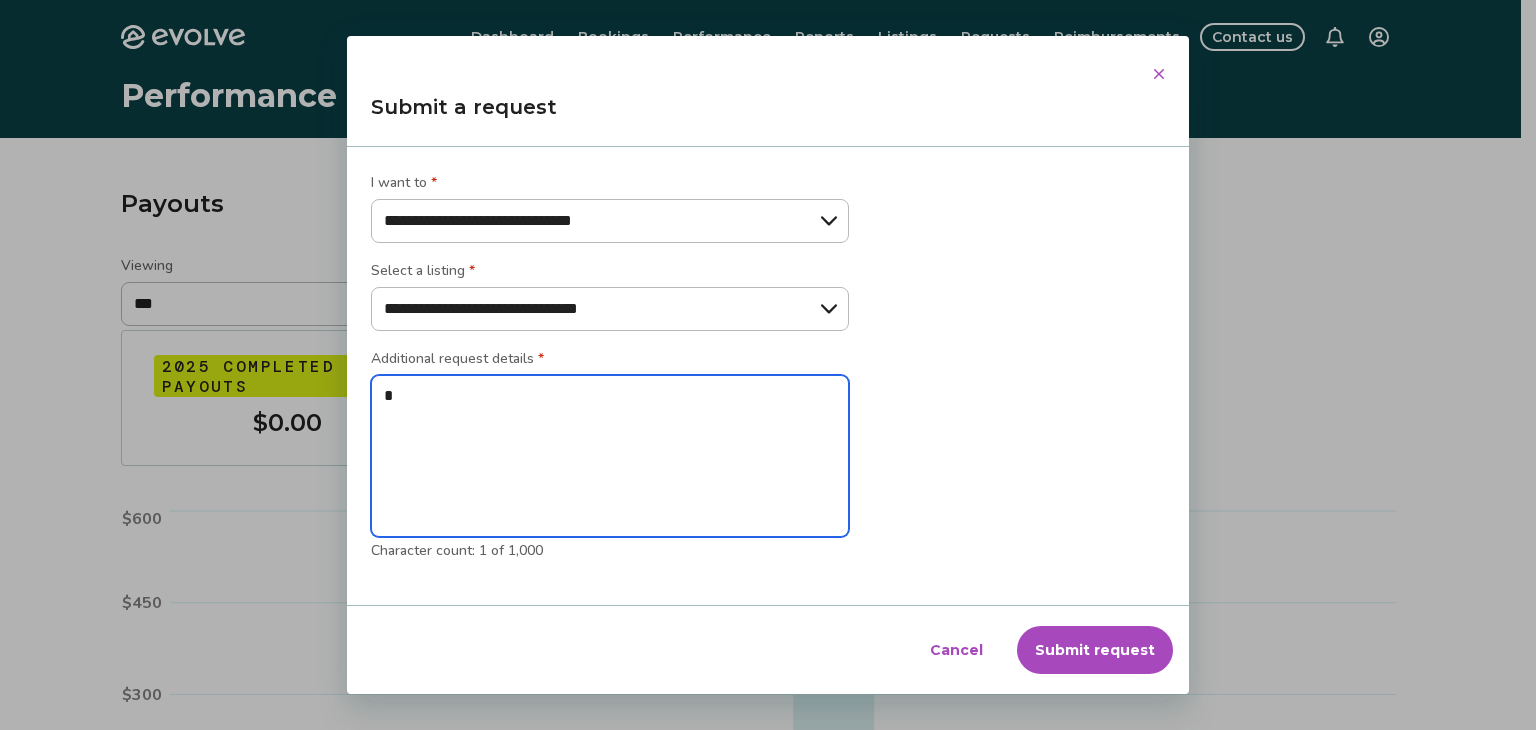 type on "*" 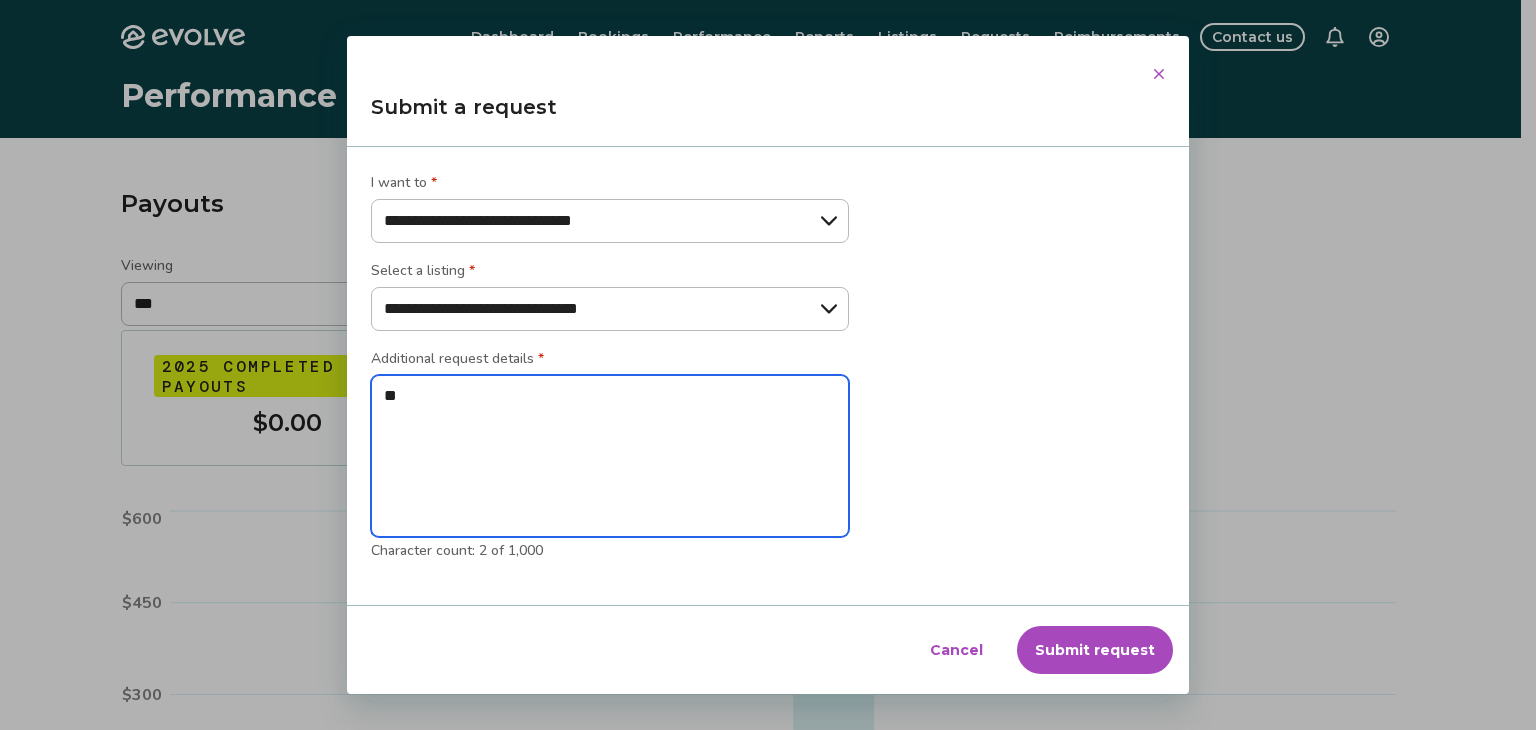type on "***" 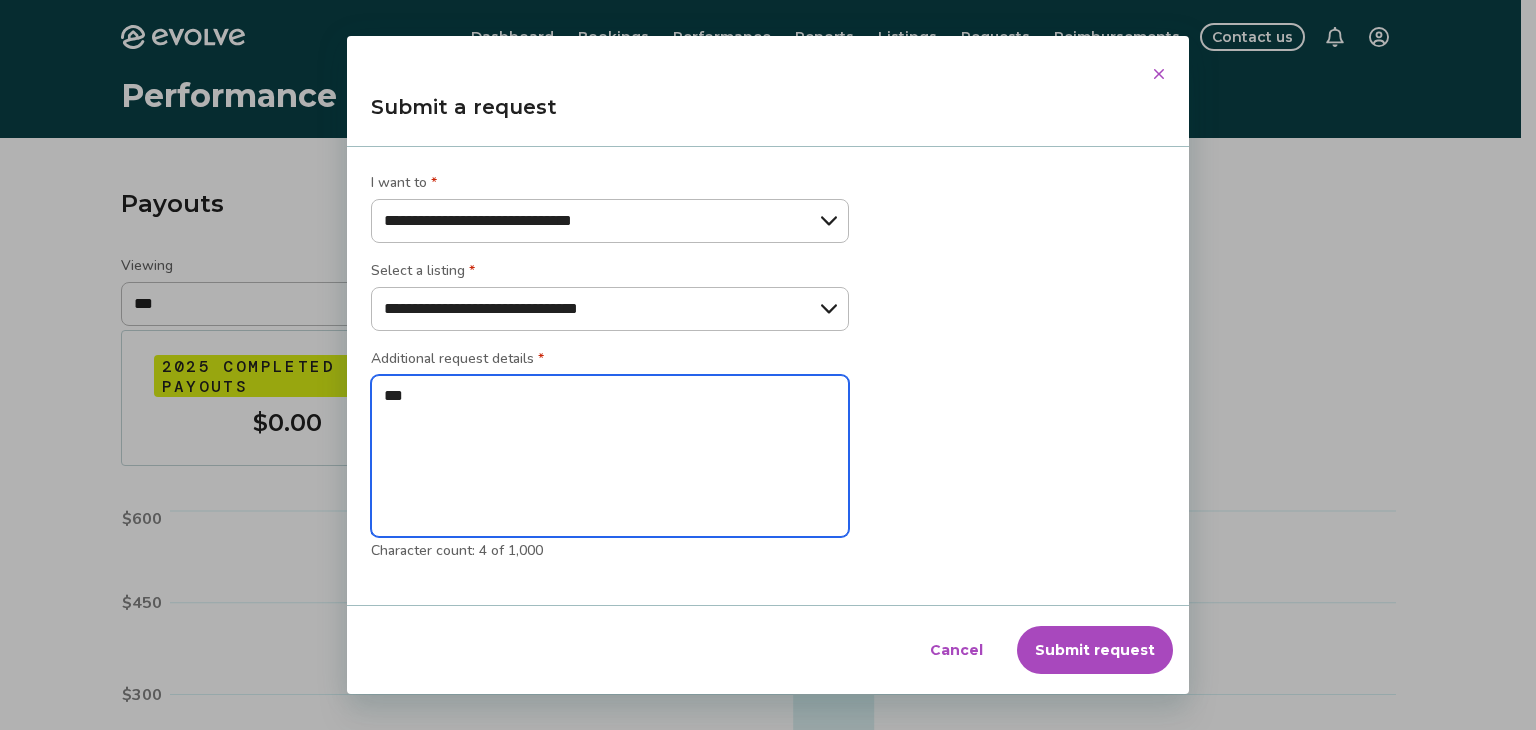 type on "****" 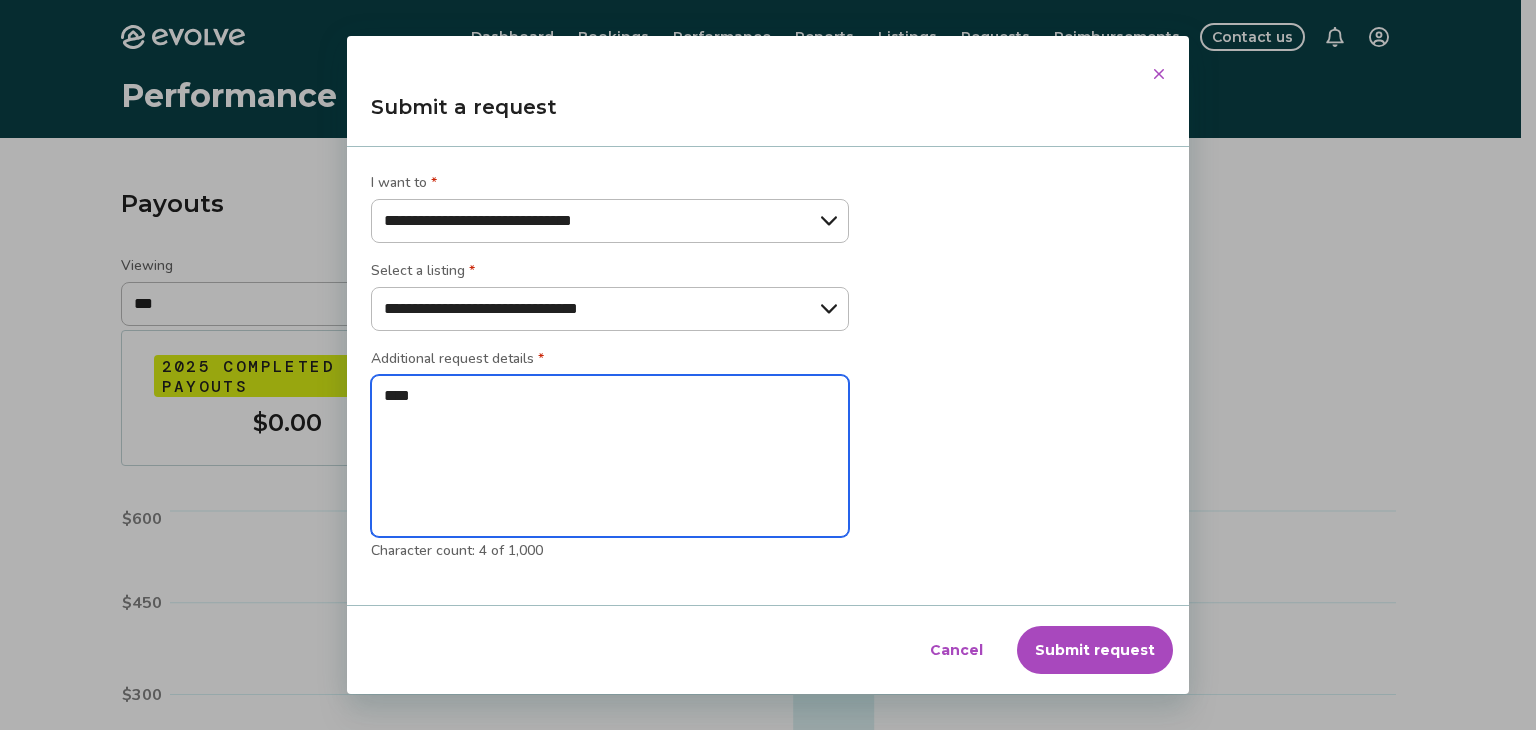 type on "*****" 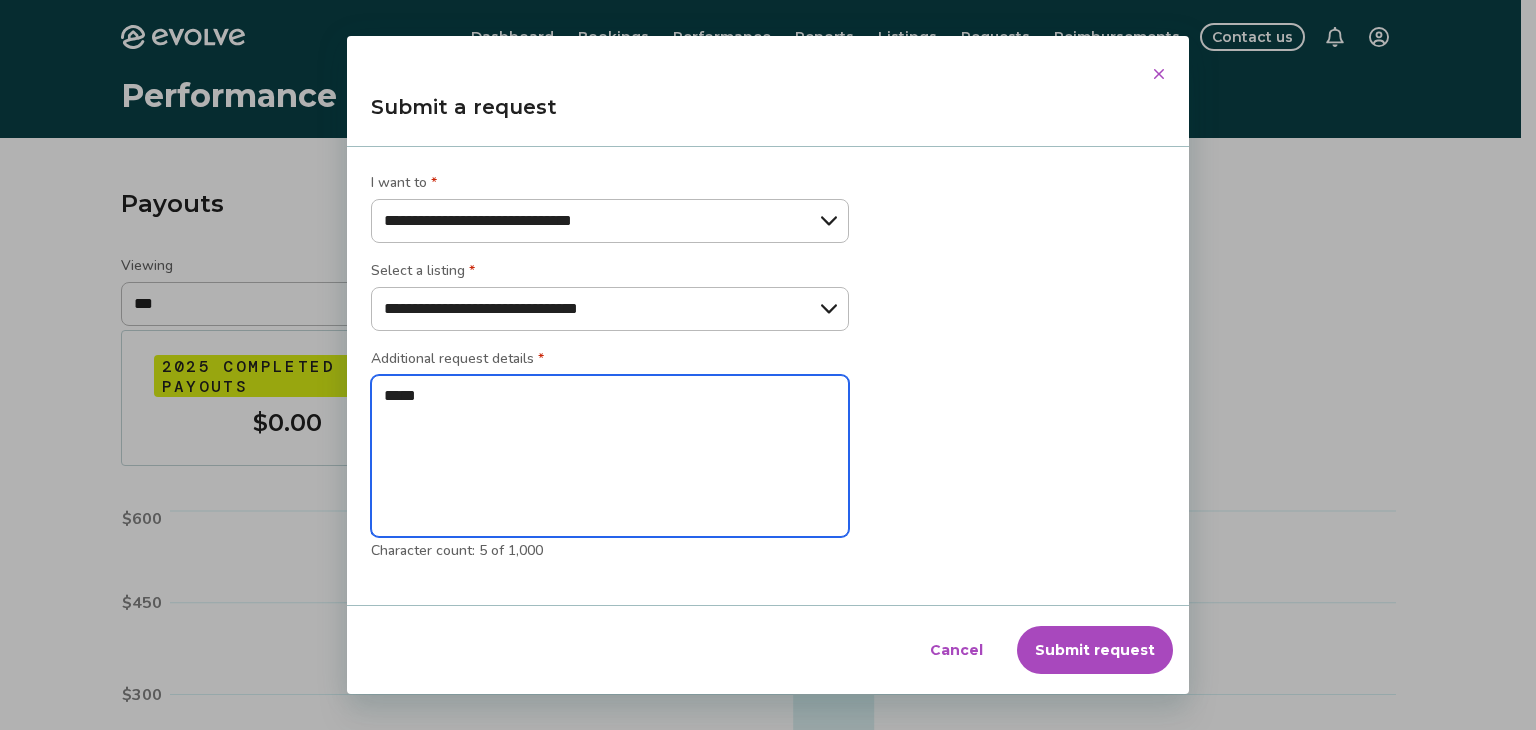 type on "******" 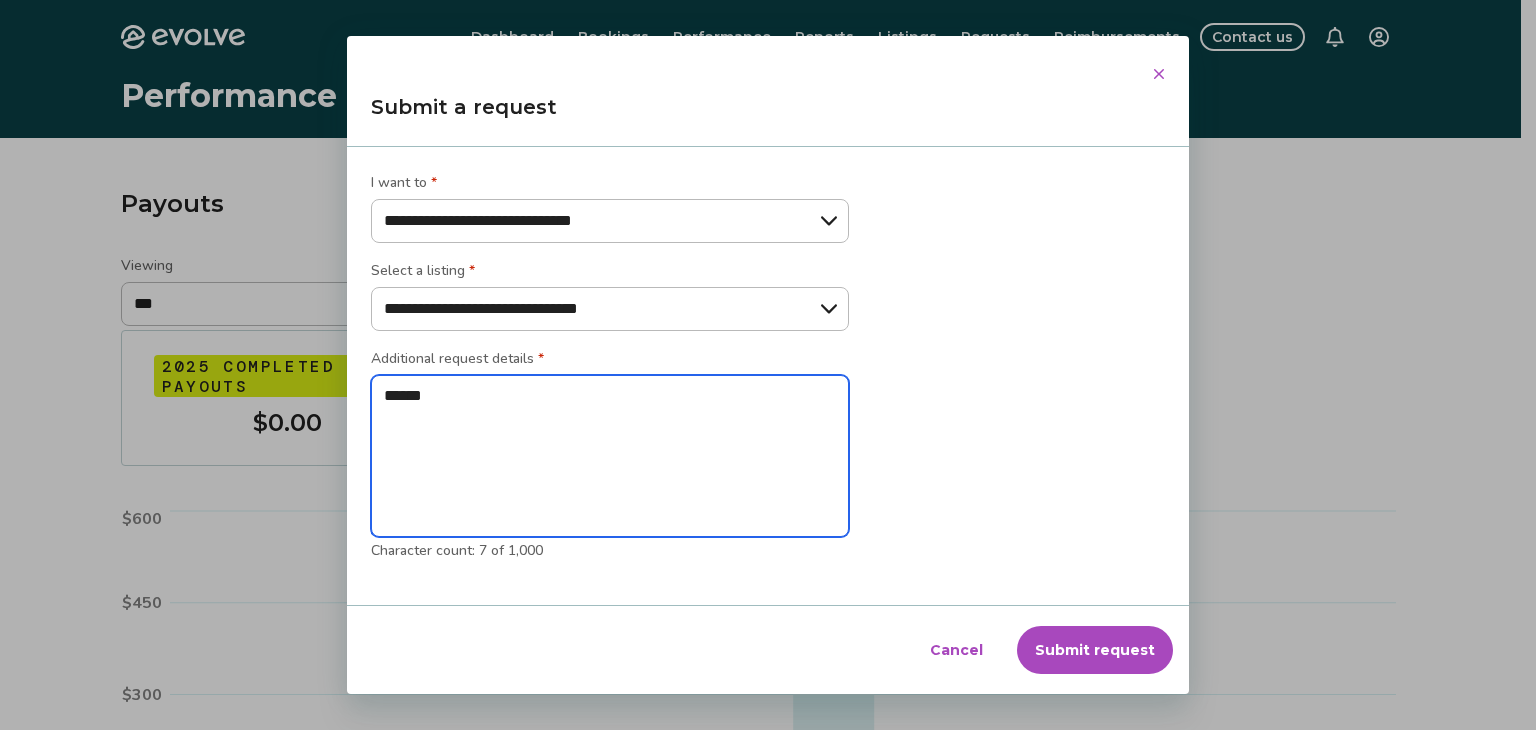 type on "*******" 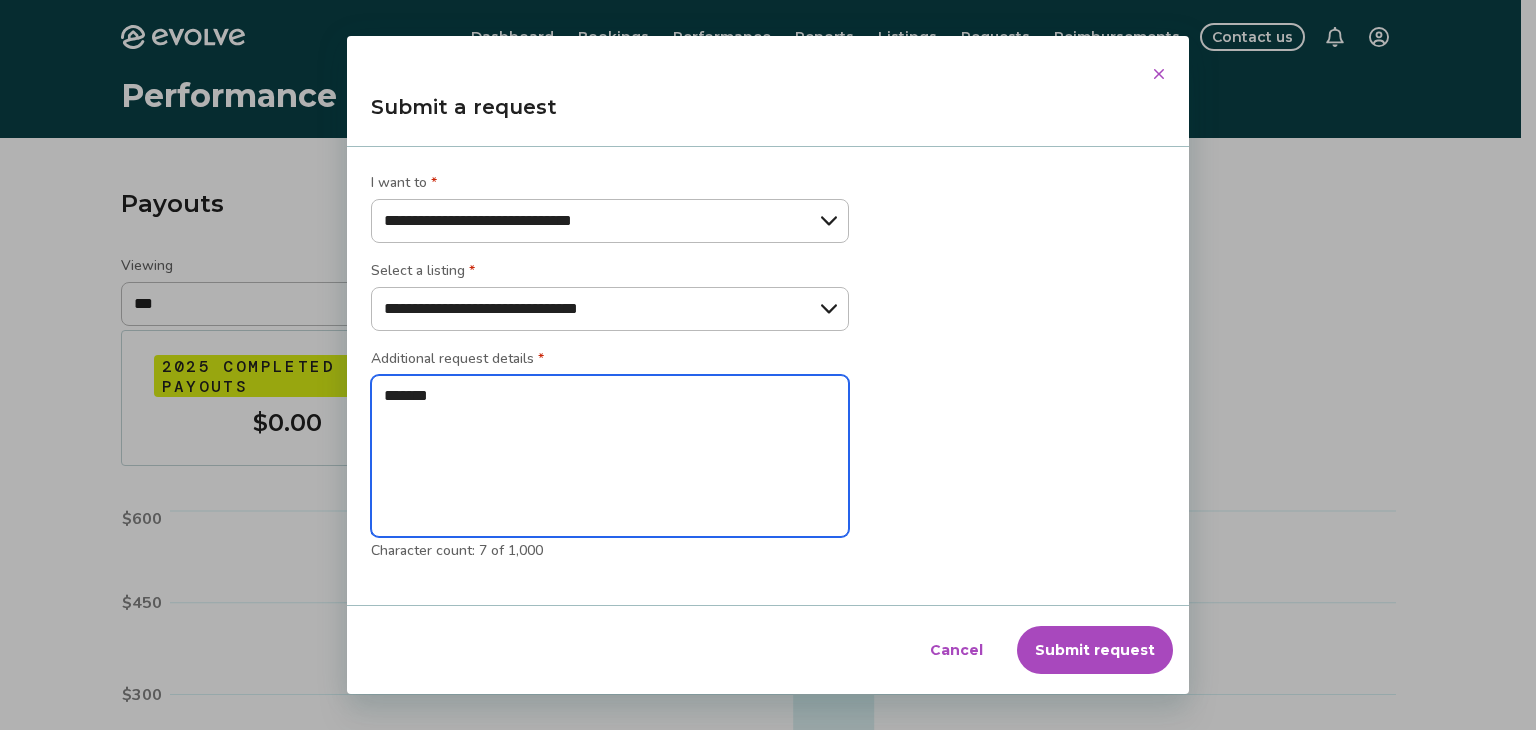 type on "********" 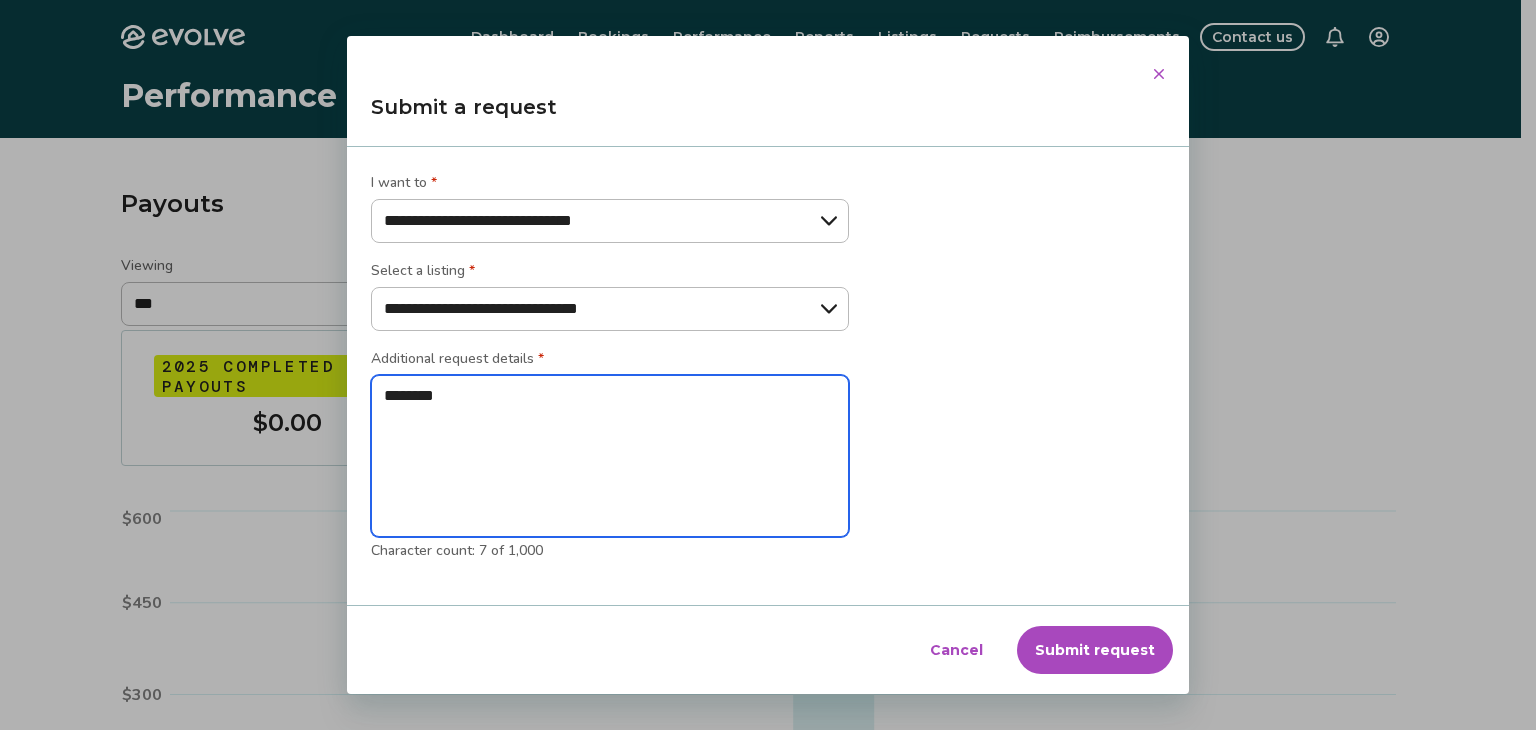 type on "*********" 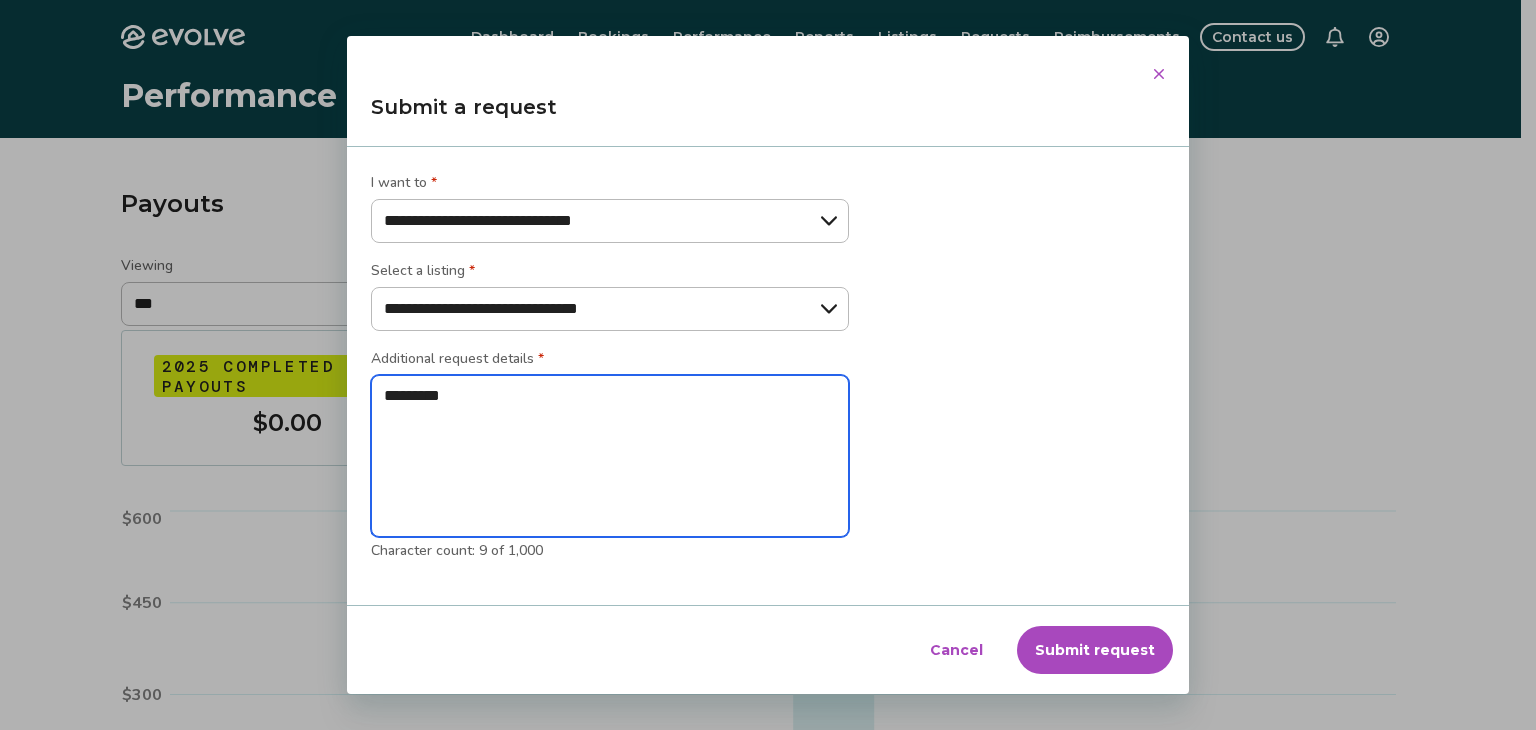 type on "*********" 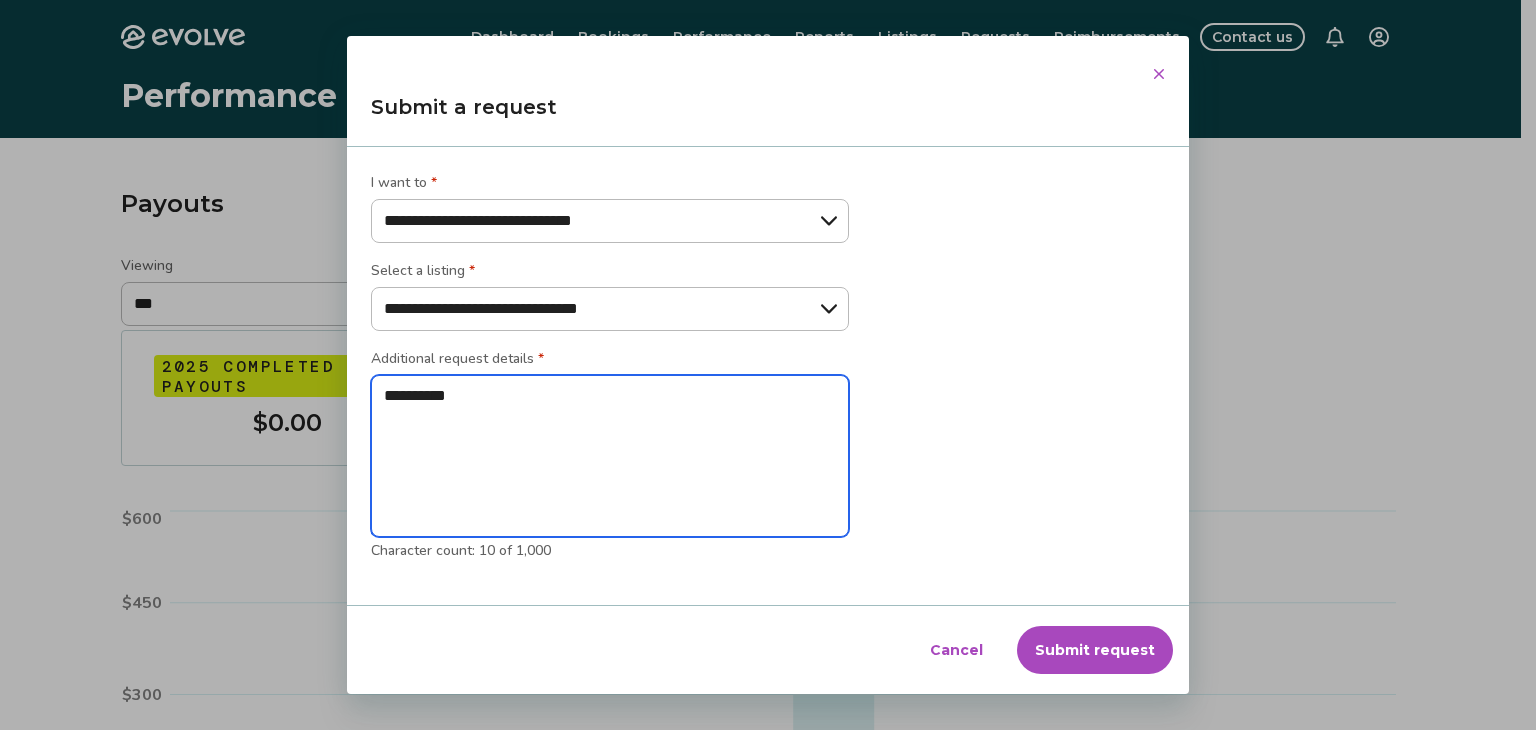 type on "**********" 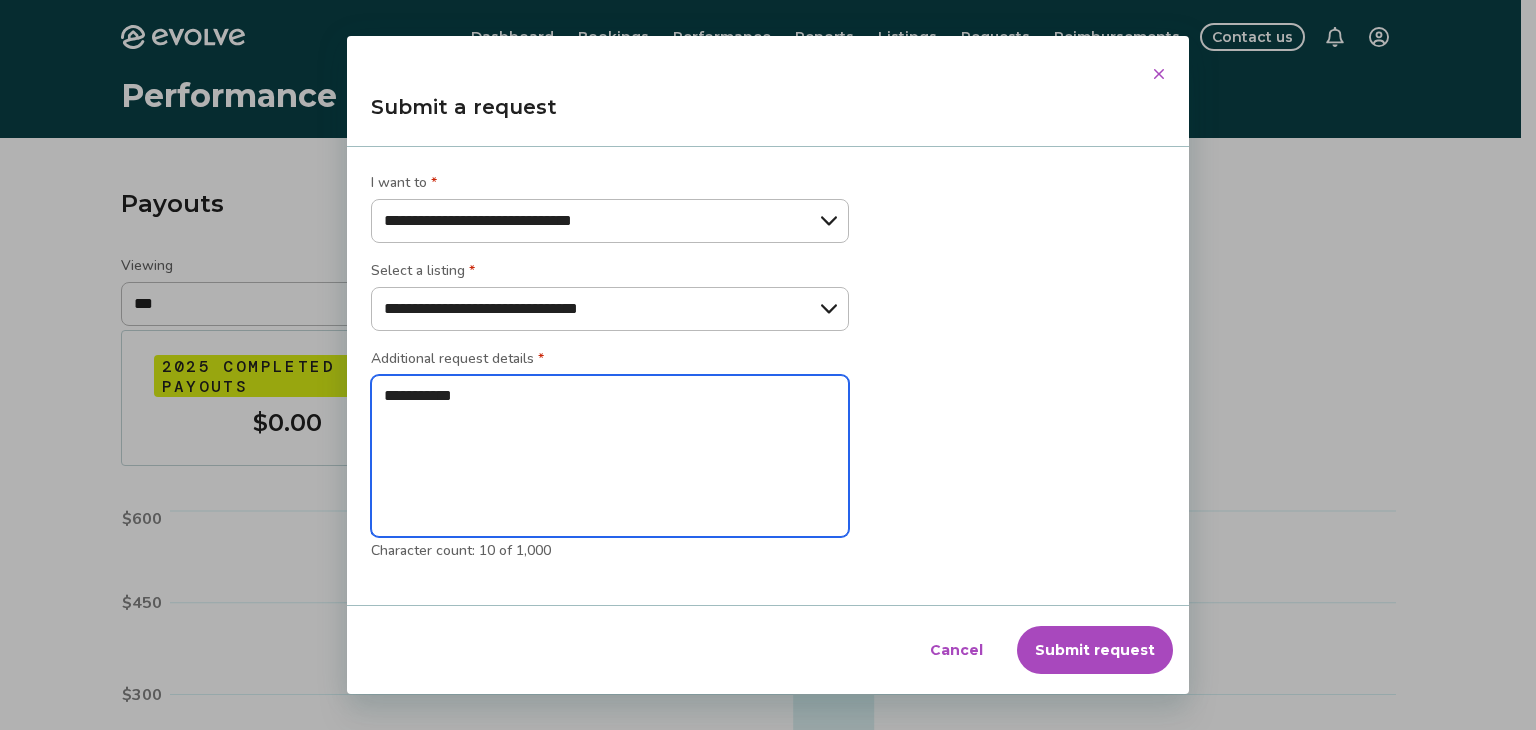 type on "*" 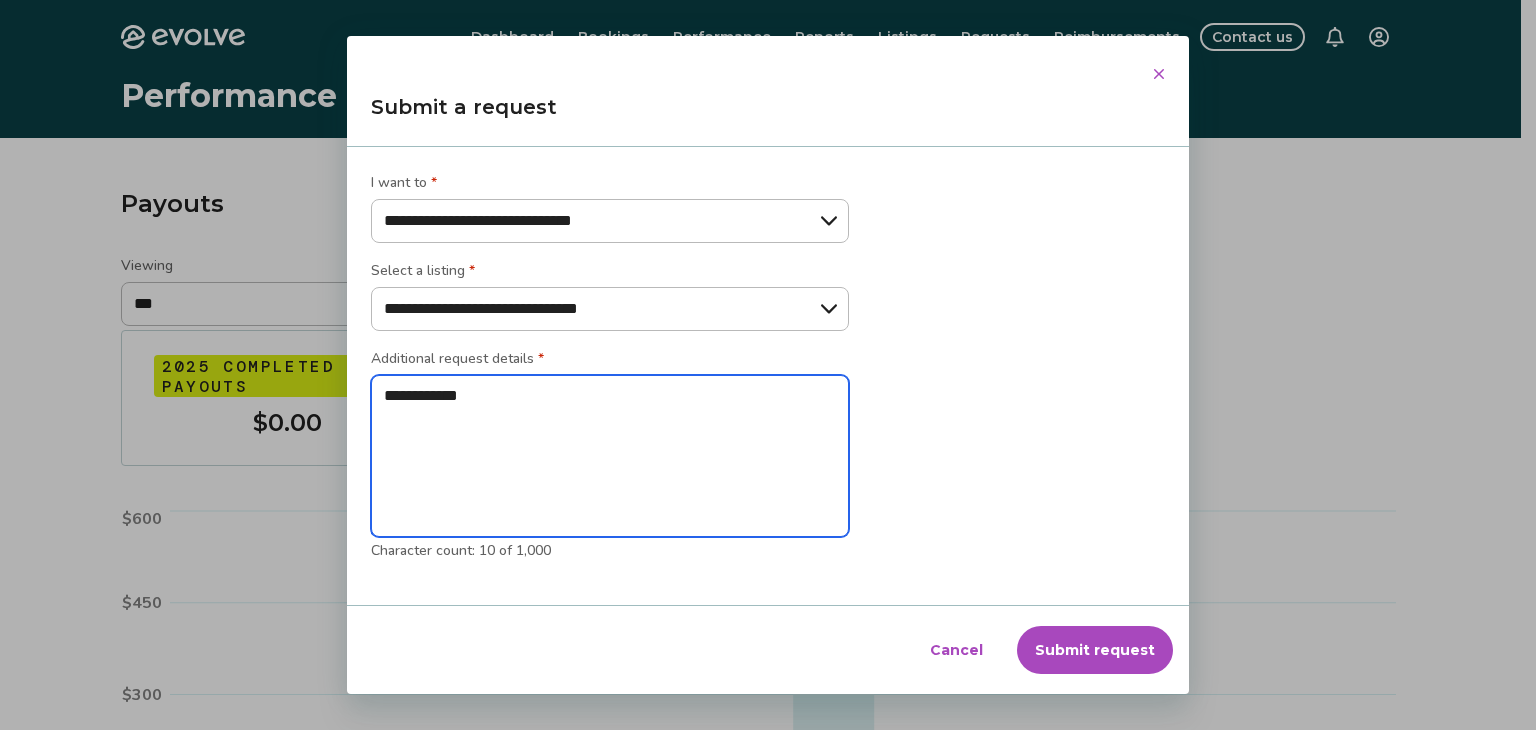 type on "**********" 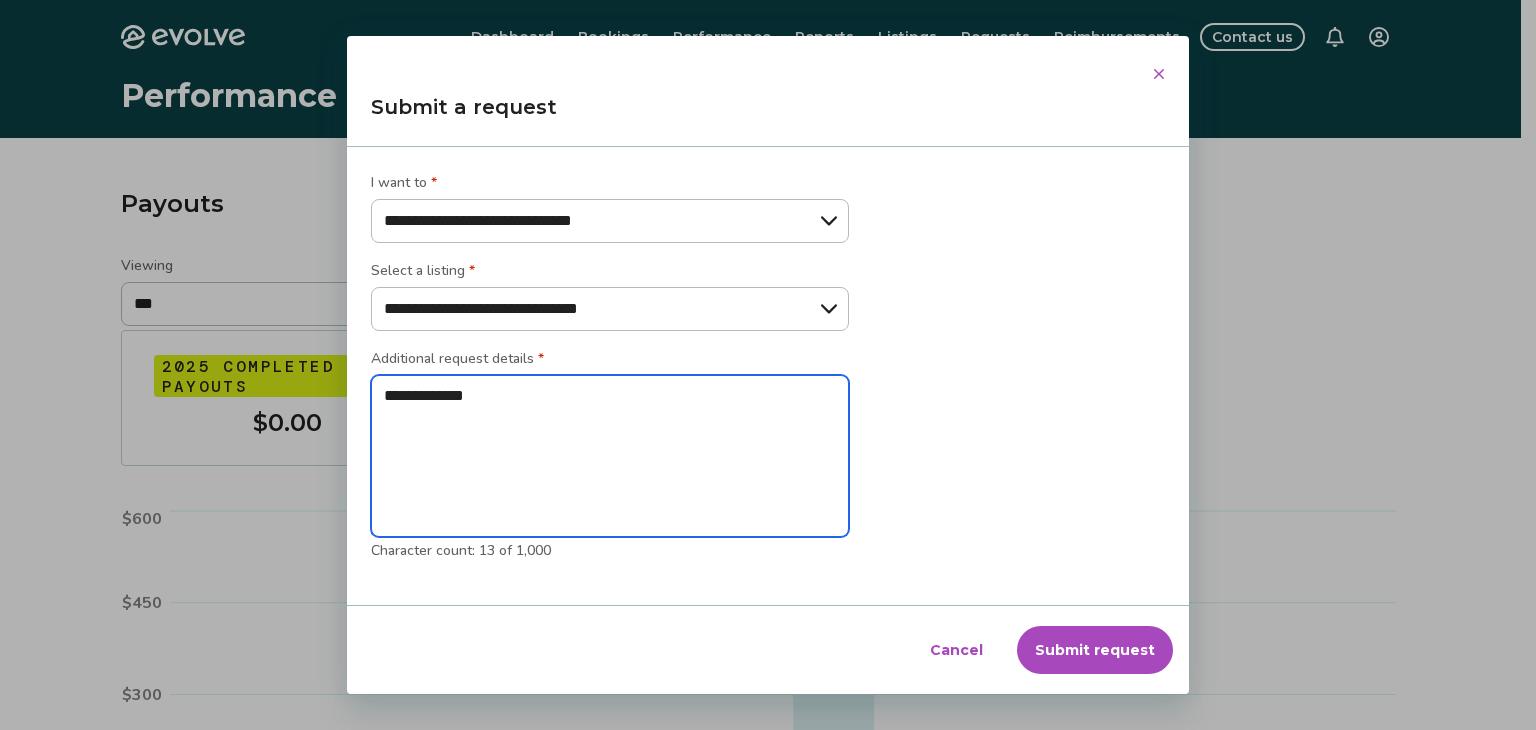 type on "**********" 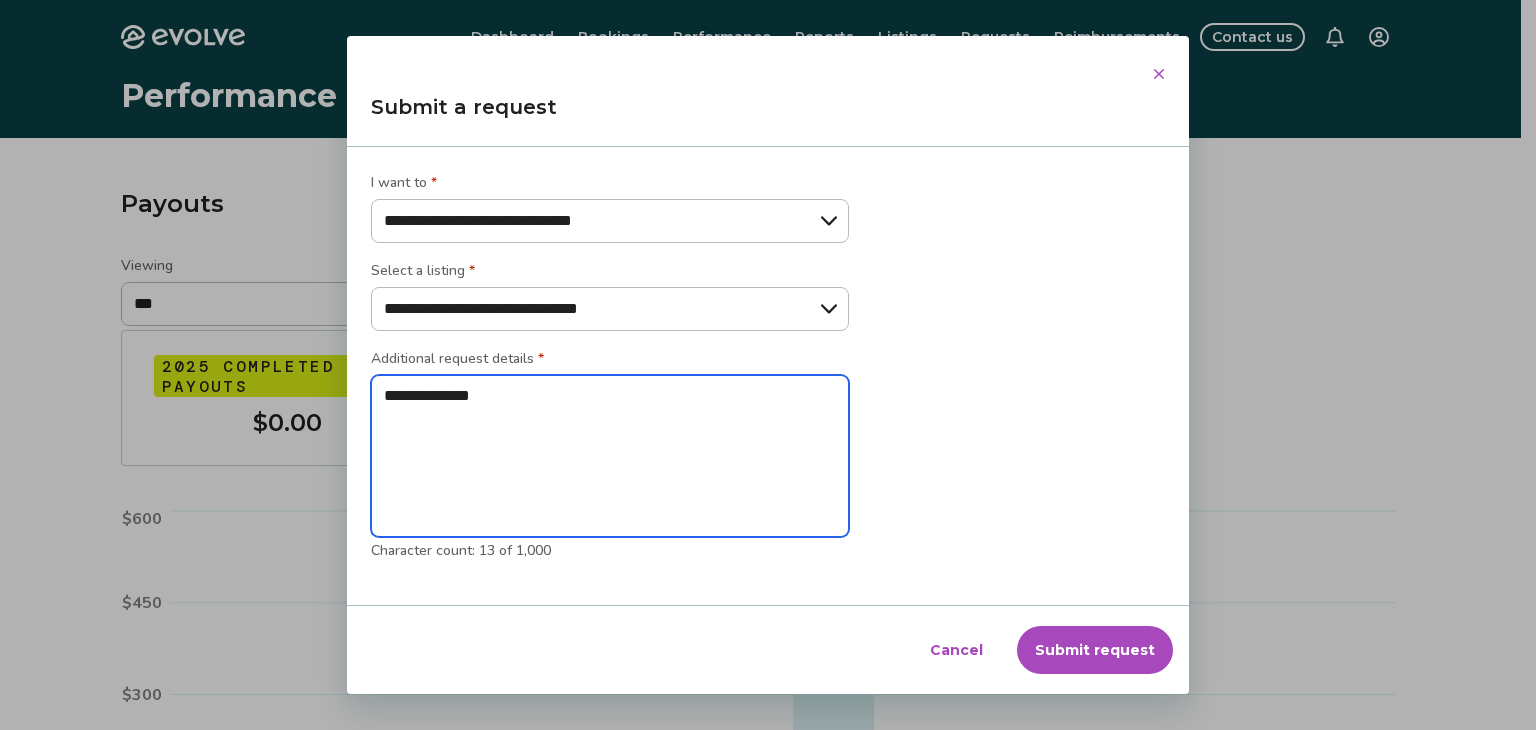 type on "**********" 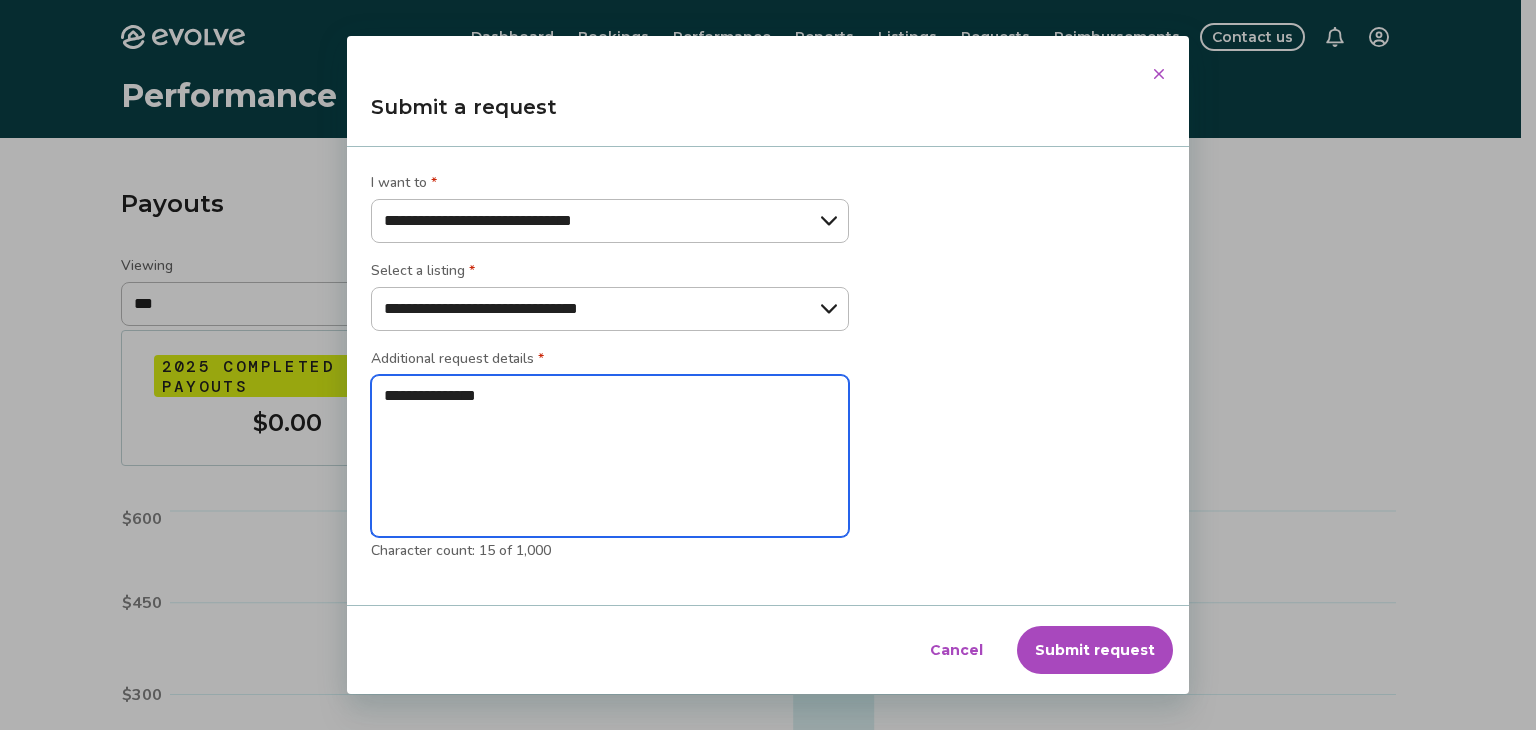 type on "**********" 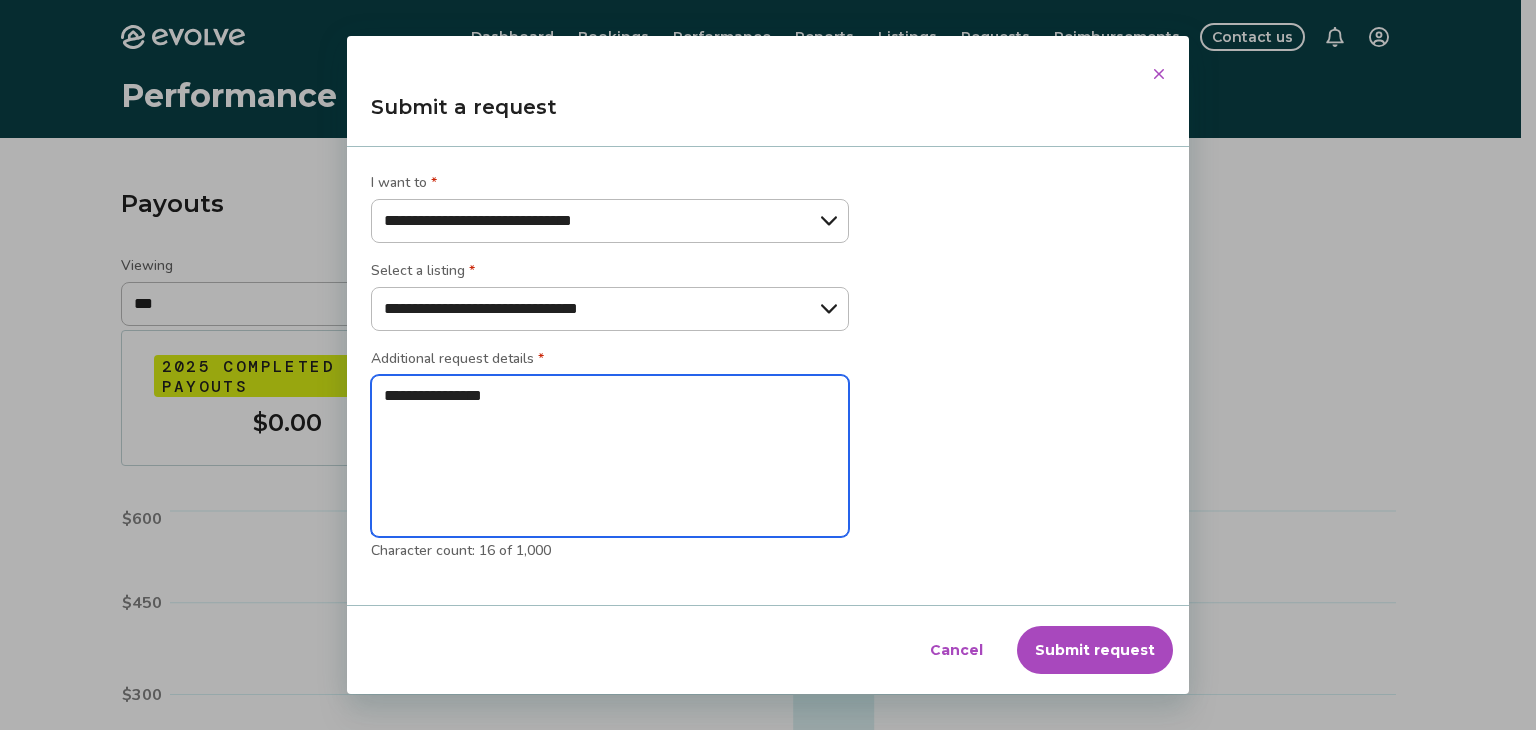 type on "**********" 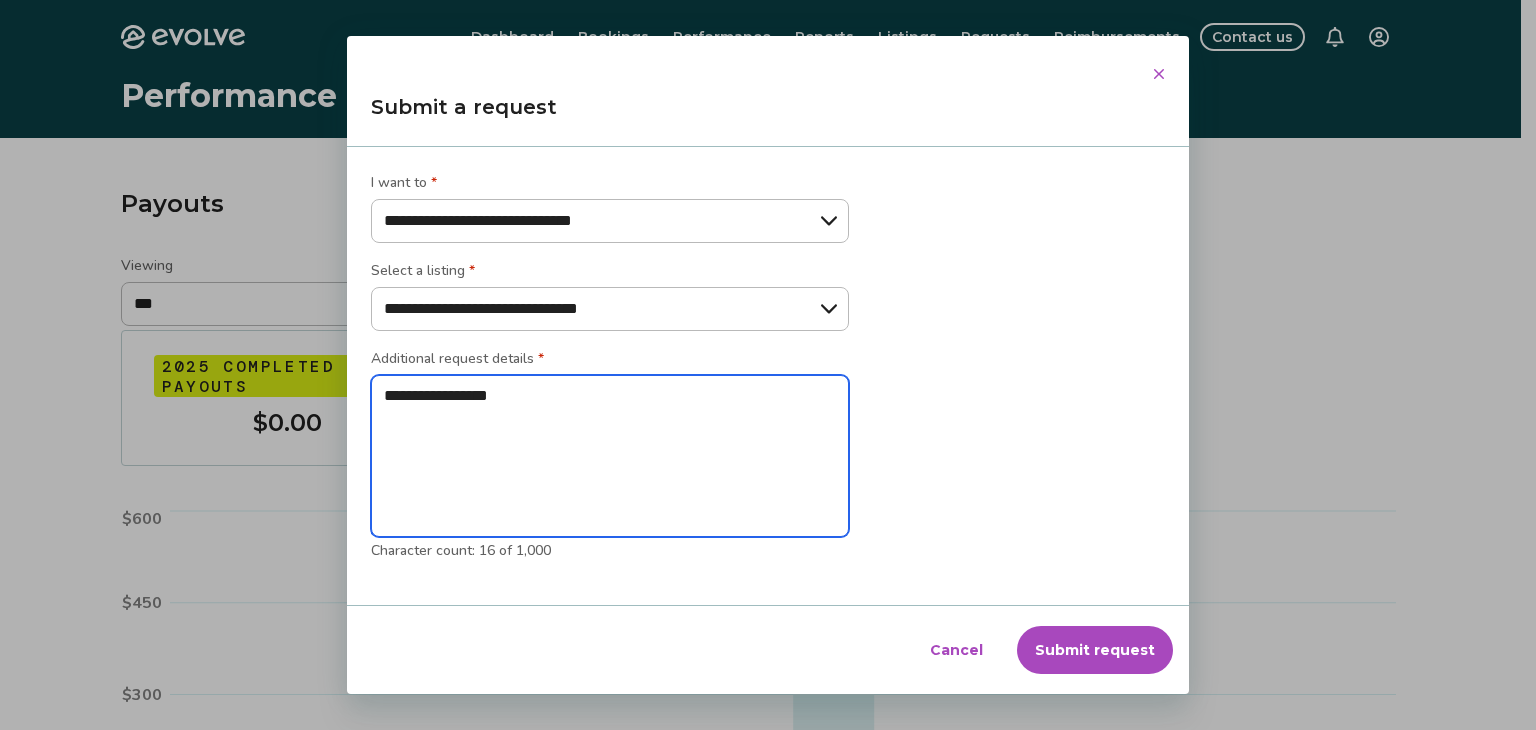 type on "**********" 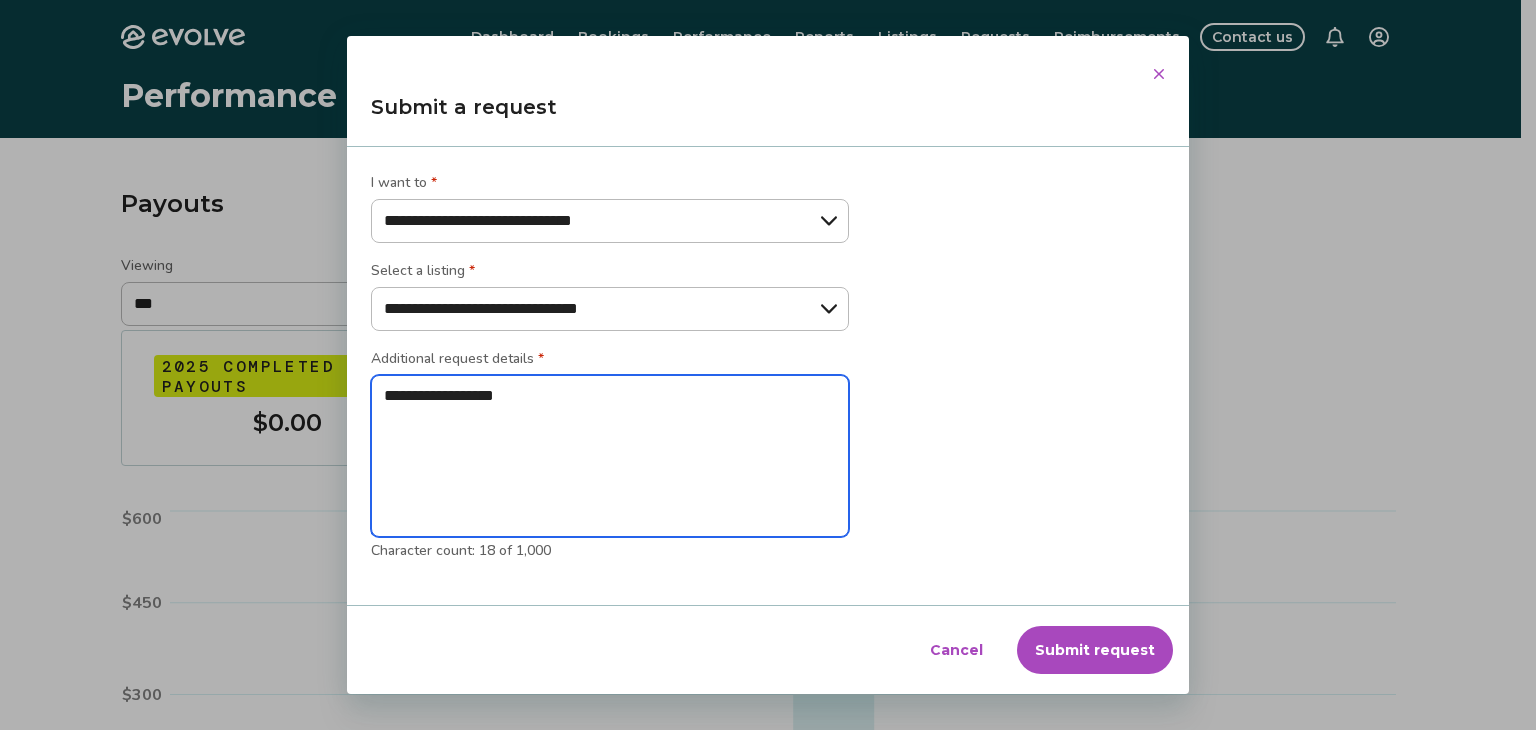 type on "**********" 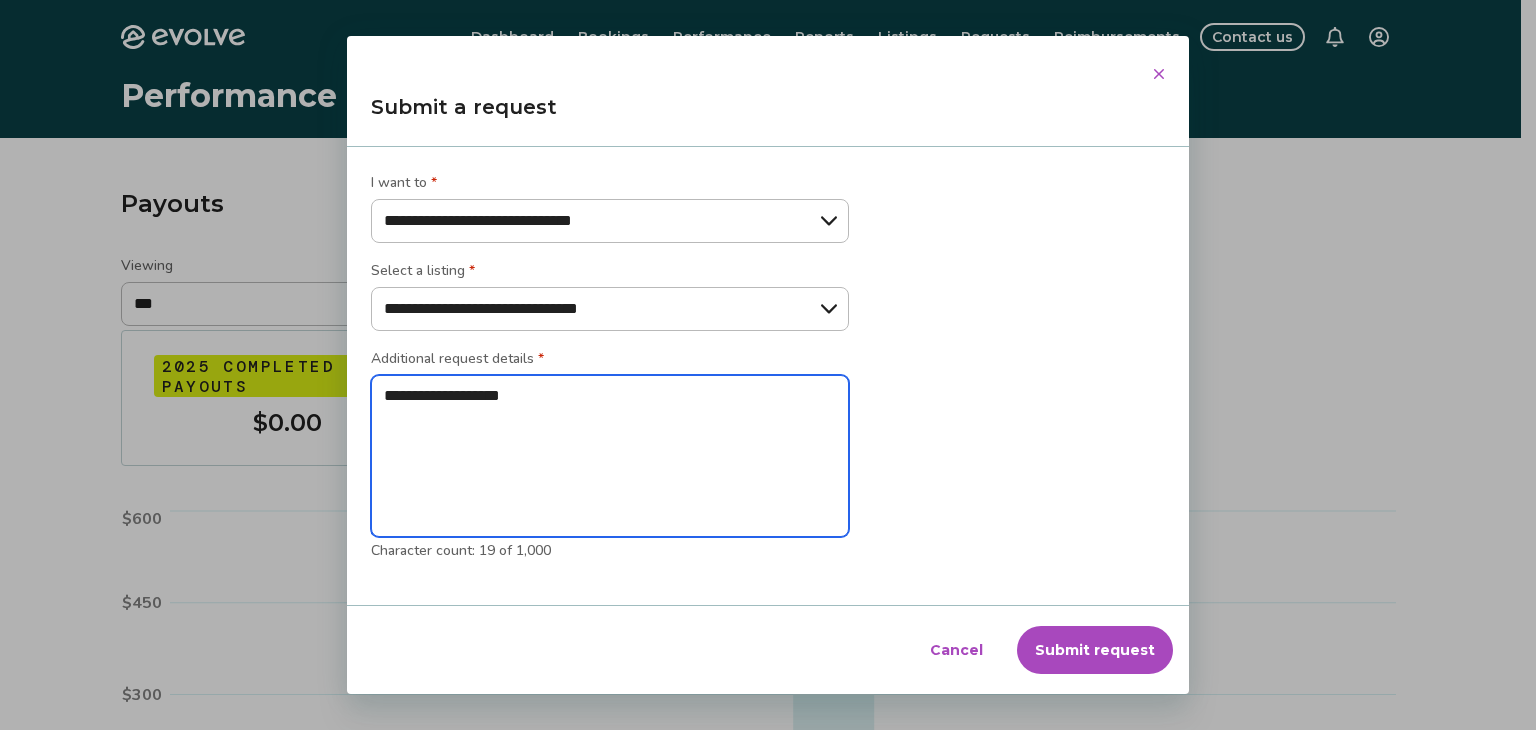 type on "**********" 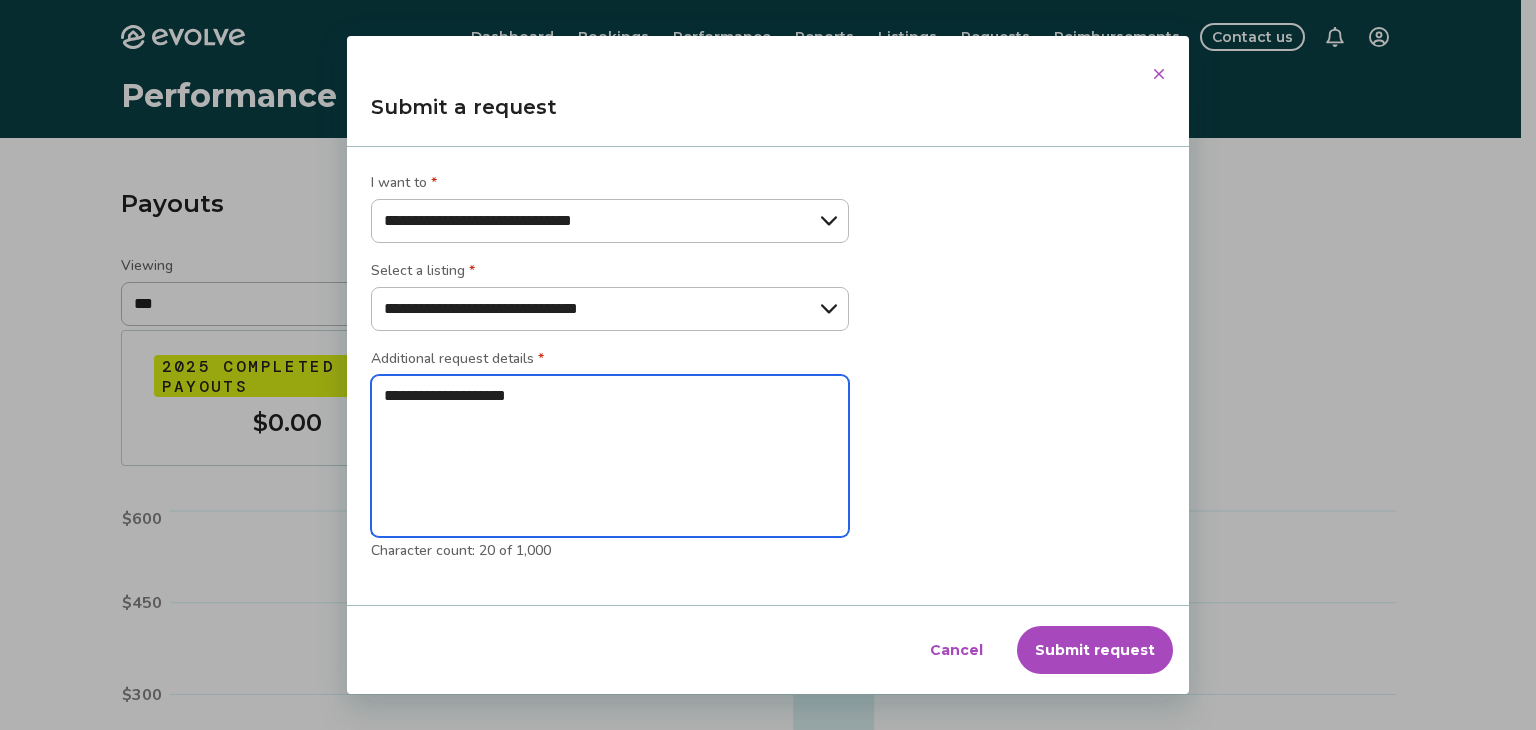 type on "**********" 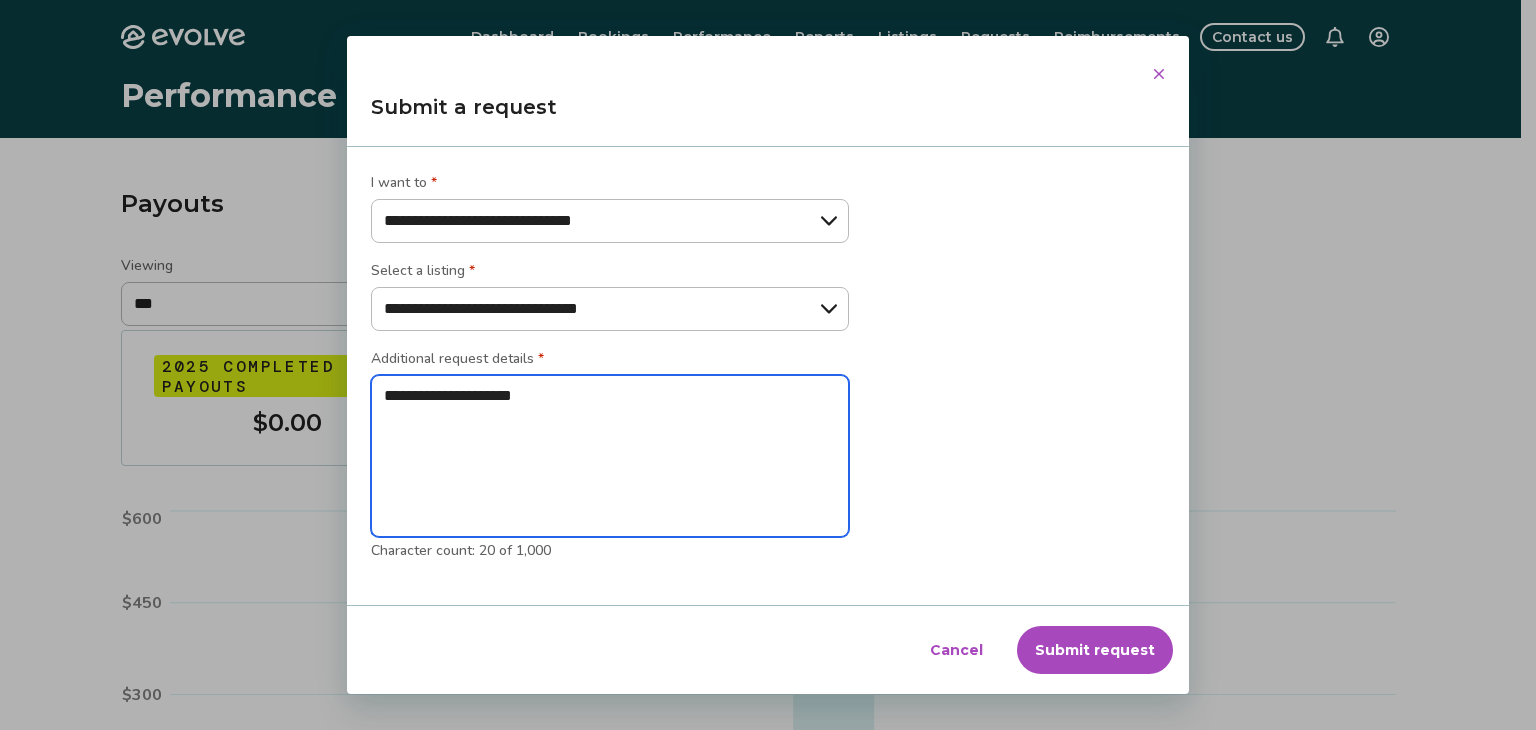 type on "**********" 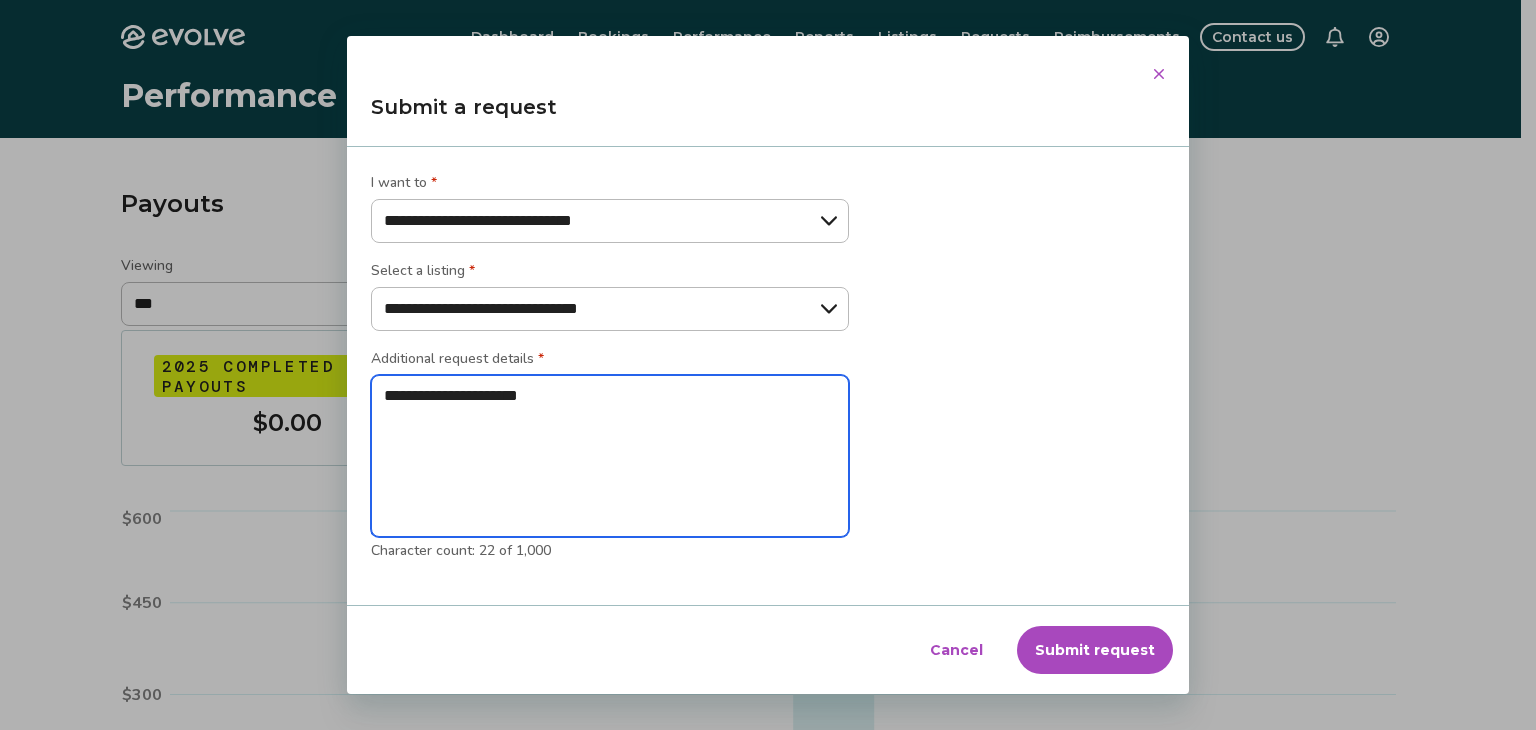 type on "**********" 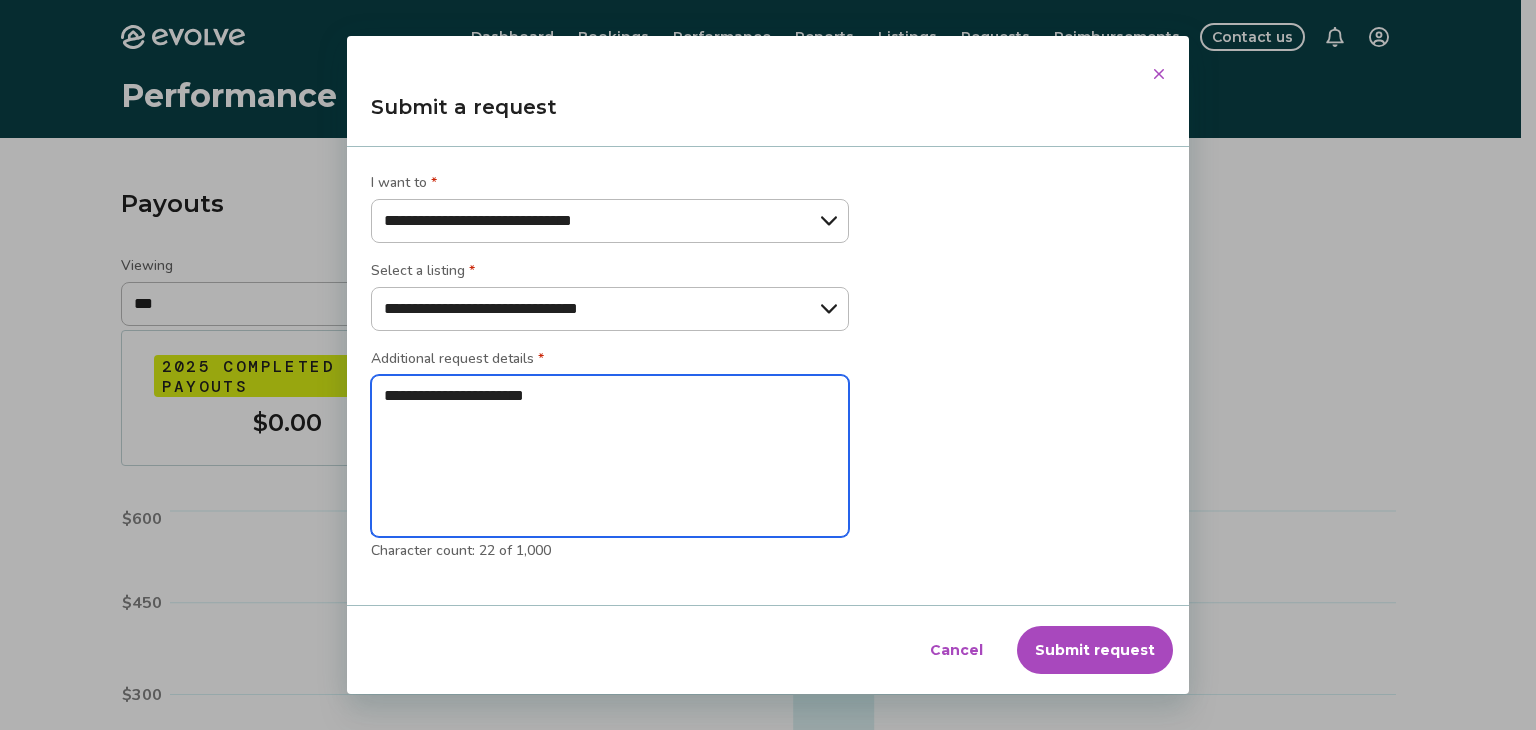 type on "**********" 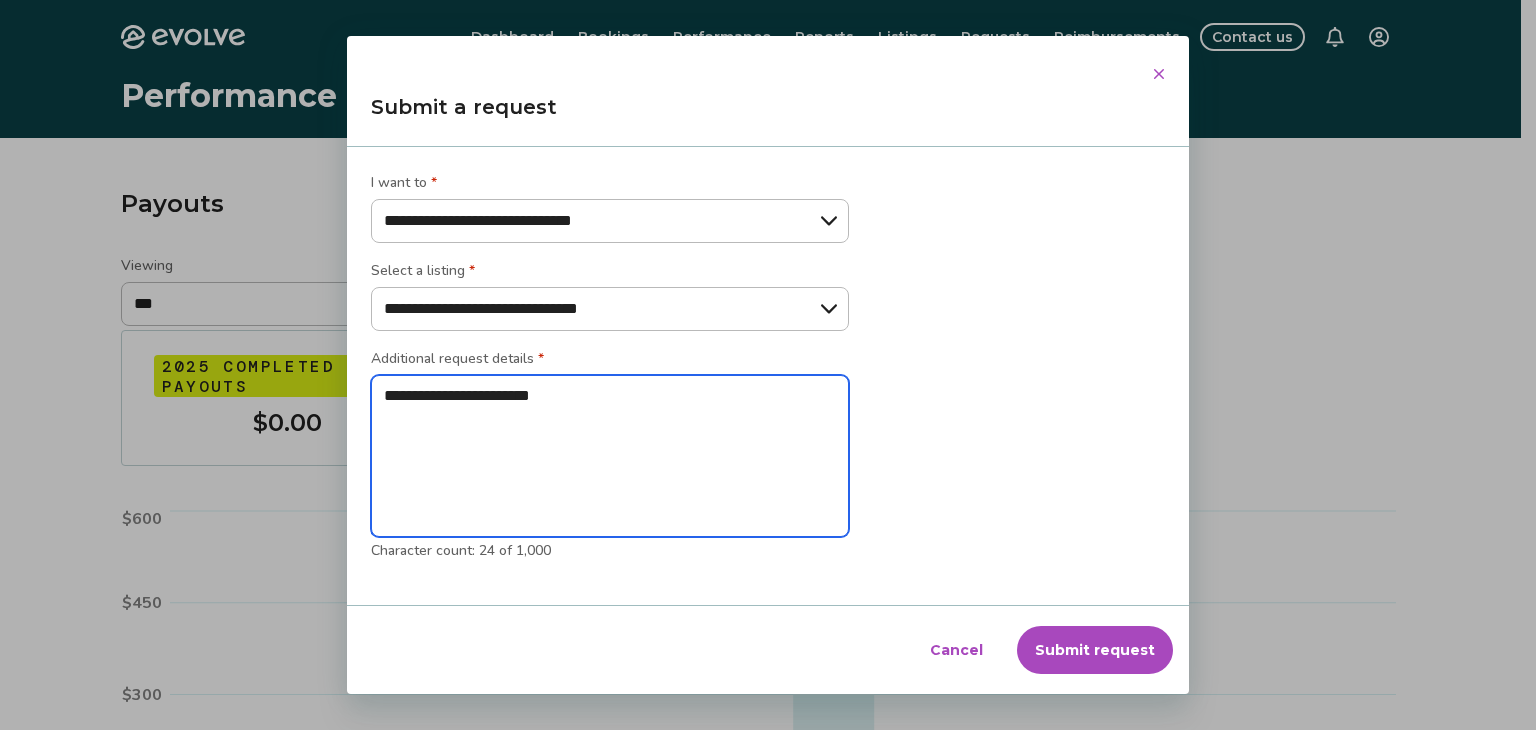 type on "**********" 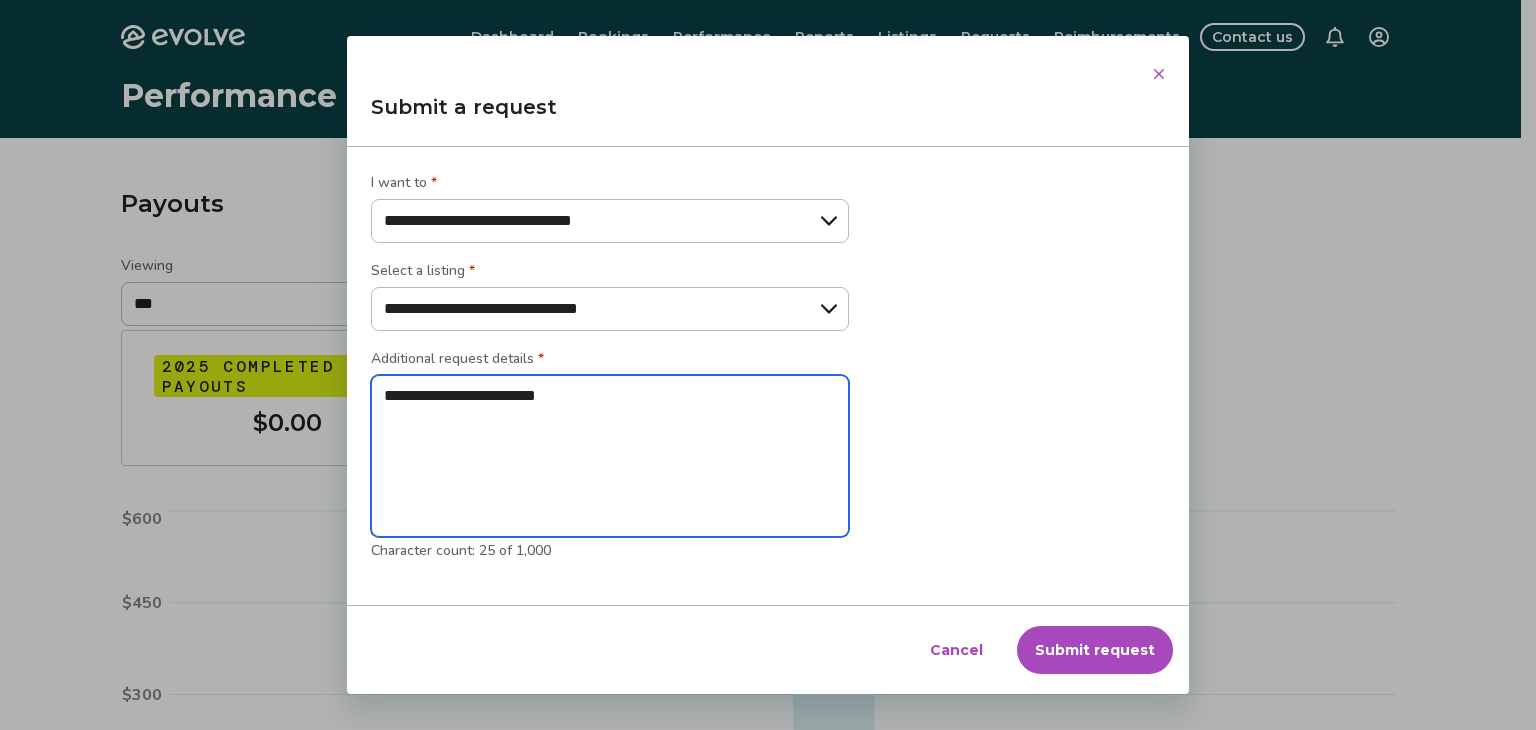 type on "**********" 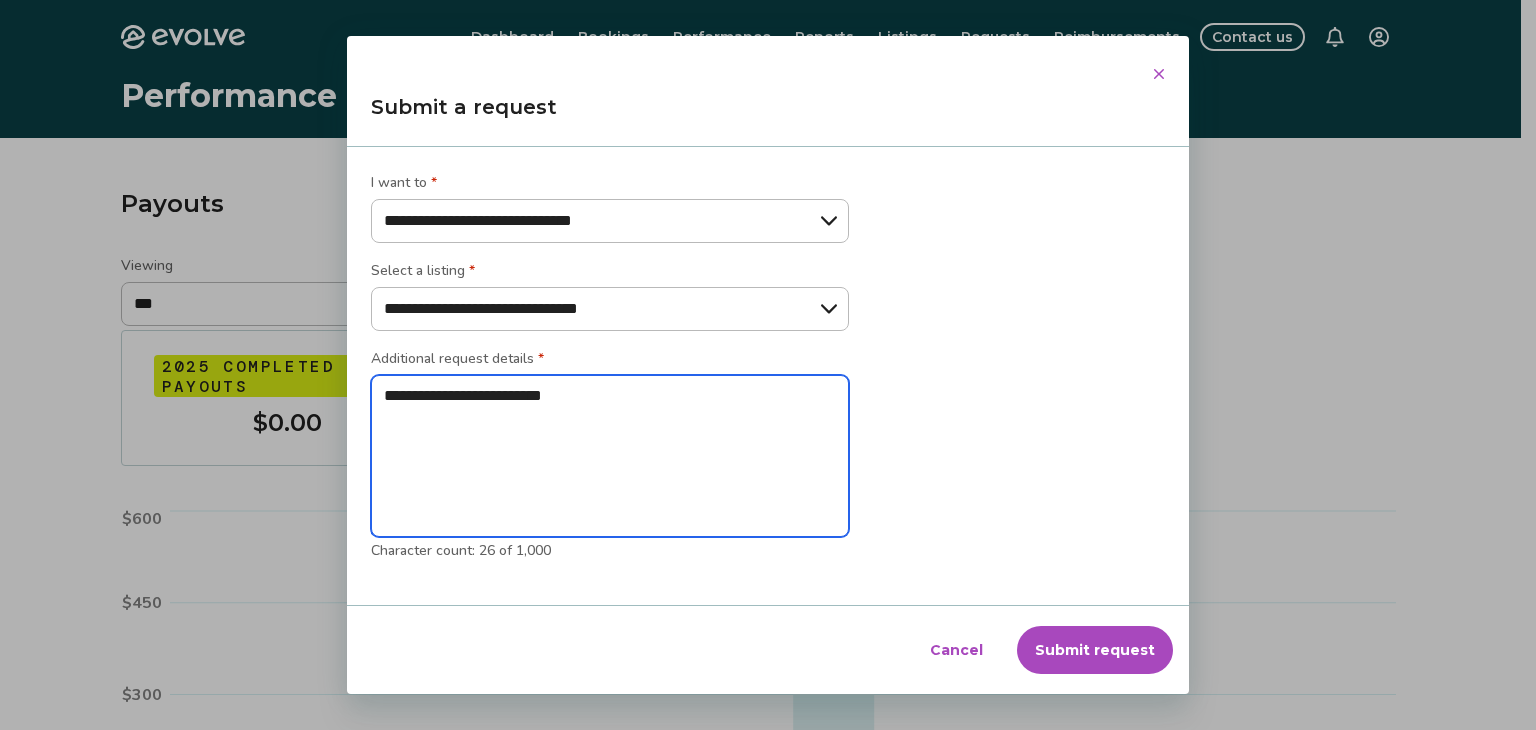 type on "**********" 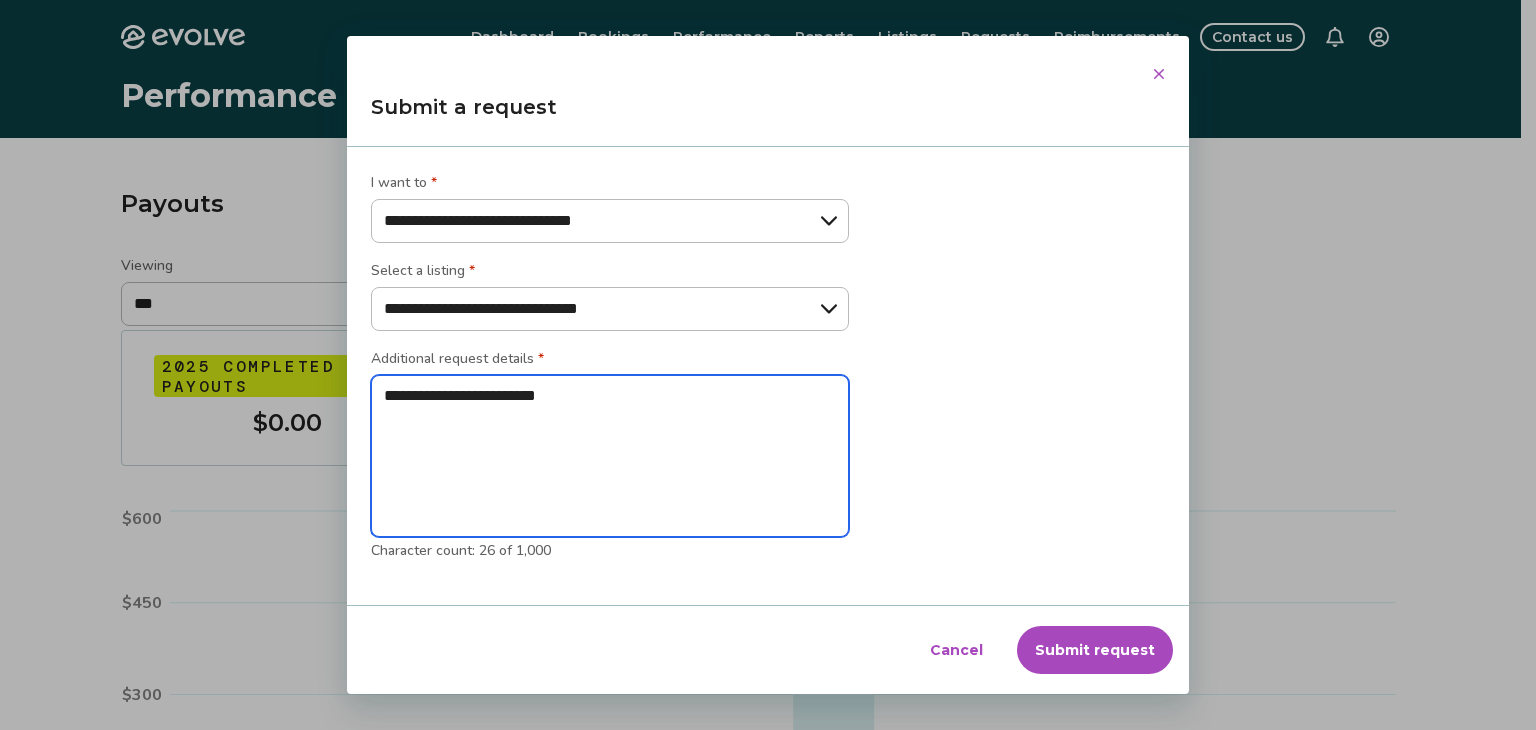 type on "**********" 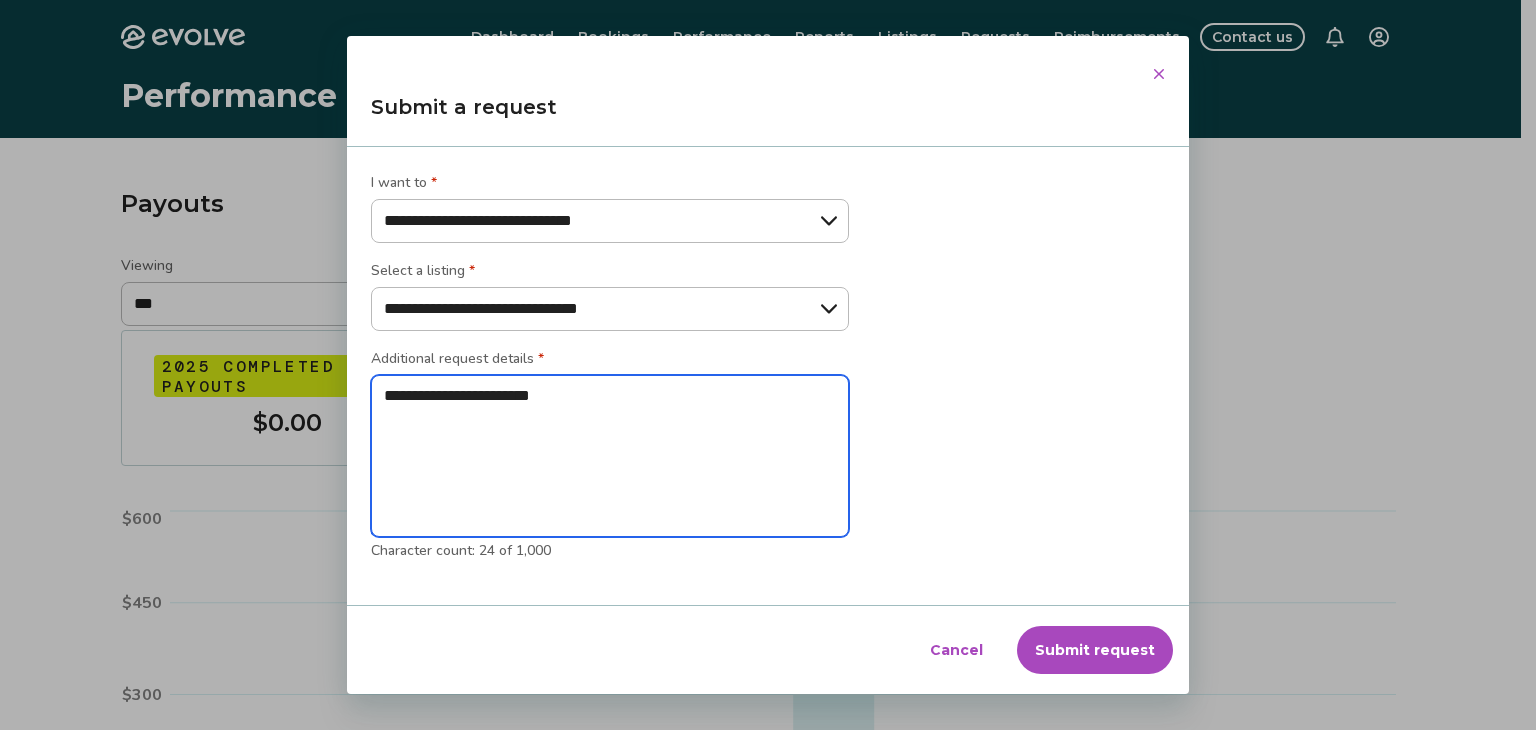 type on "**********" 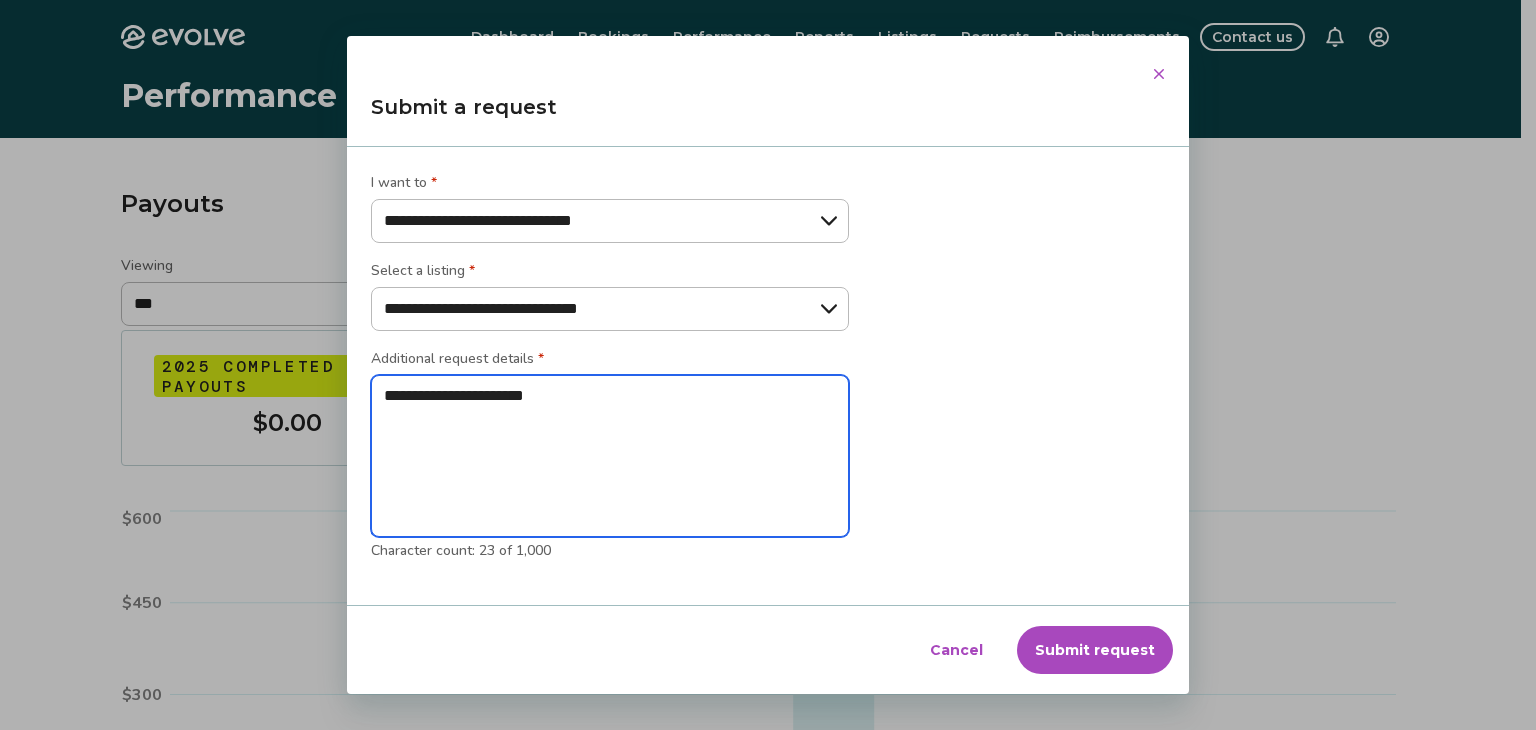 type on "**********" 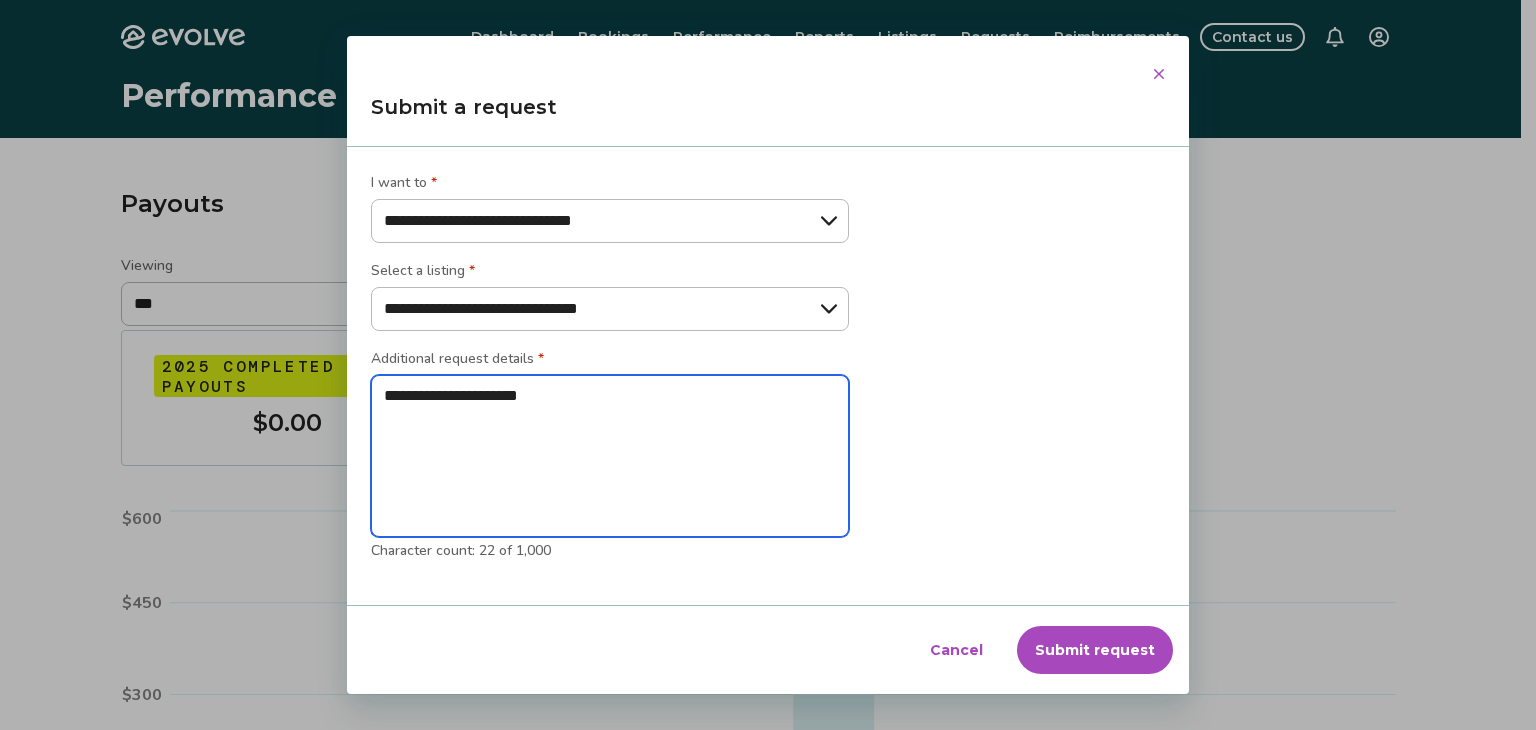 type on "**********" 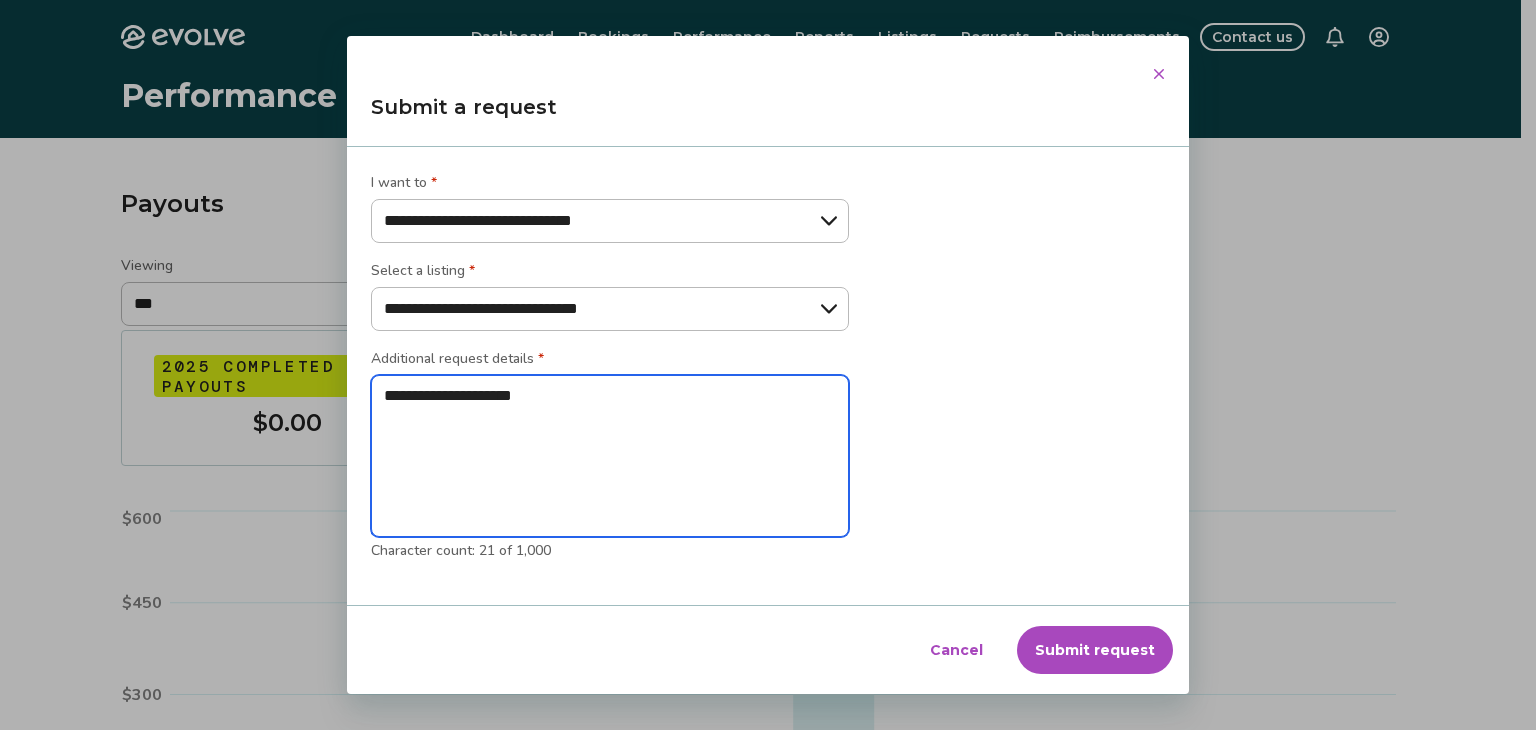 type on "**********" 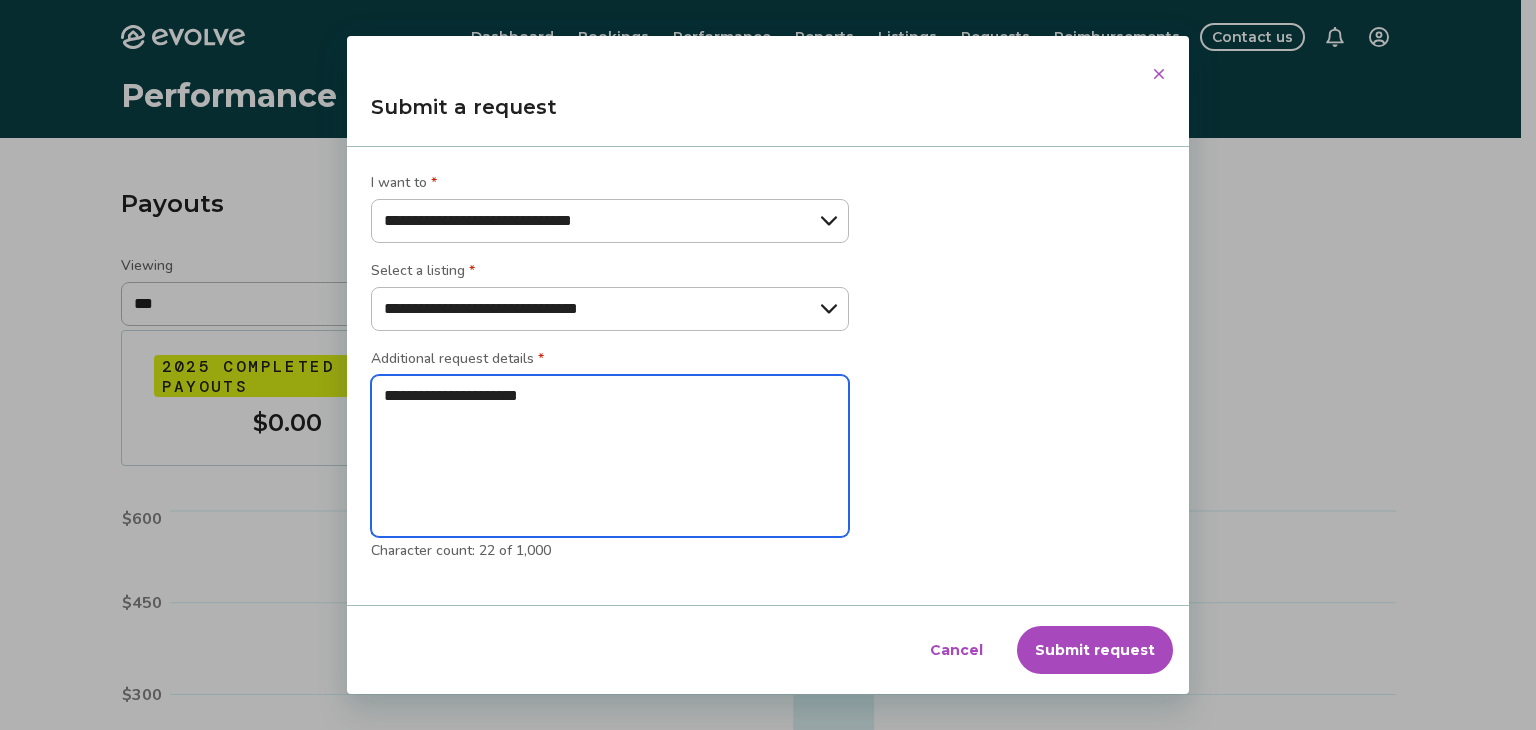 type on "**********" 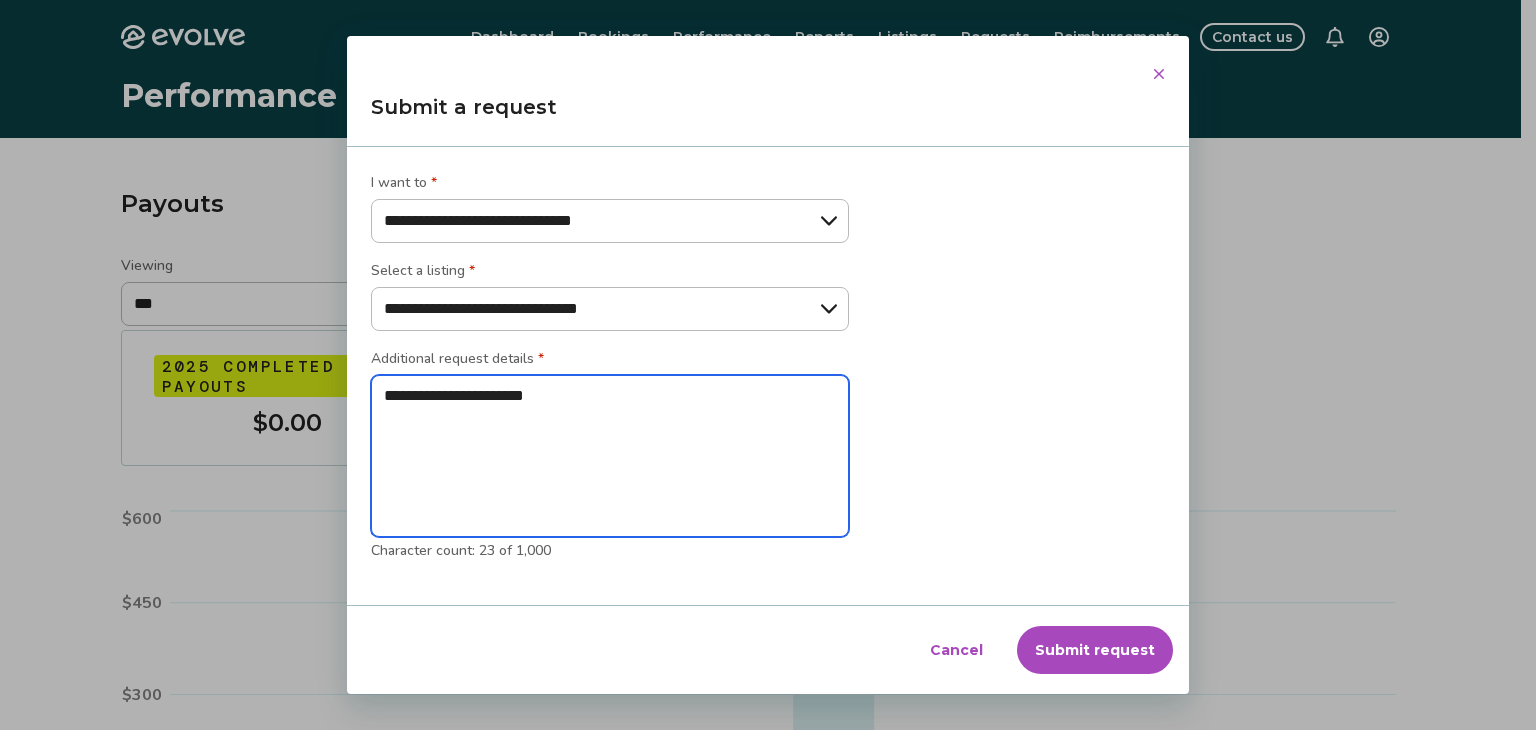 type on "**********" 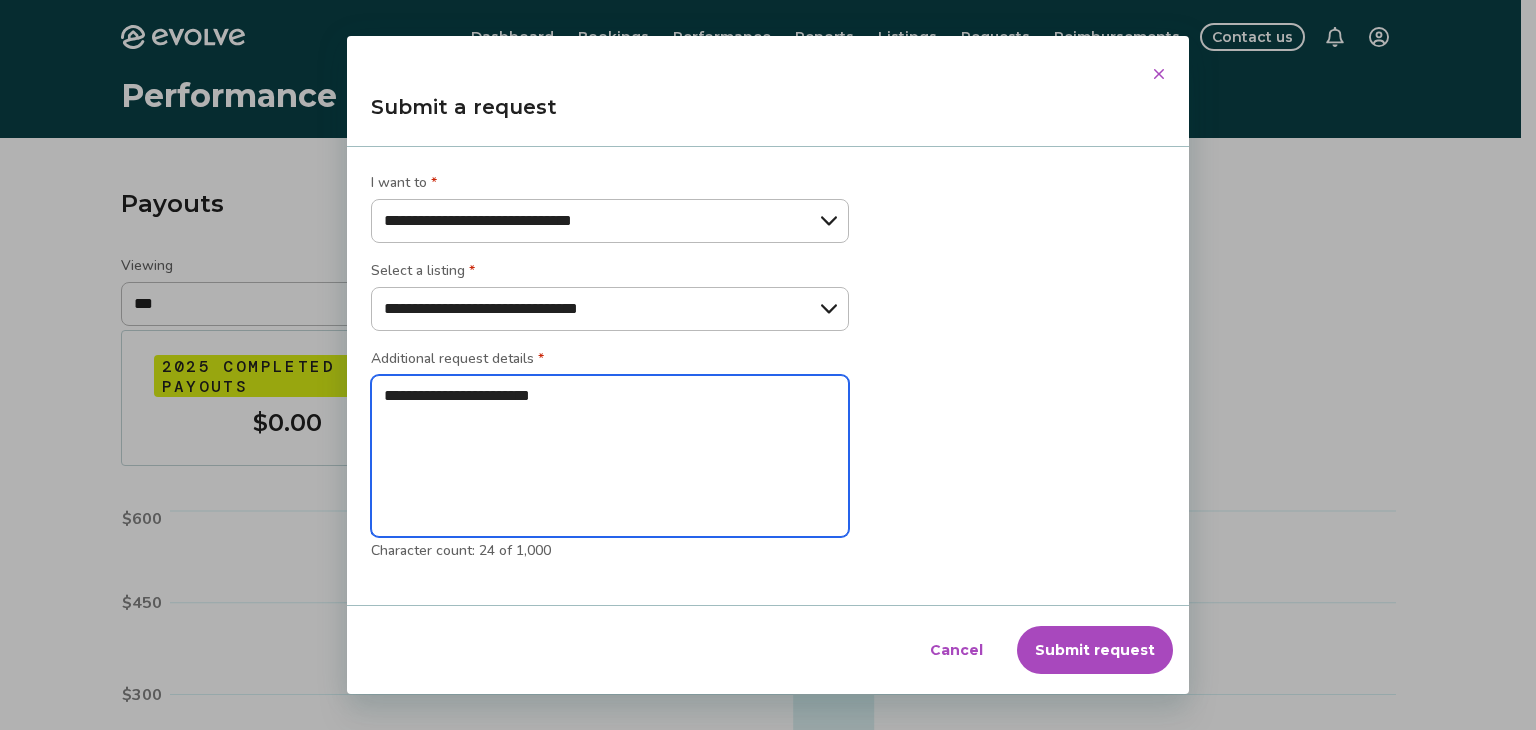 type on "**********" 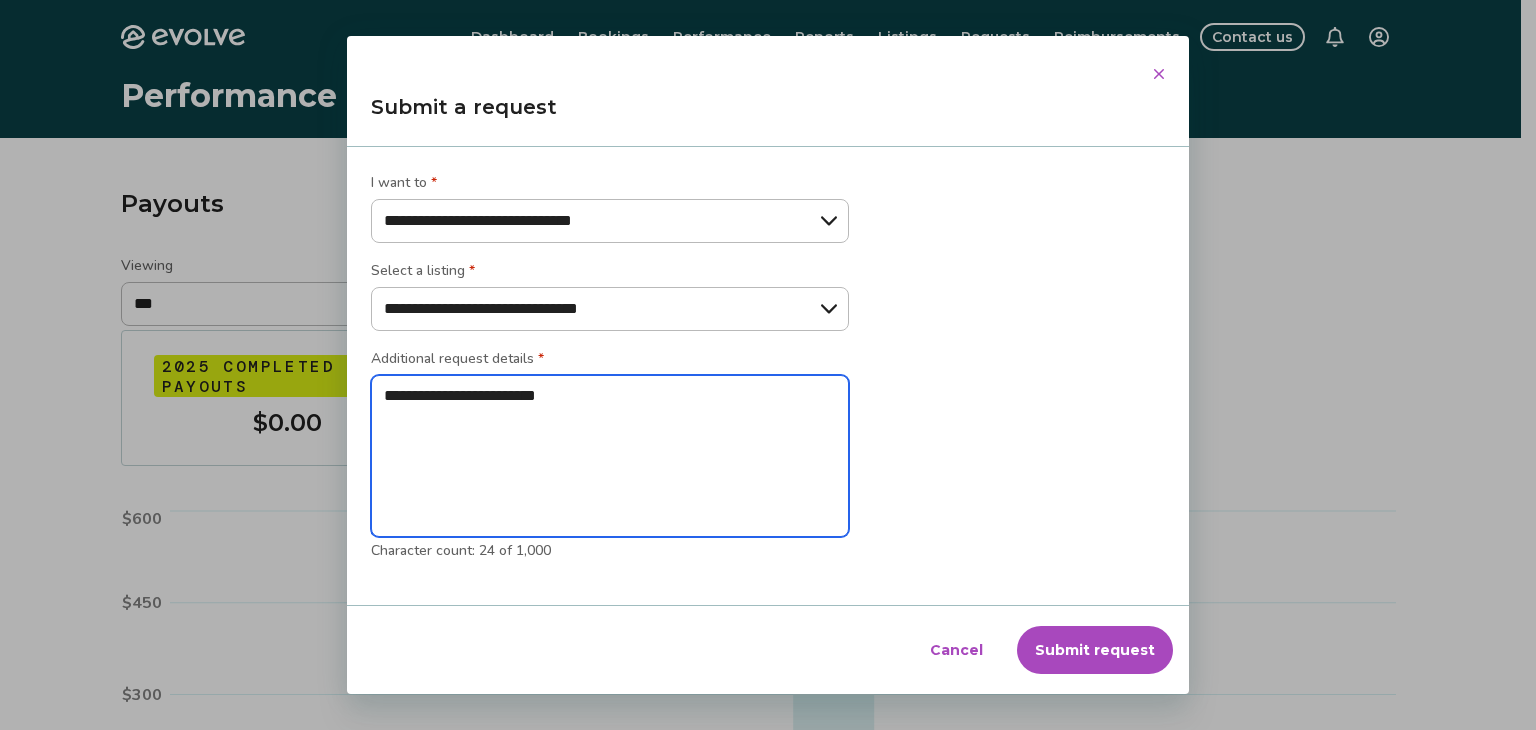 type on "**********" 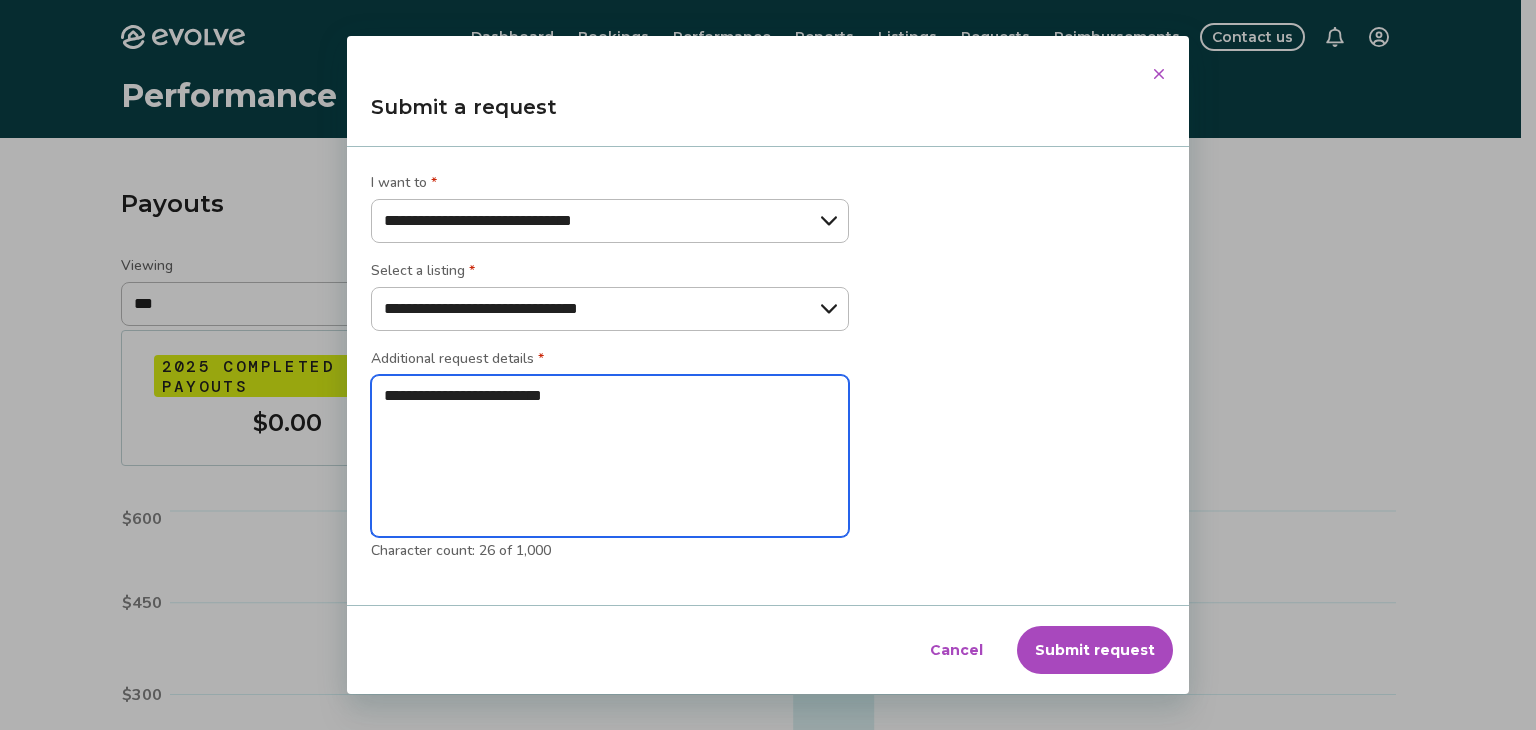 type on "**********" 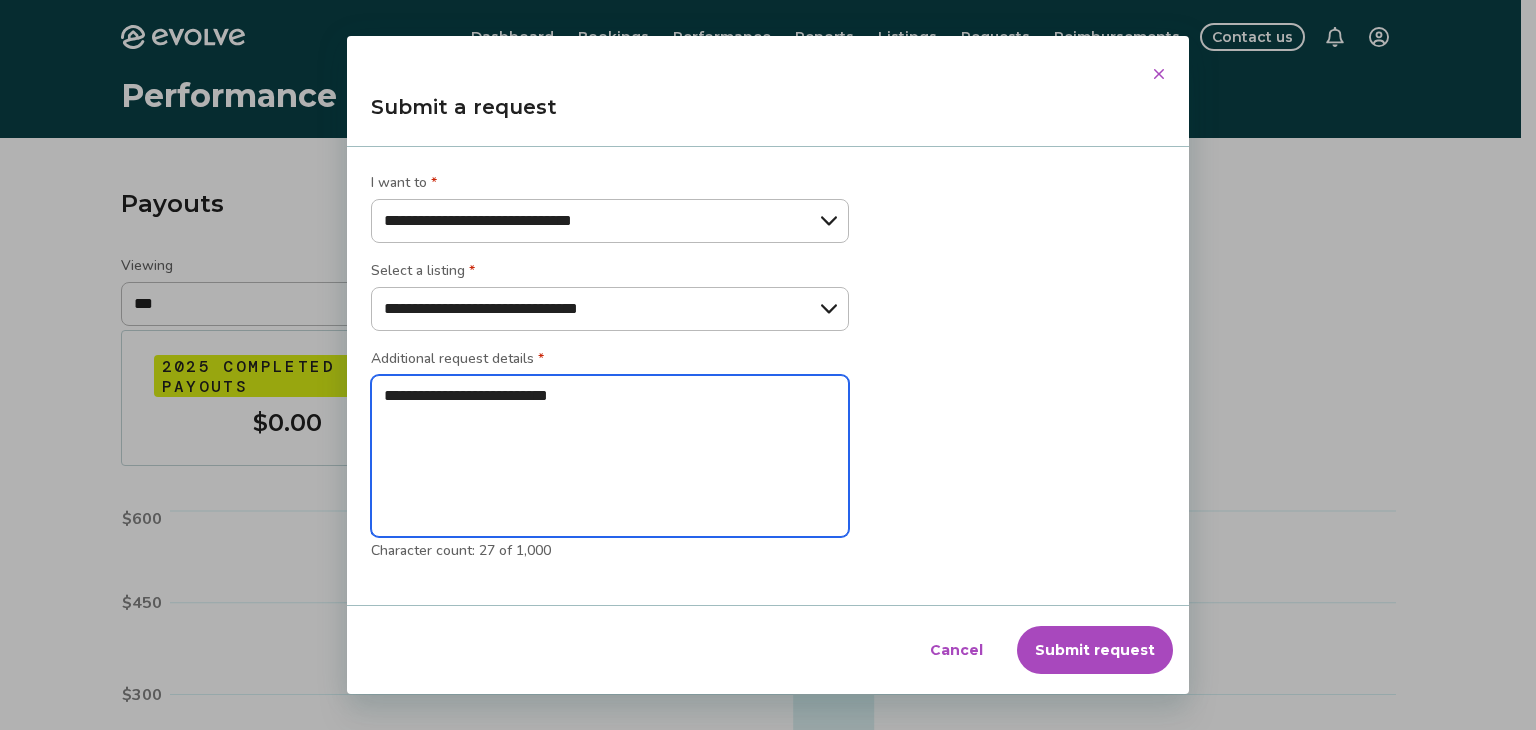 type on "**********" 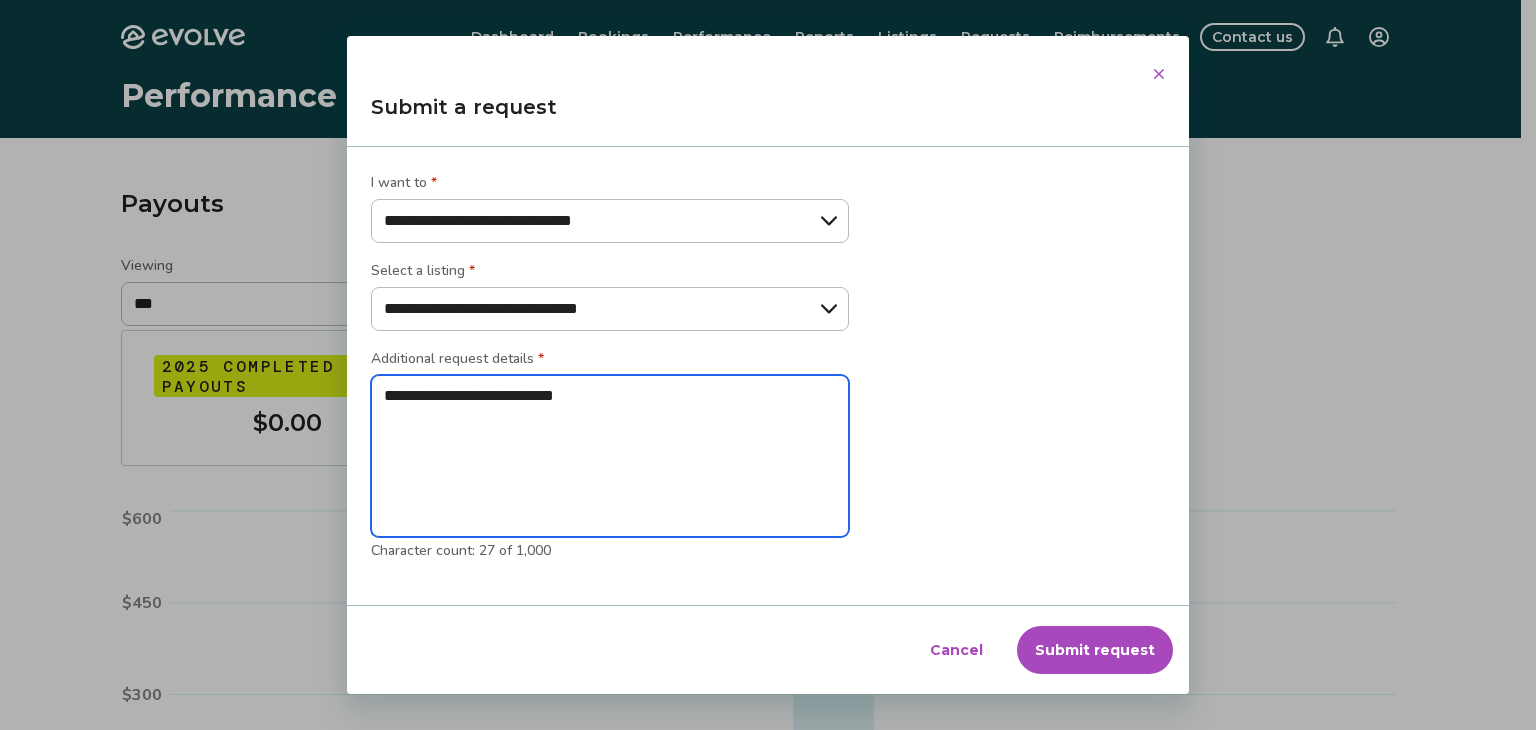 type on "**********" 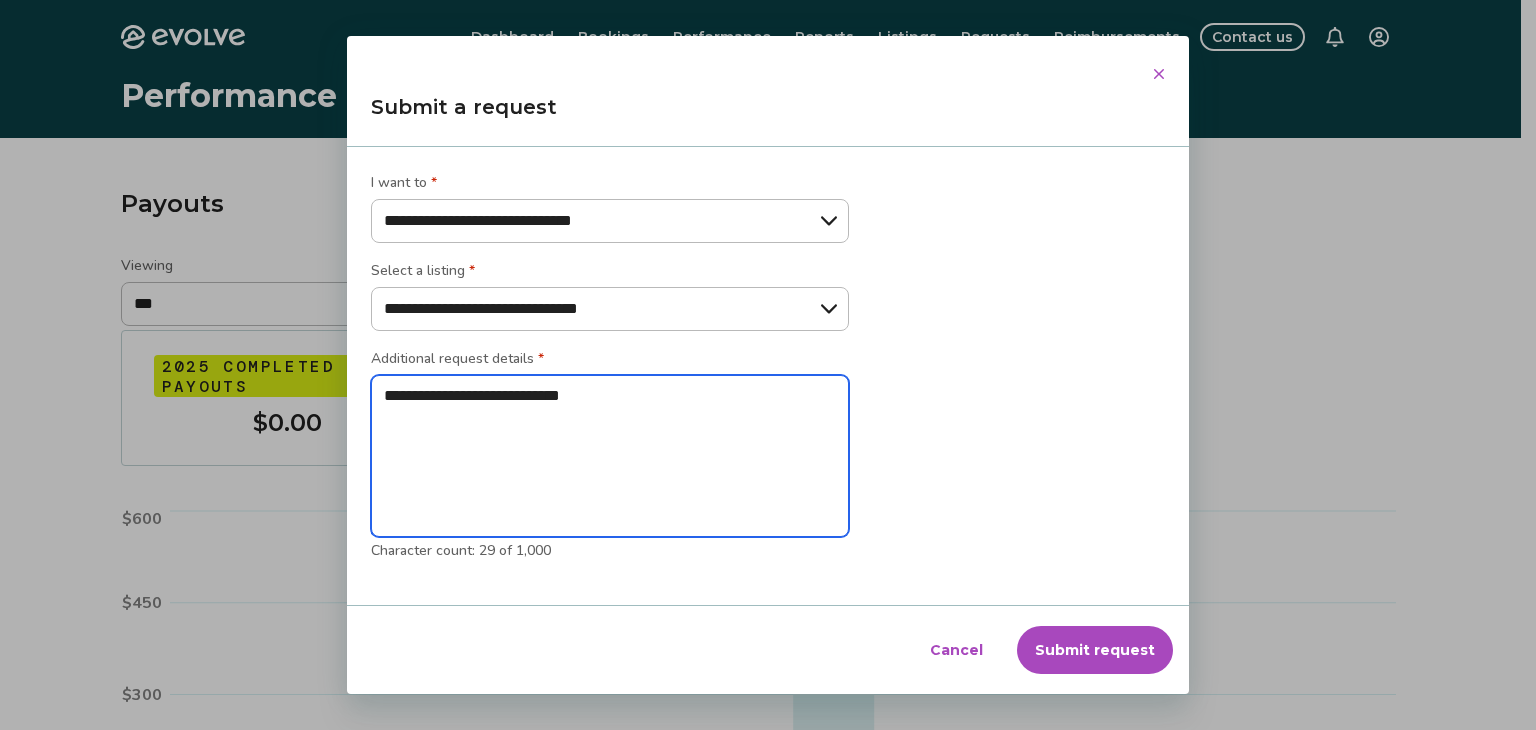 type on "**********" 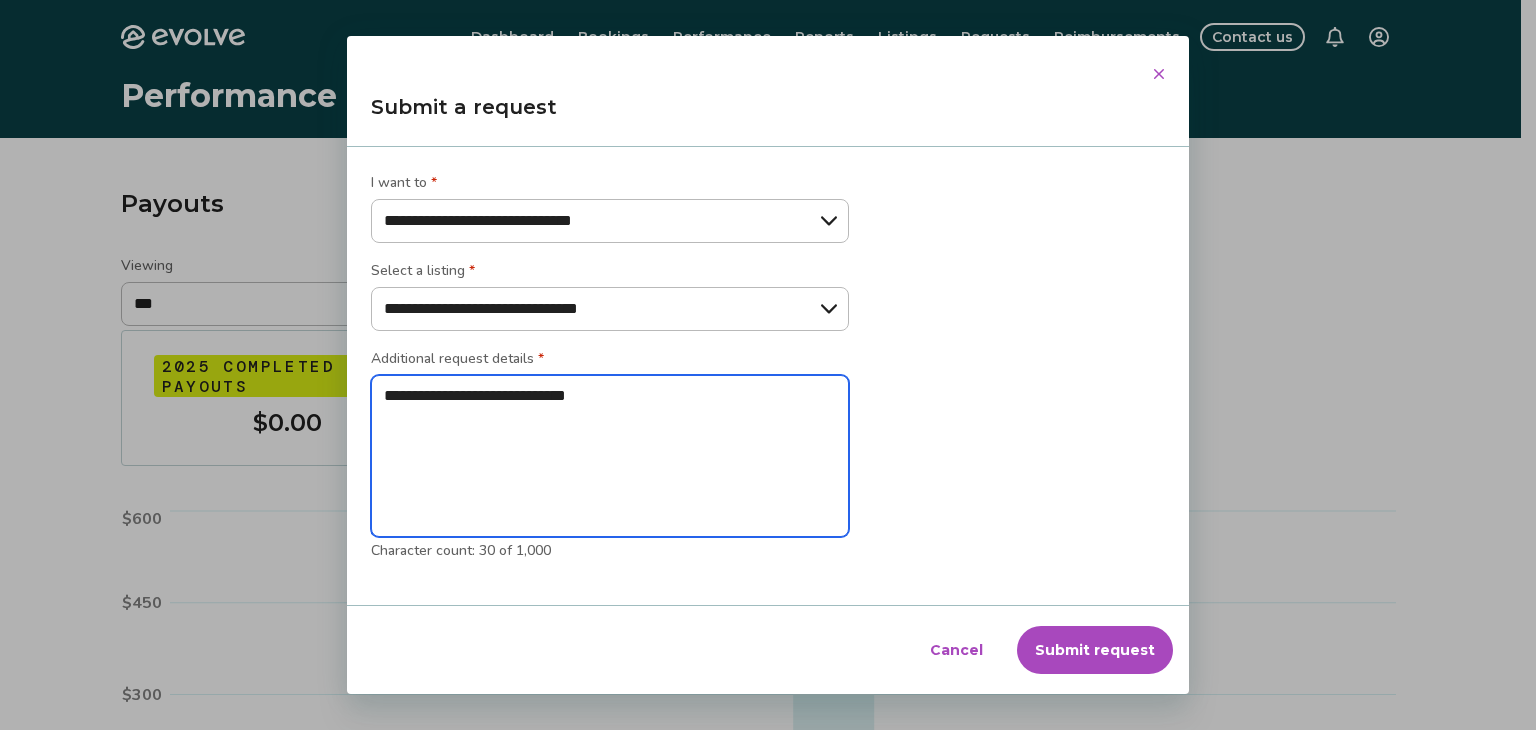 type on "**********" 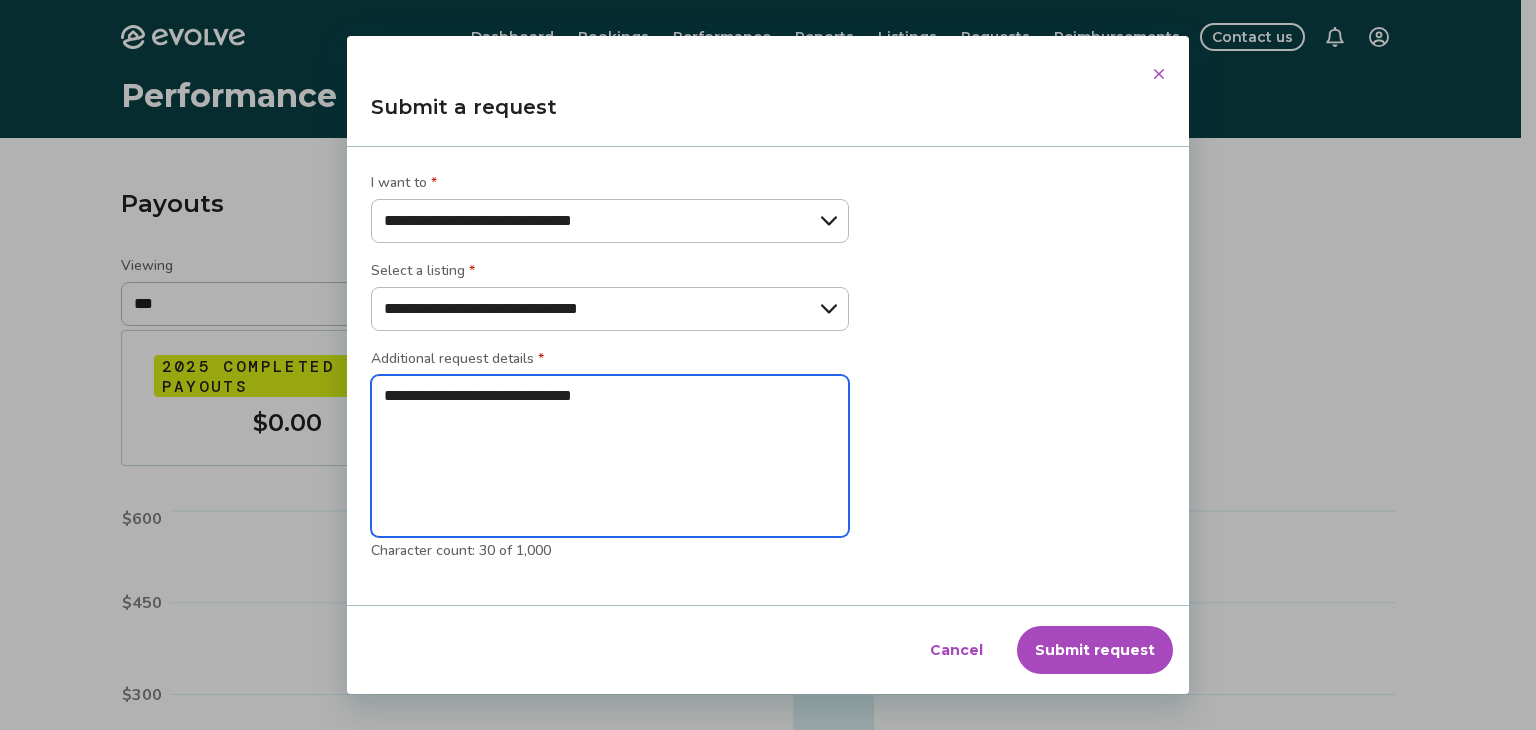 type on "**********" 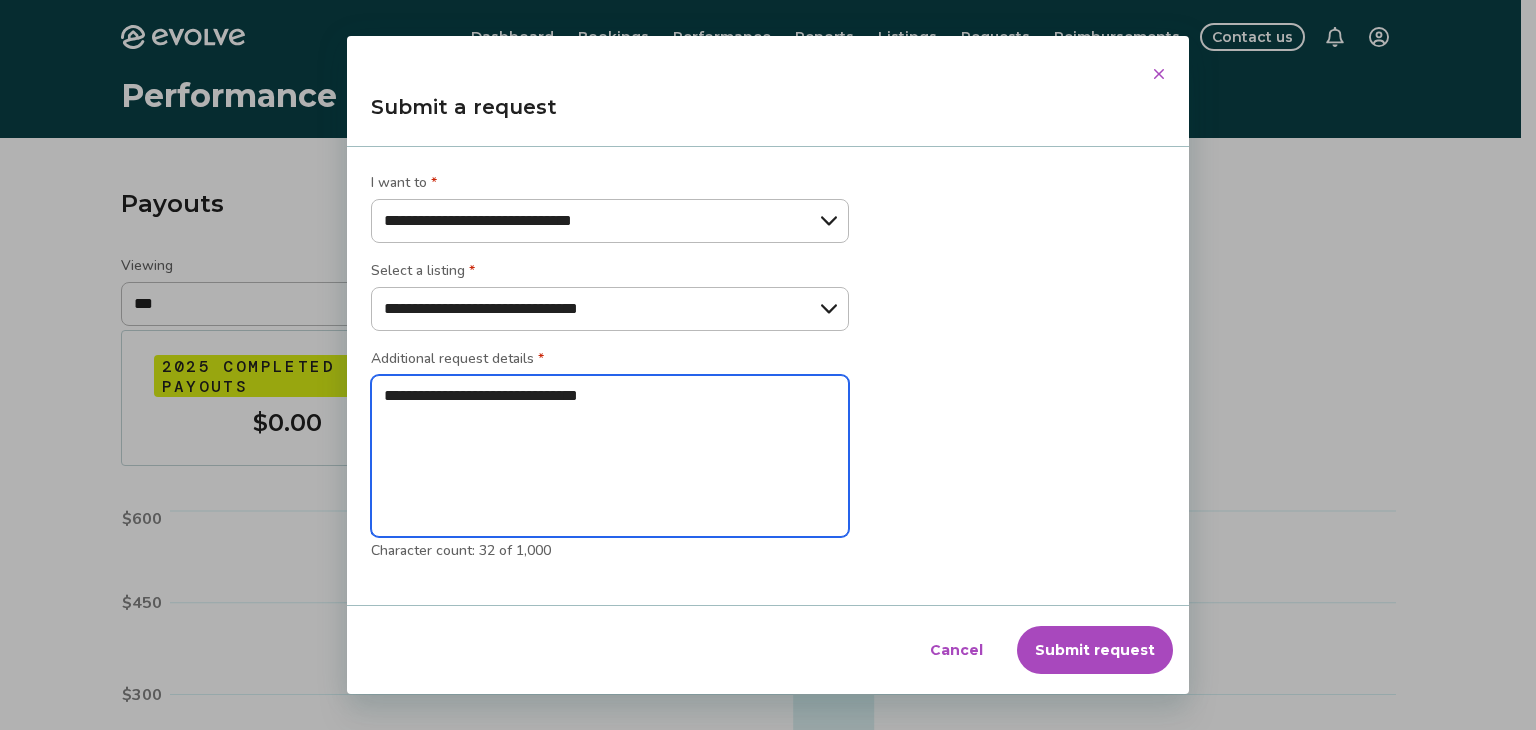 type on "**********" 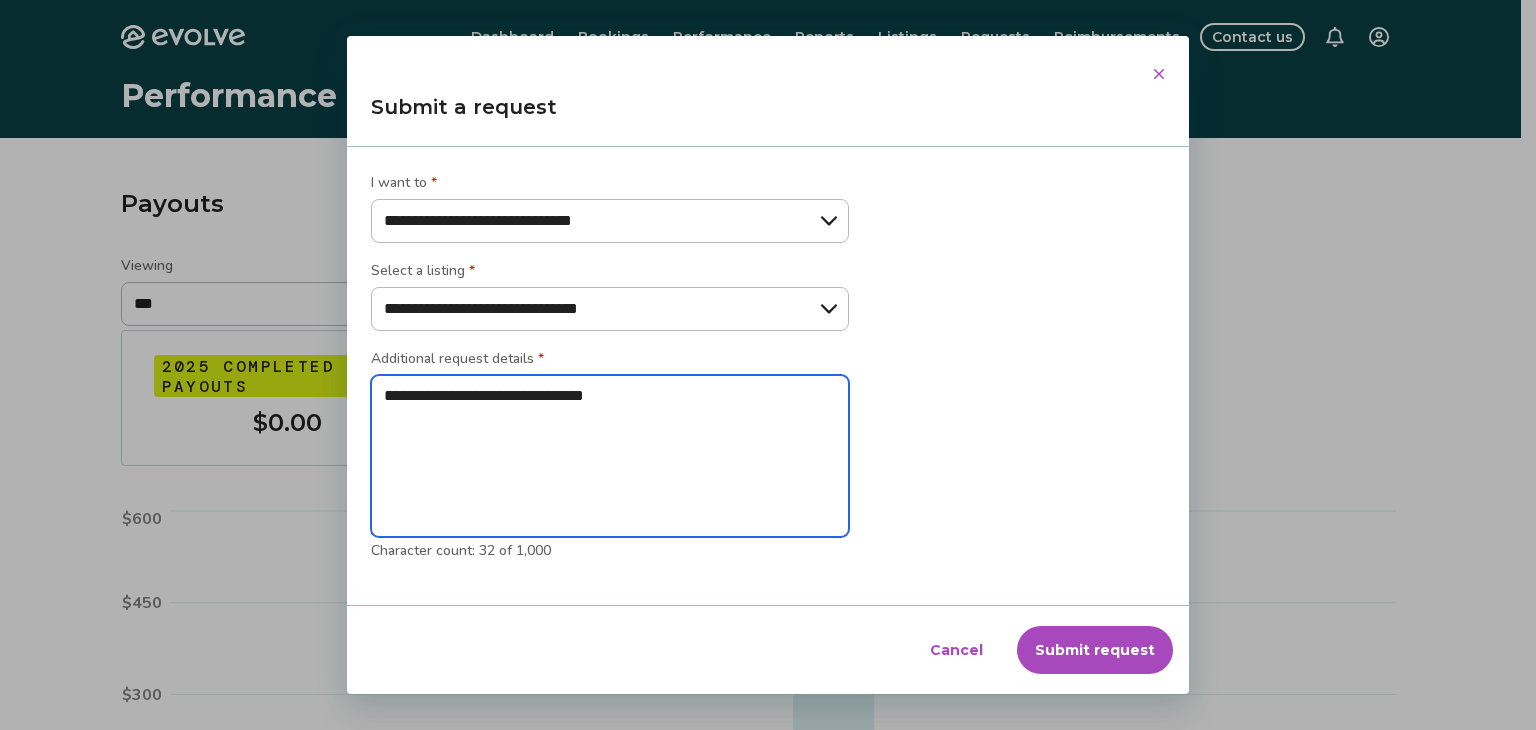 type on "**********" 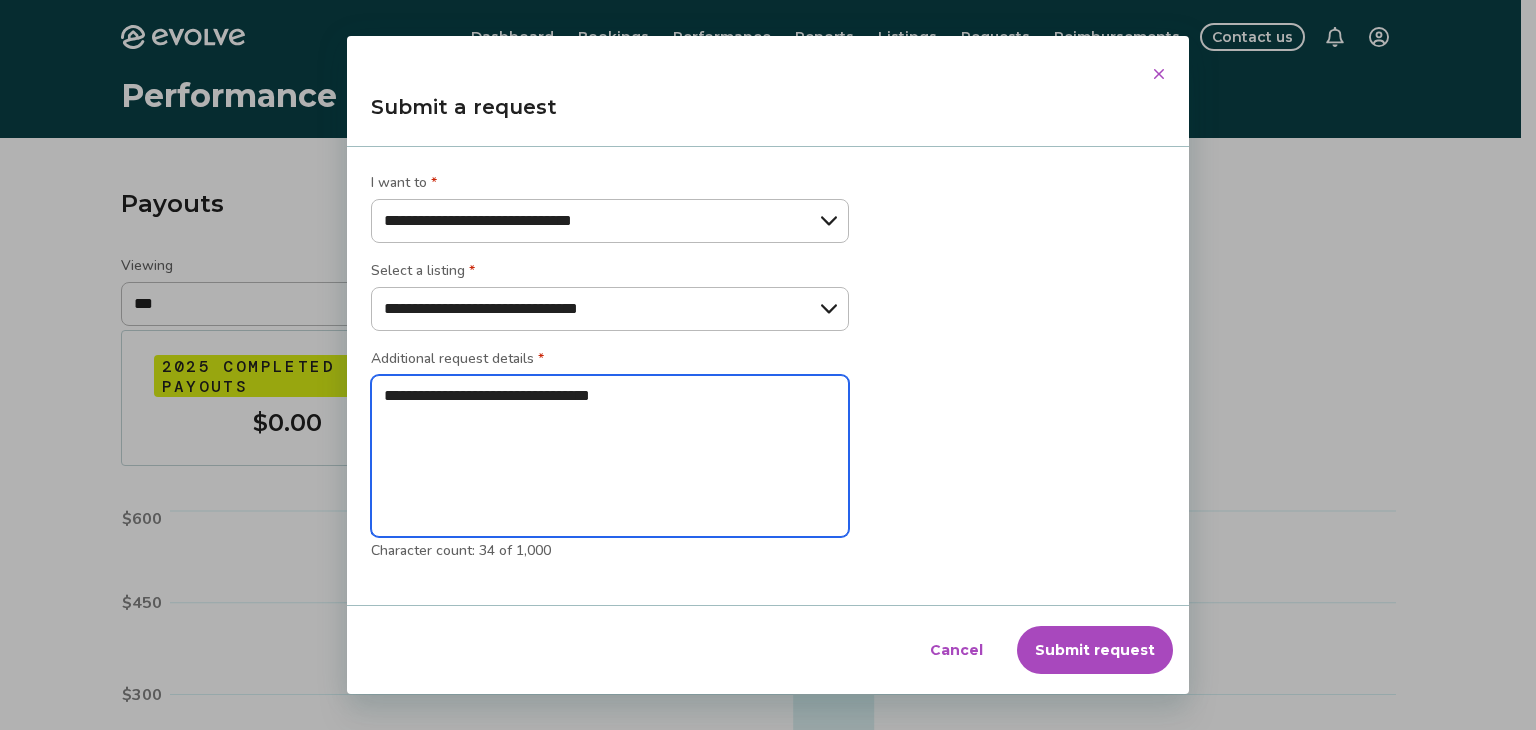 type on "**********" 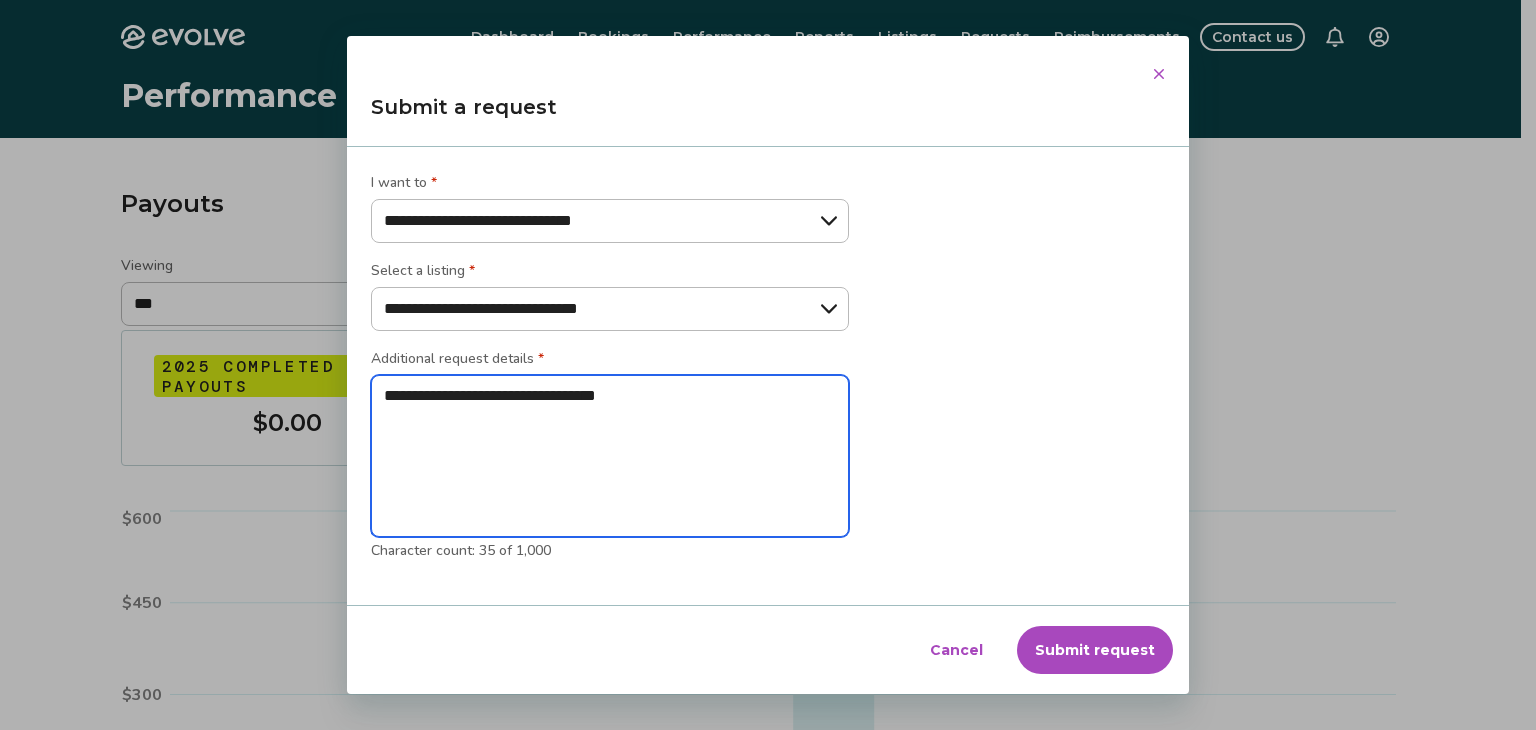 type on "**********" 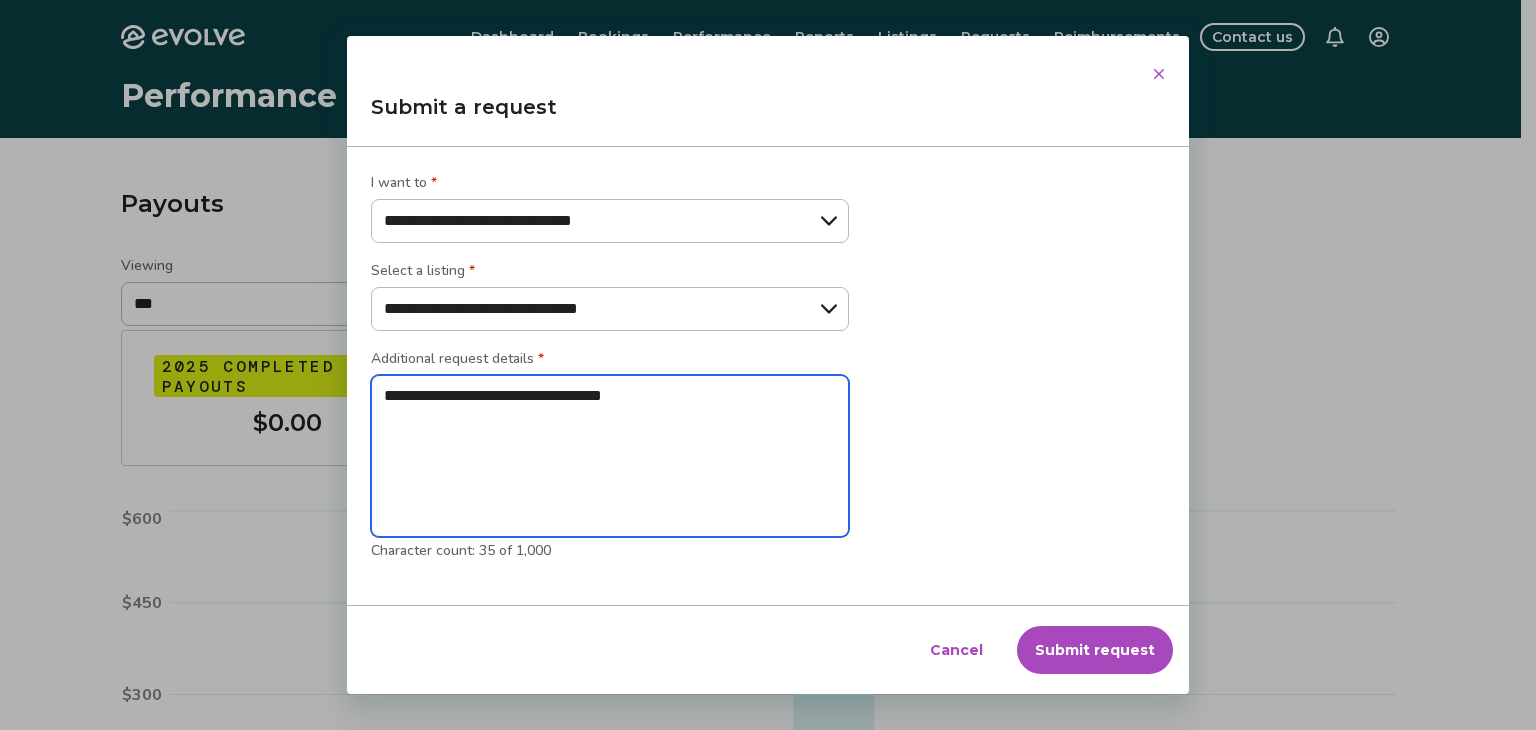 type on "**********" 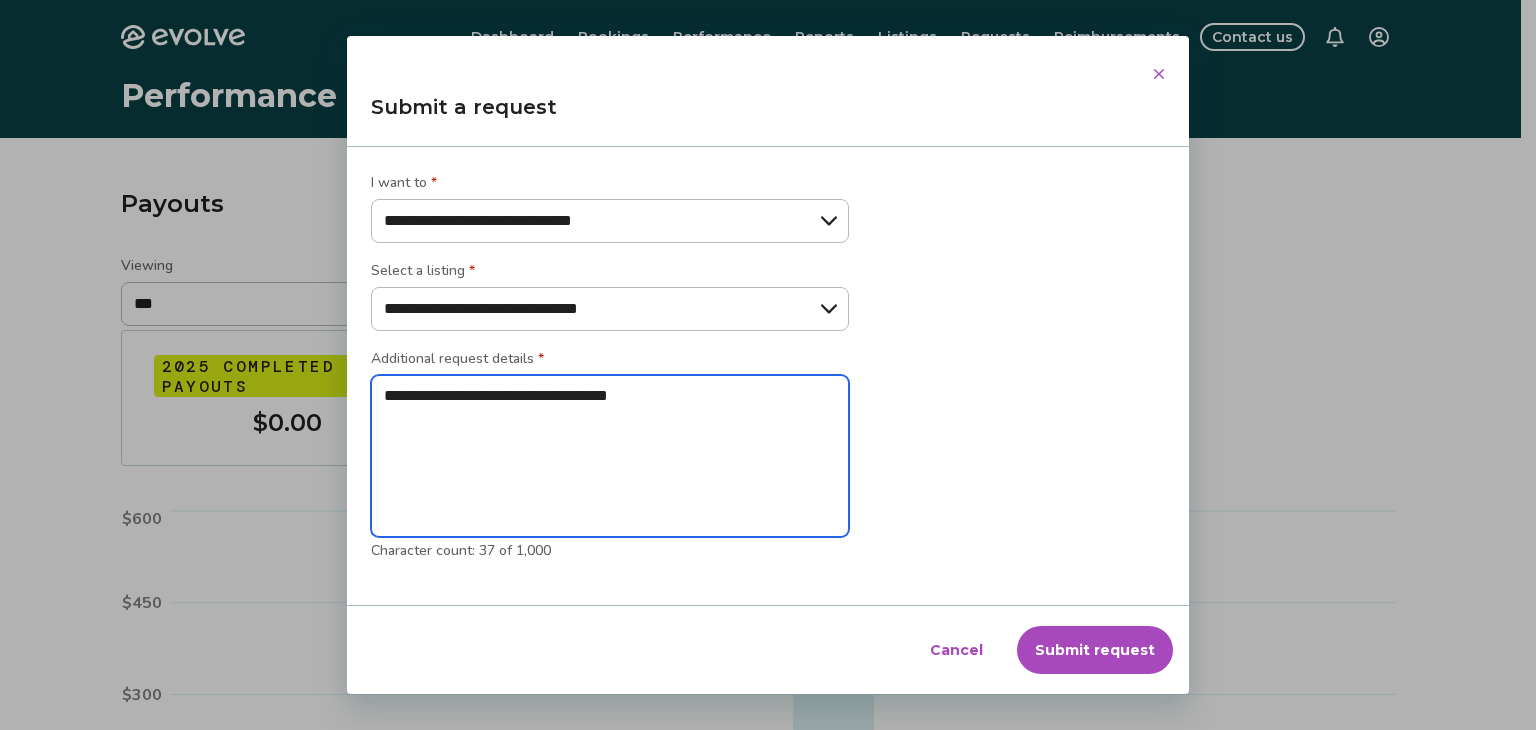 type on "**********" 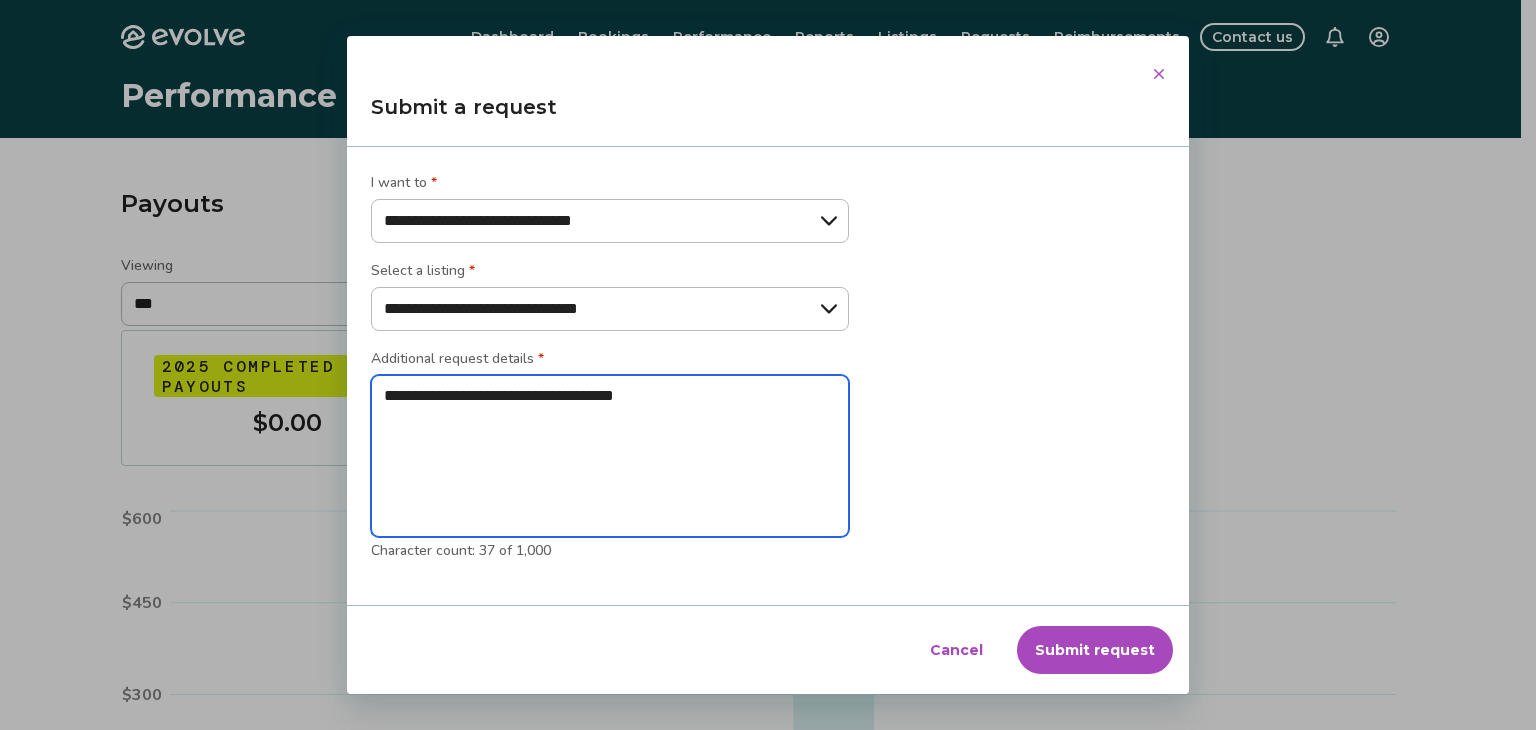 type on "**********" 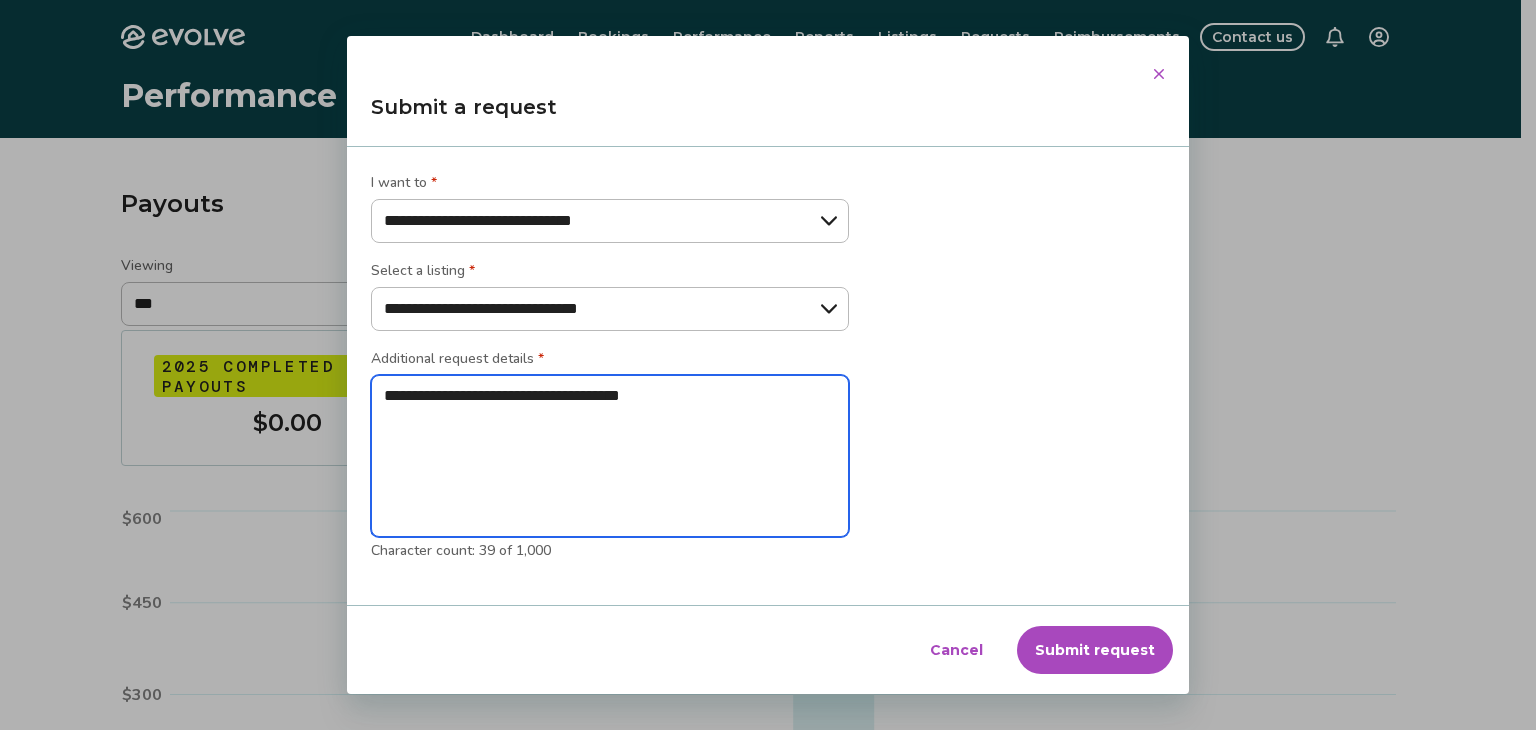 type on "**********" 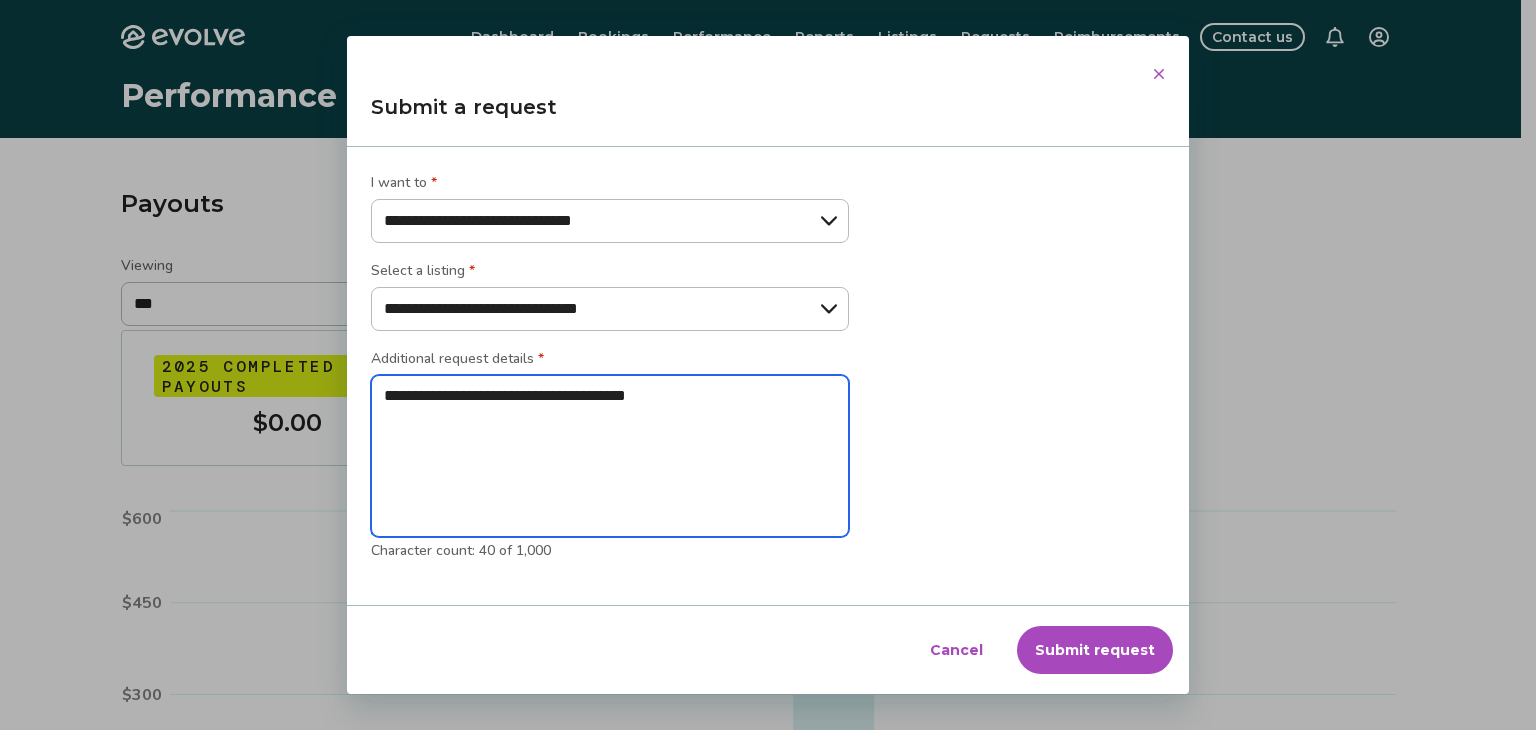 type on "**********" 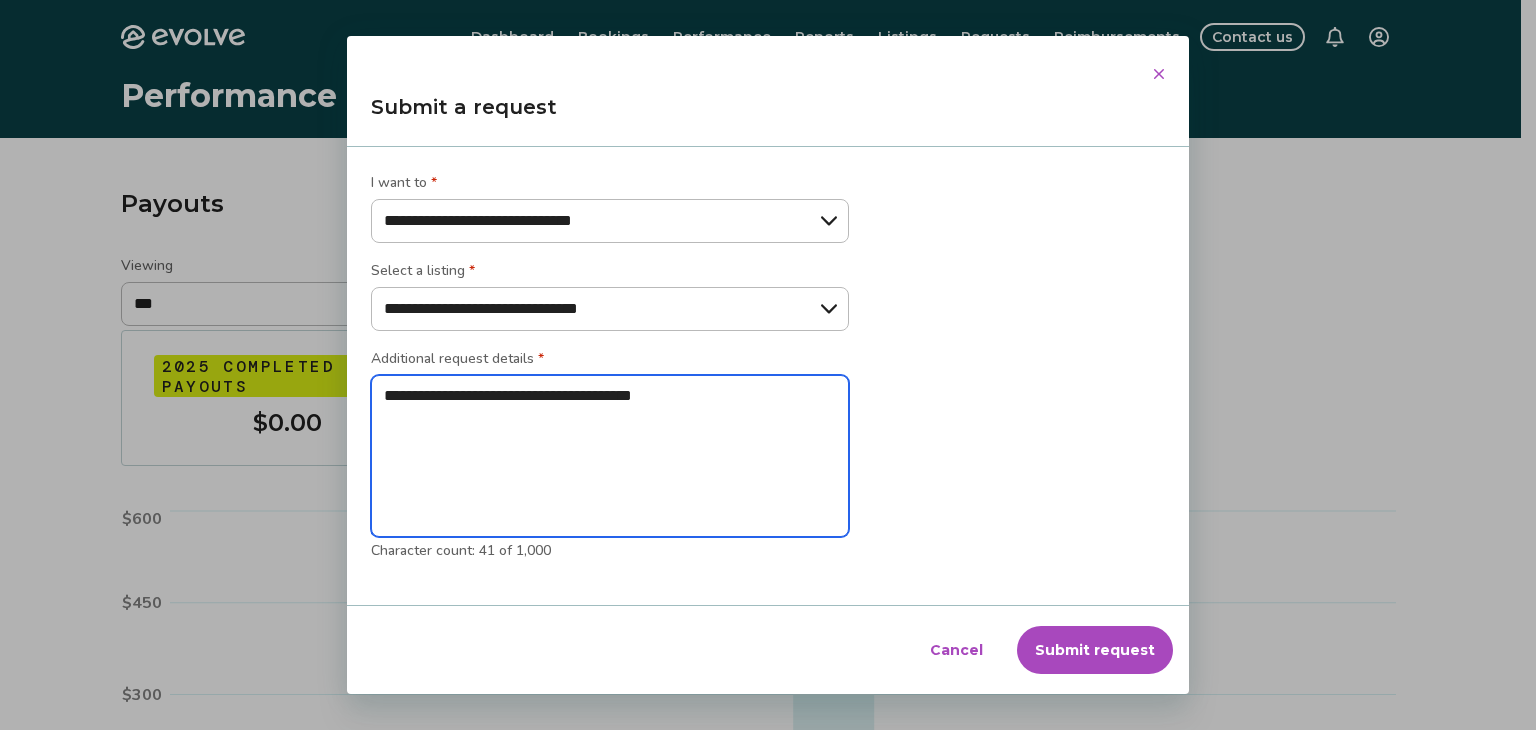 type on "**********" 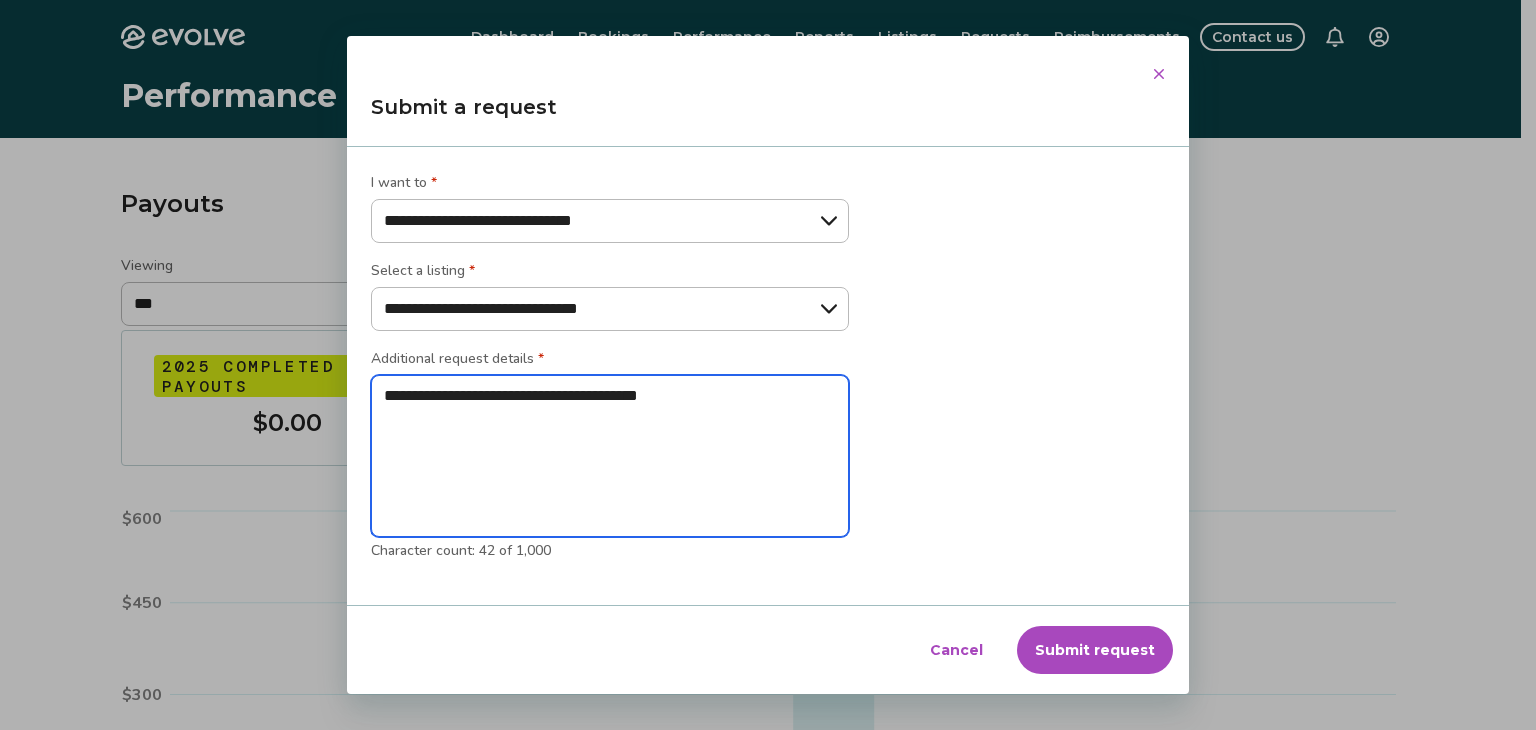 type on "**********" 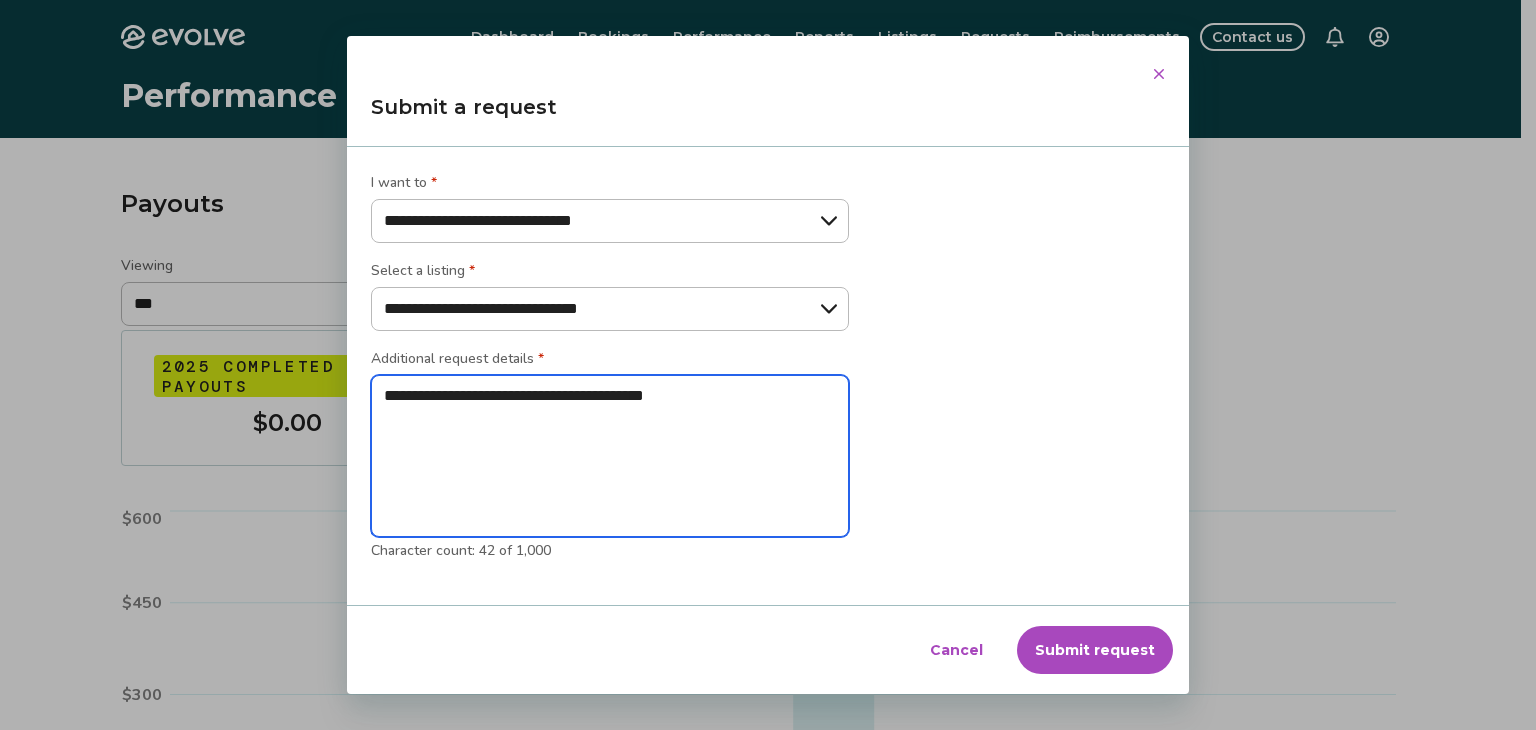 type on "**********" 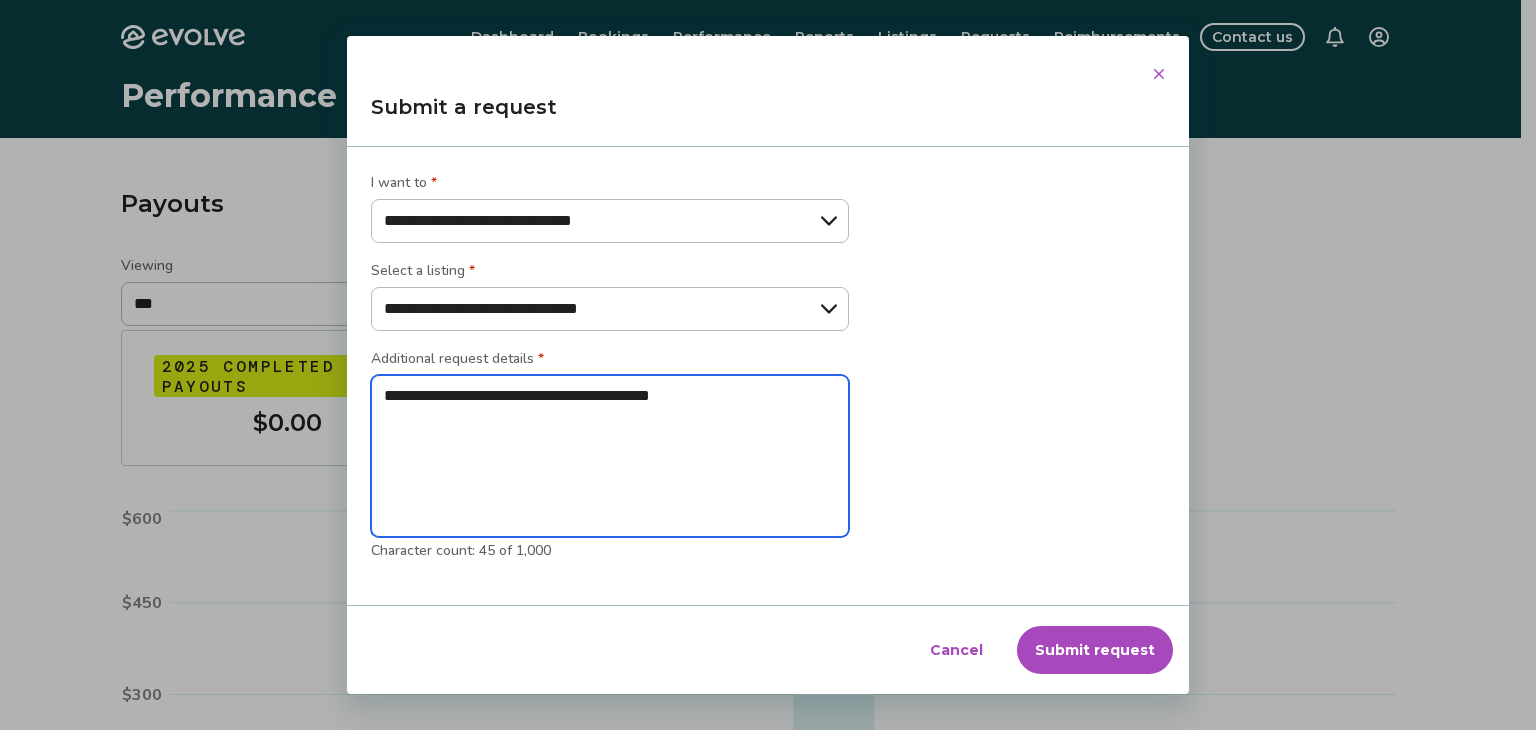 type on "**********" 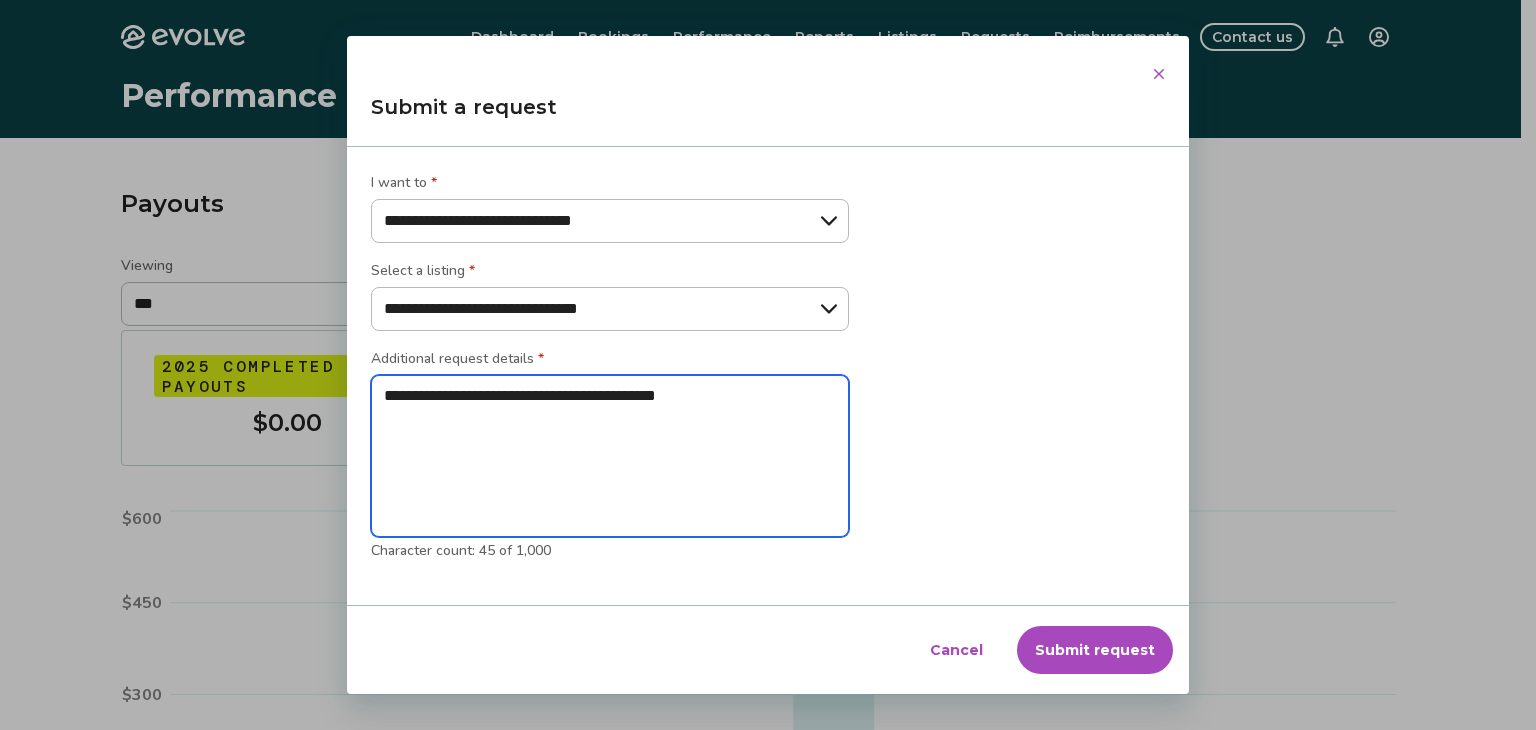 type on "**********" 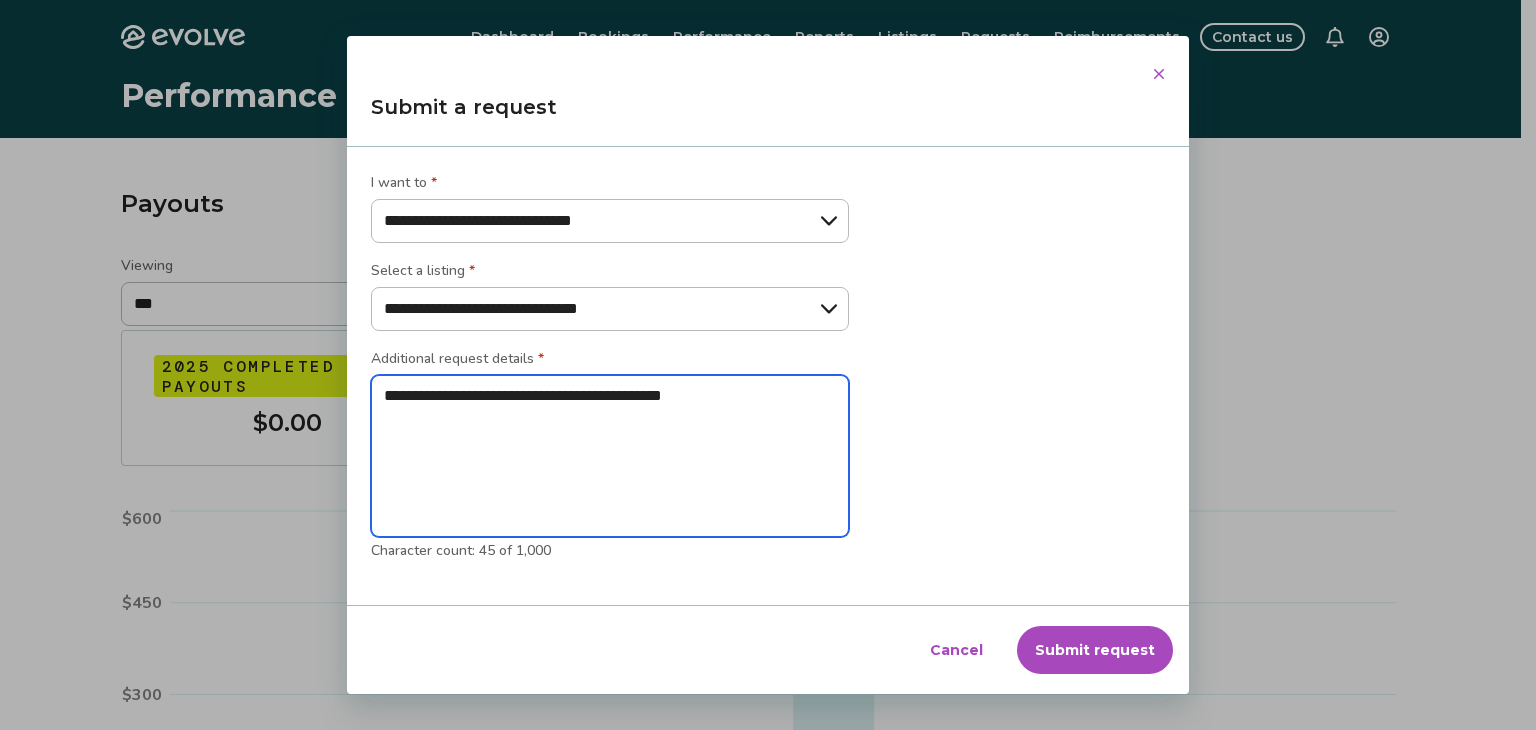 type on "**********" 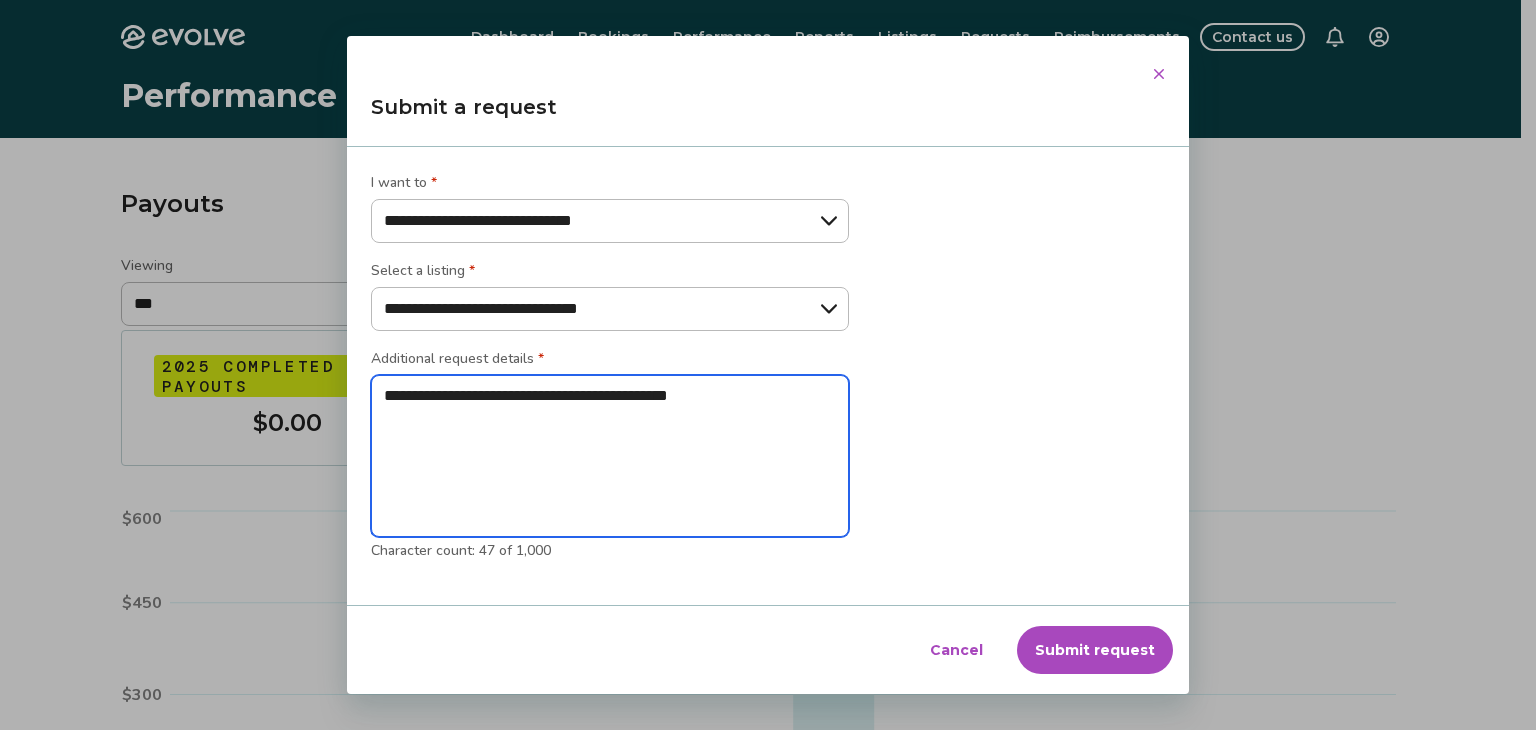 type on "**********" 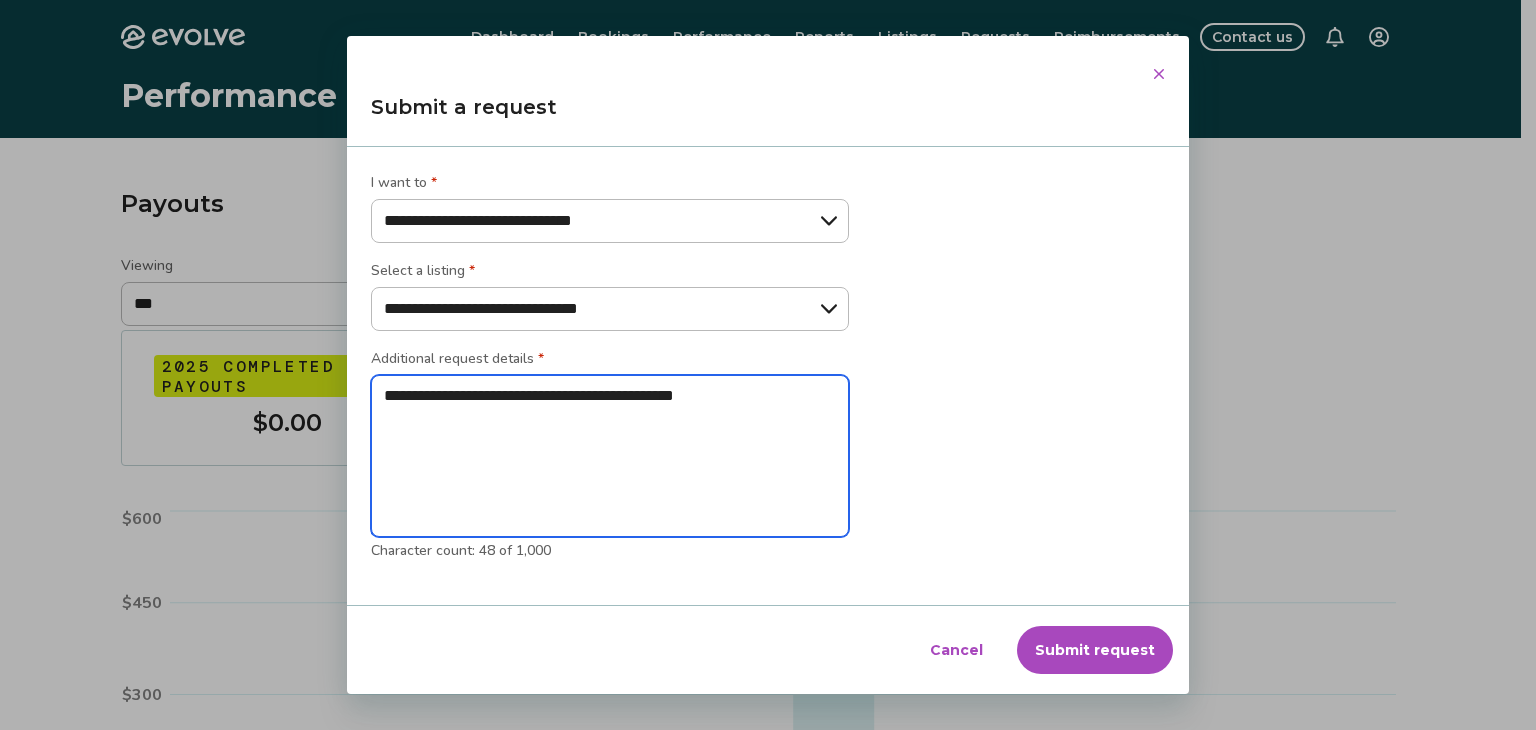type on "**********" 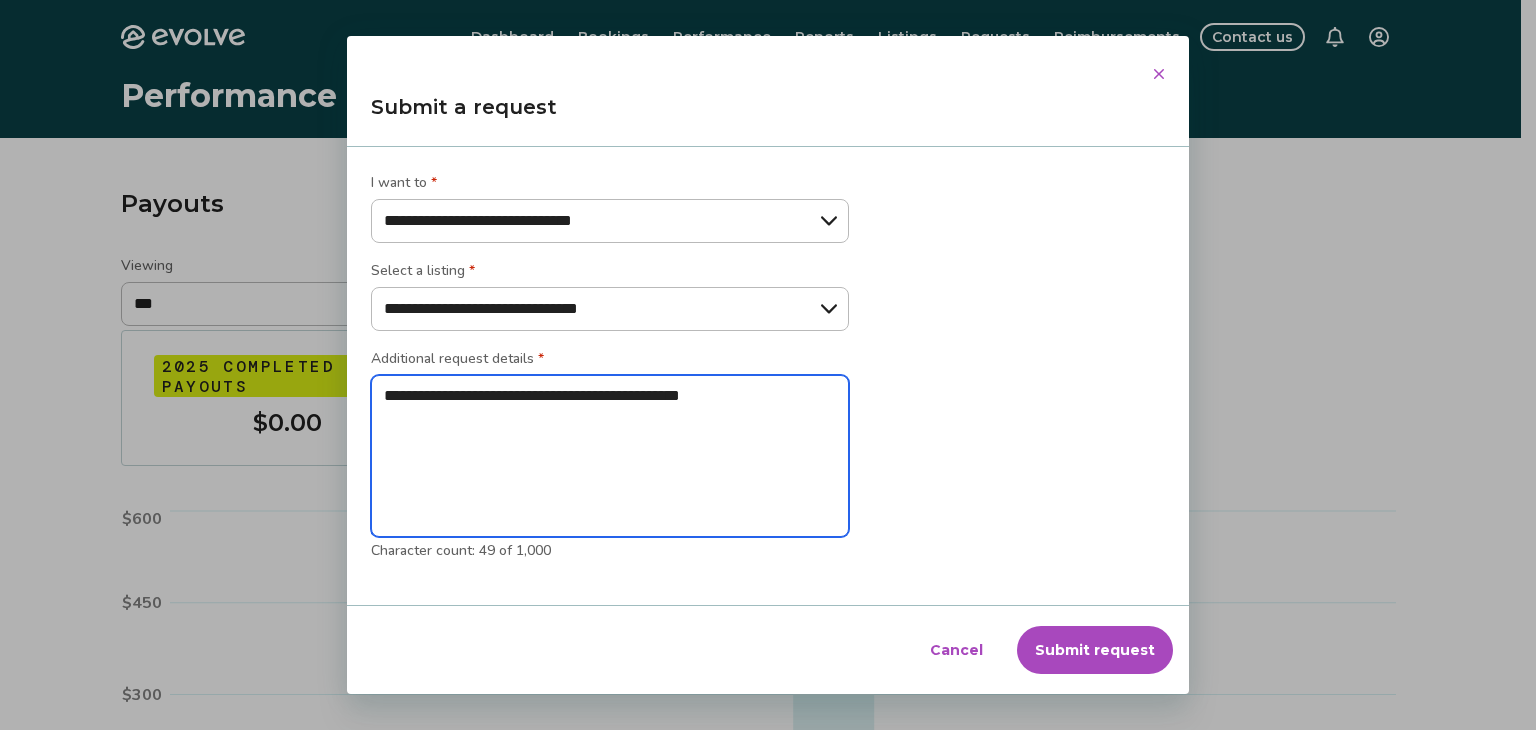 type on "**********" 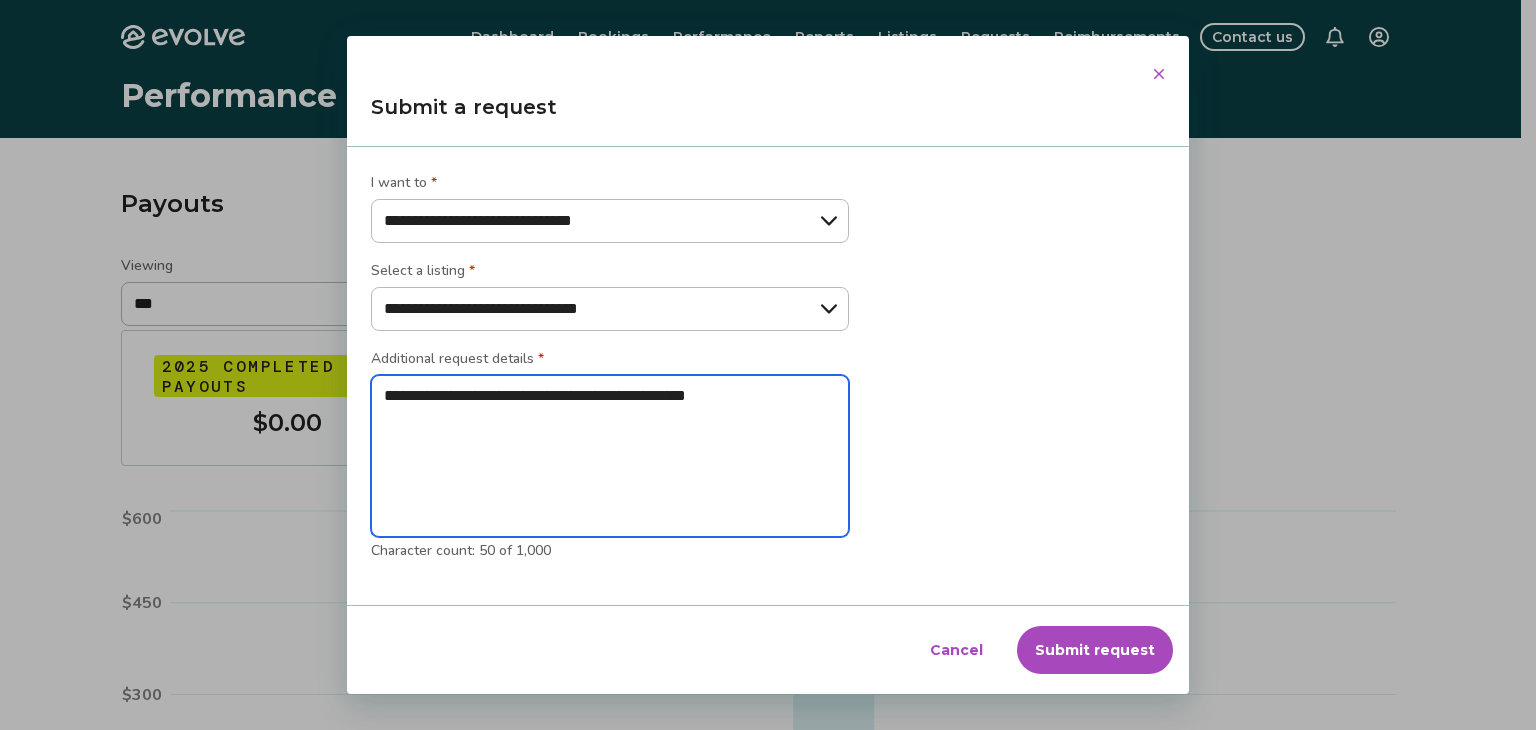 type on "**********" 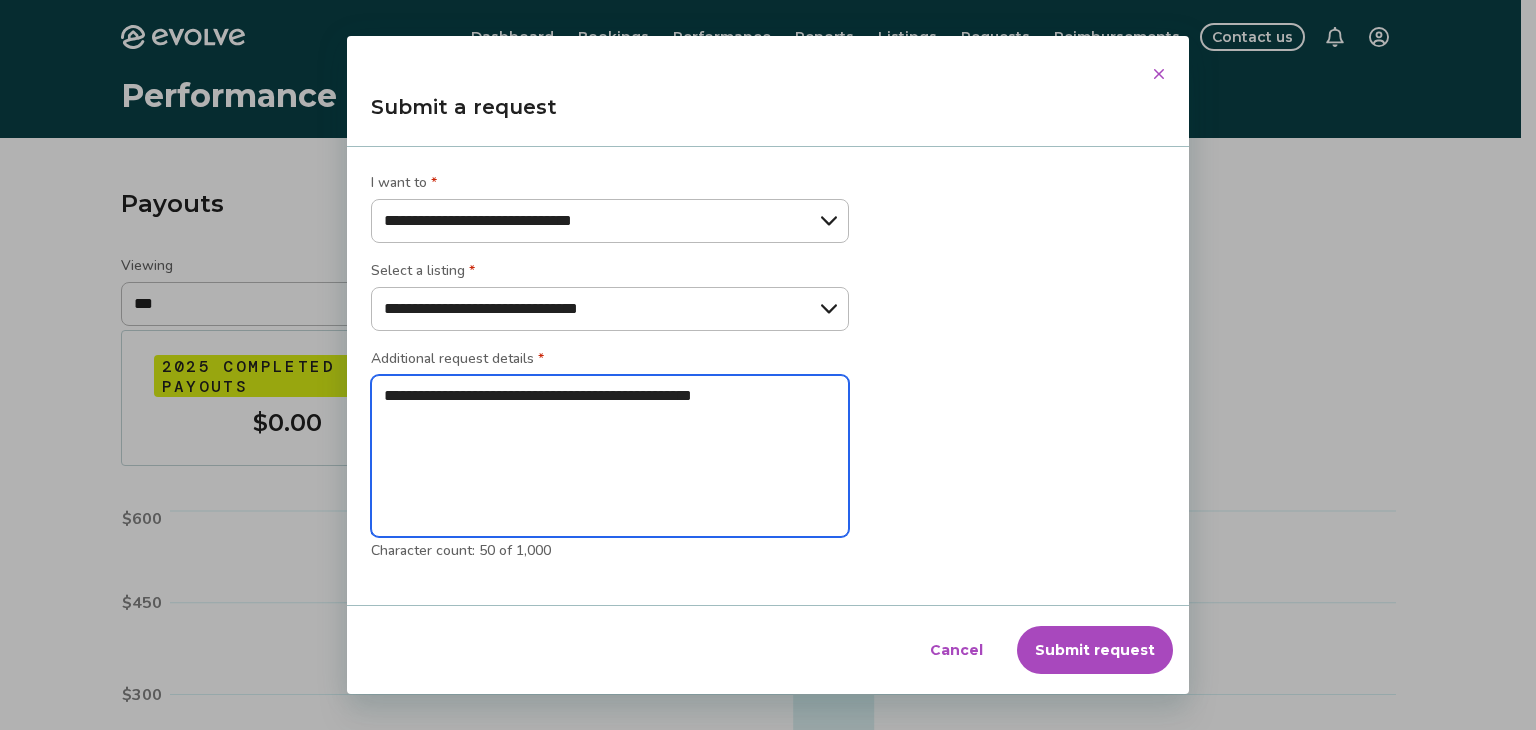 type on "*" 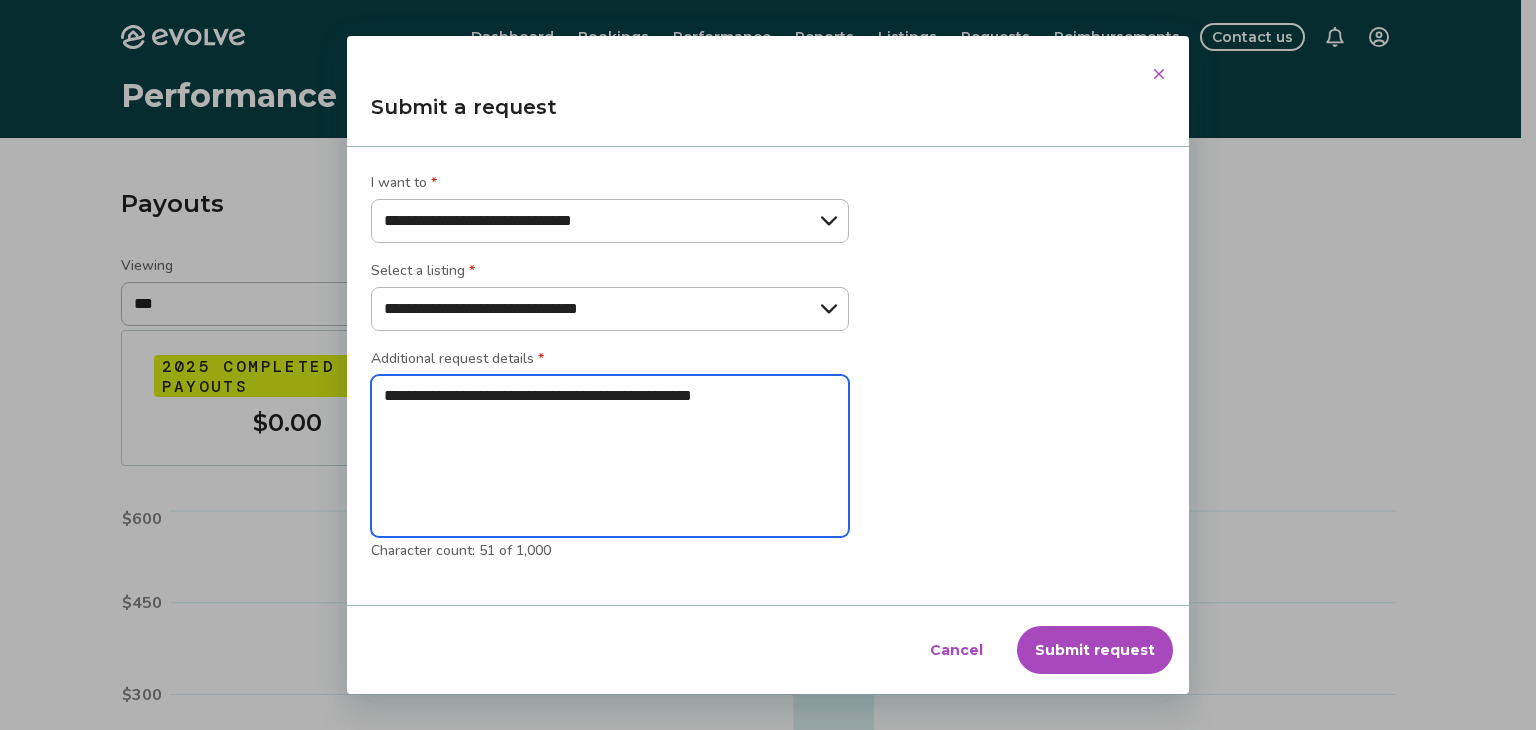type on "**********" 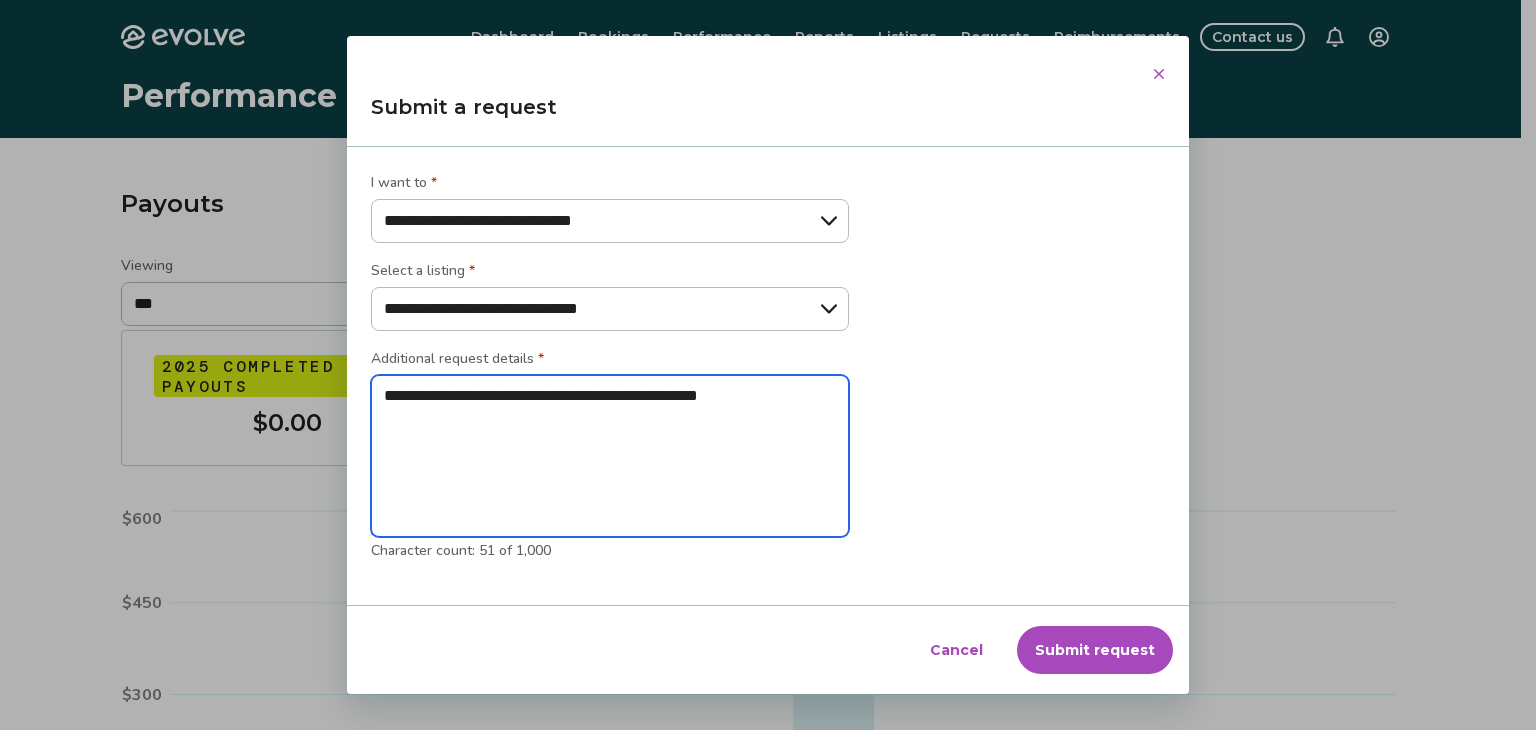 type on "**********" 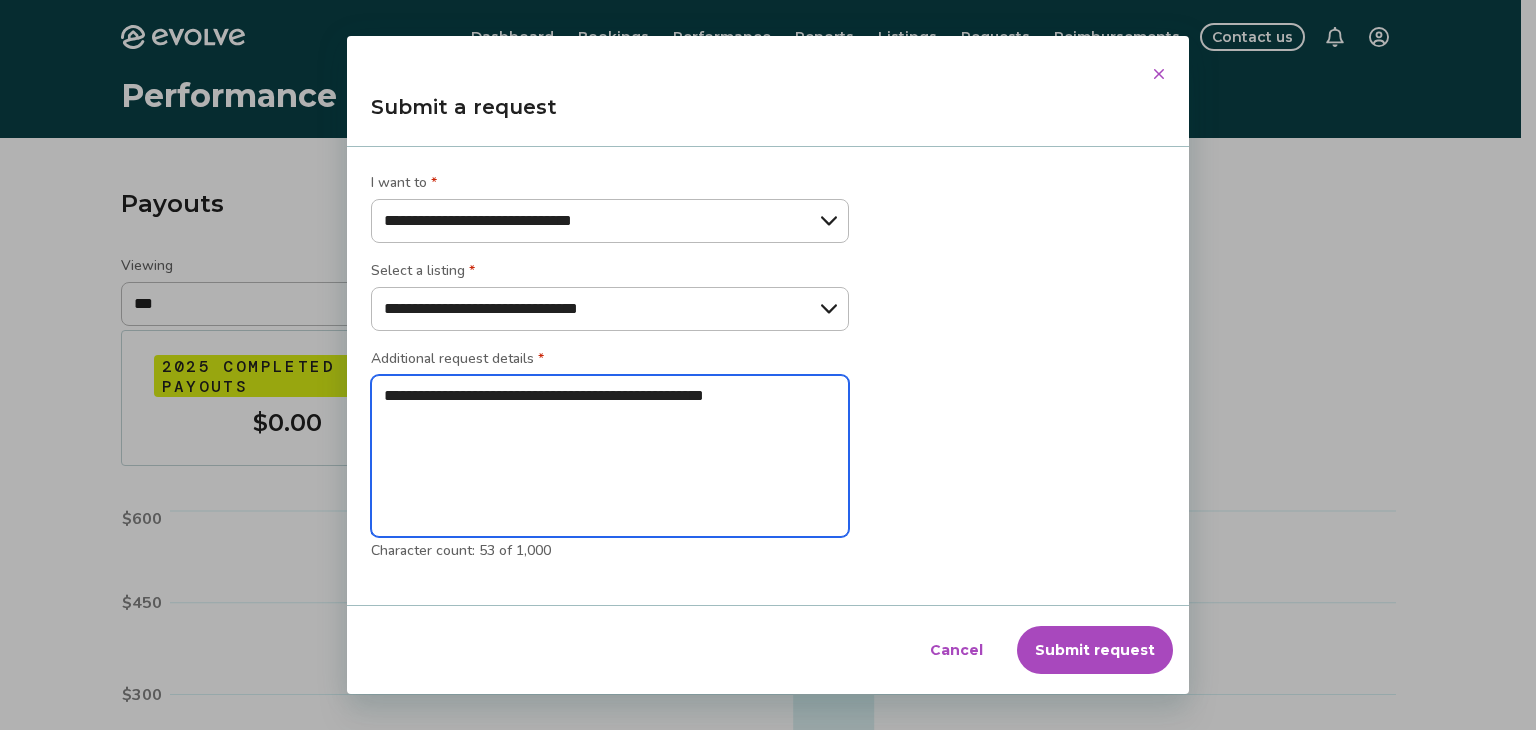 type on "**********" 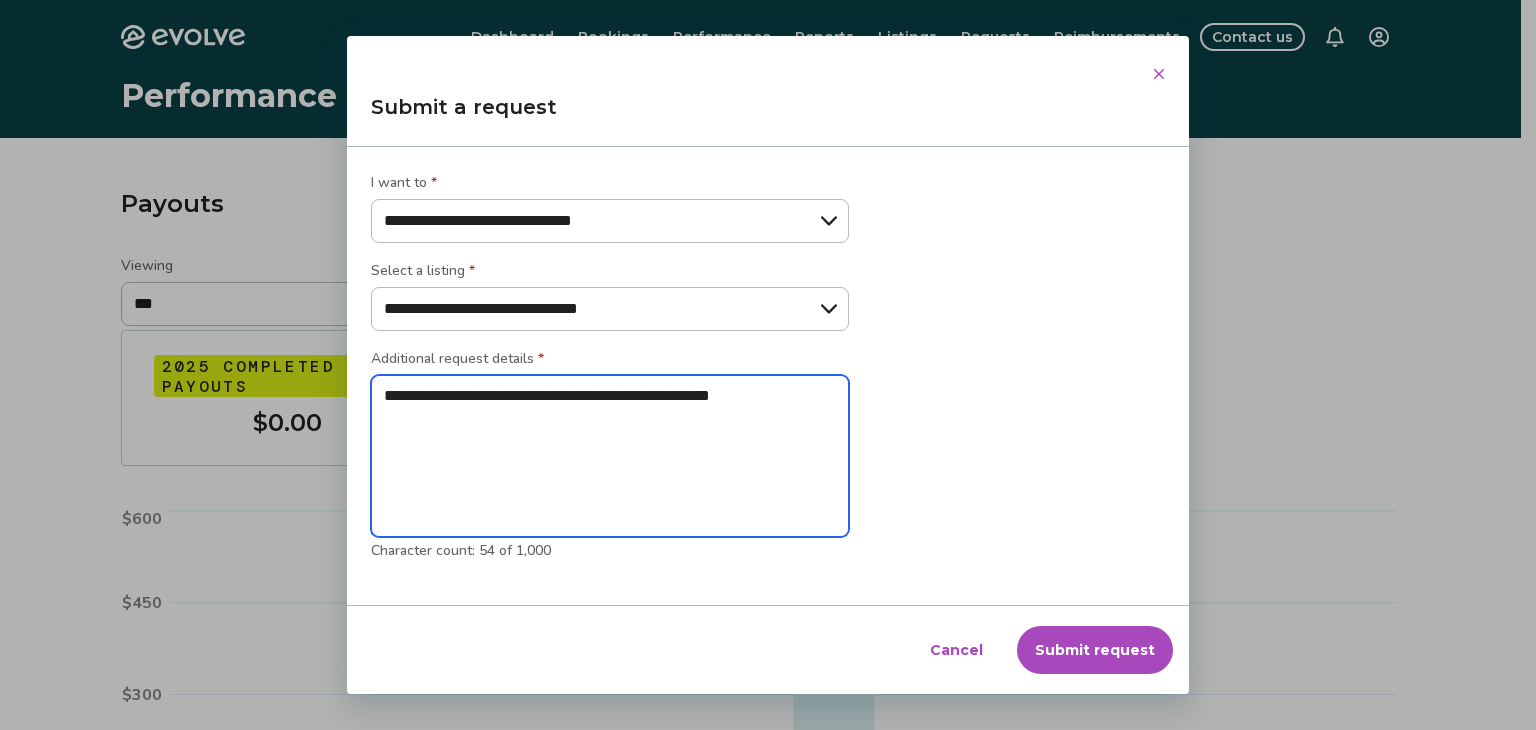 type on "**********" 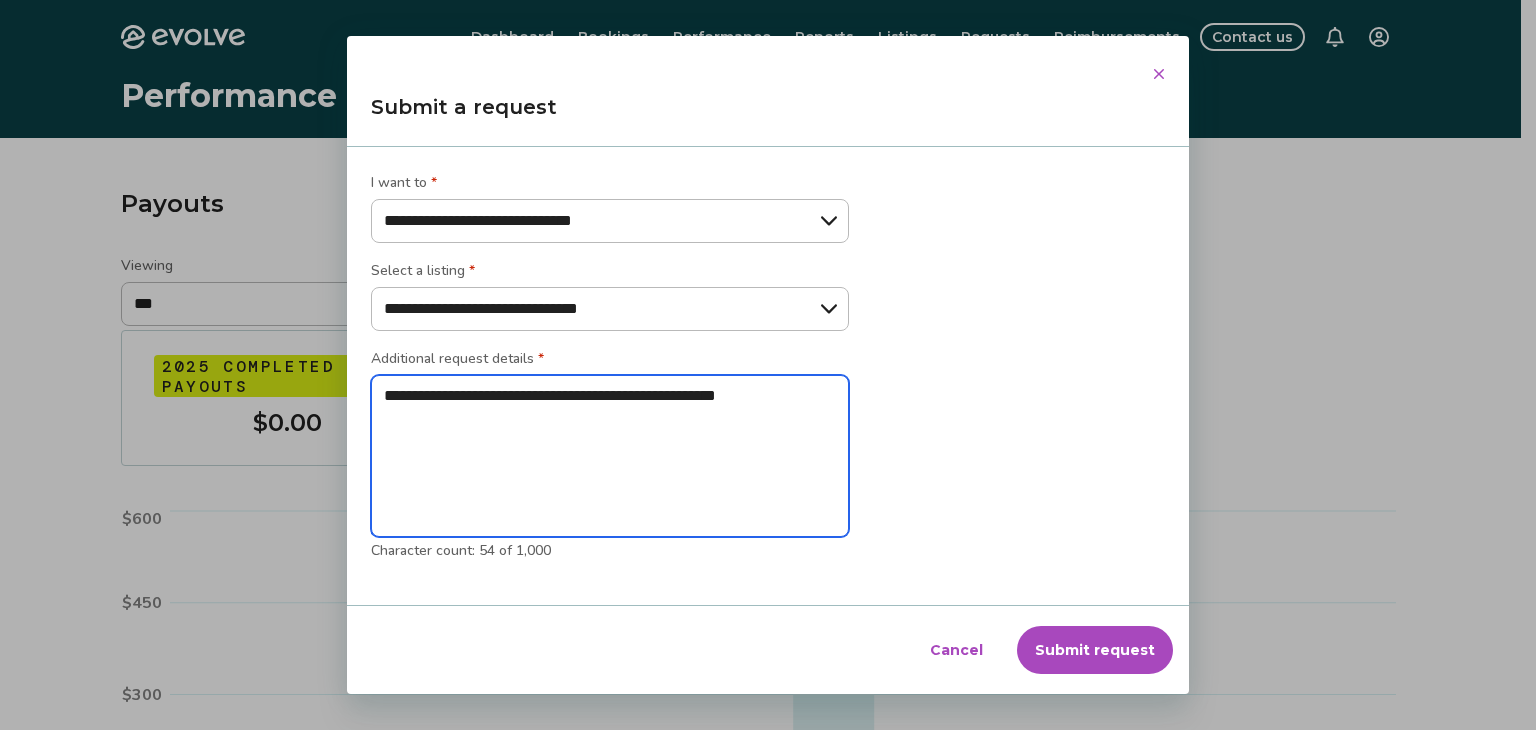 type on "**********" 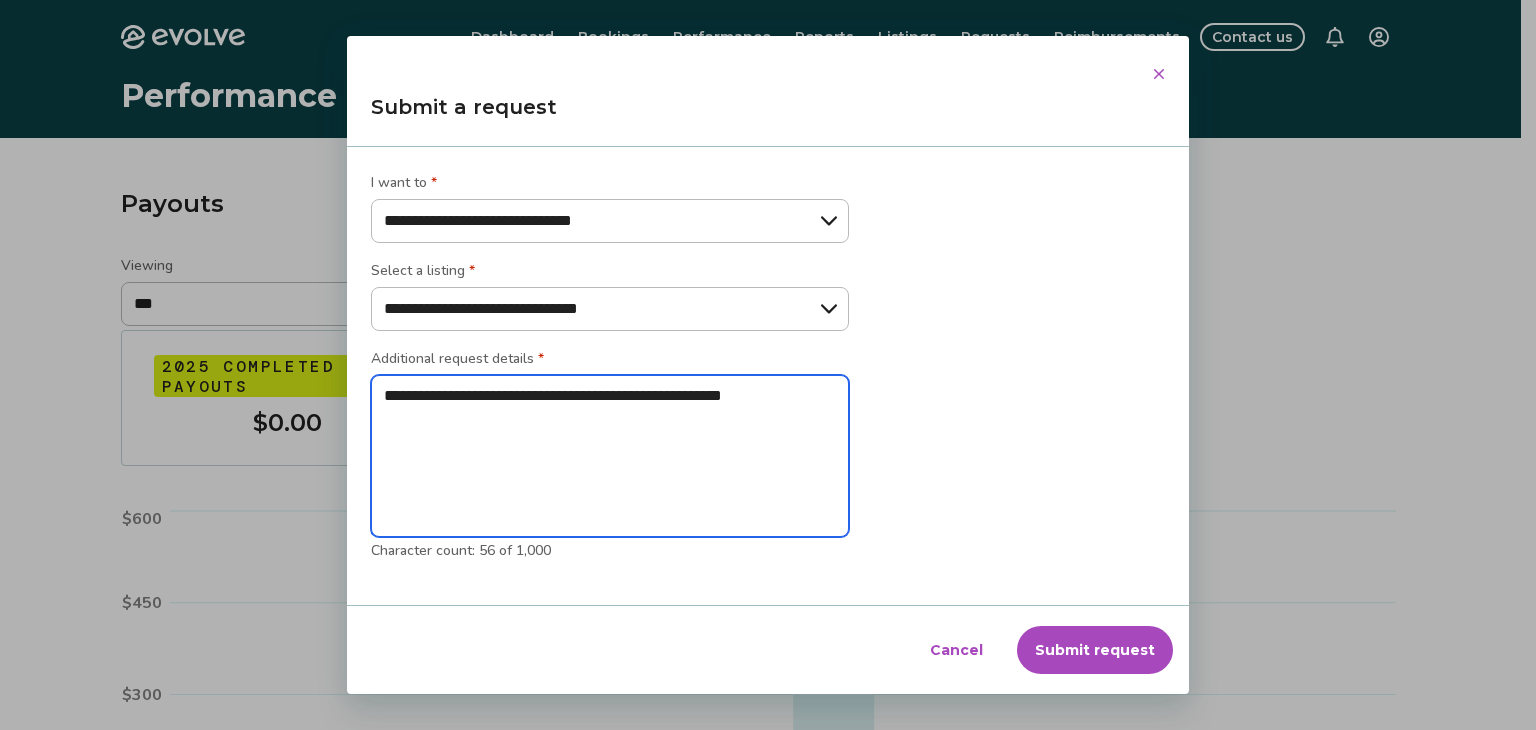 type on "**********" 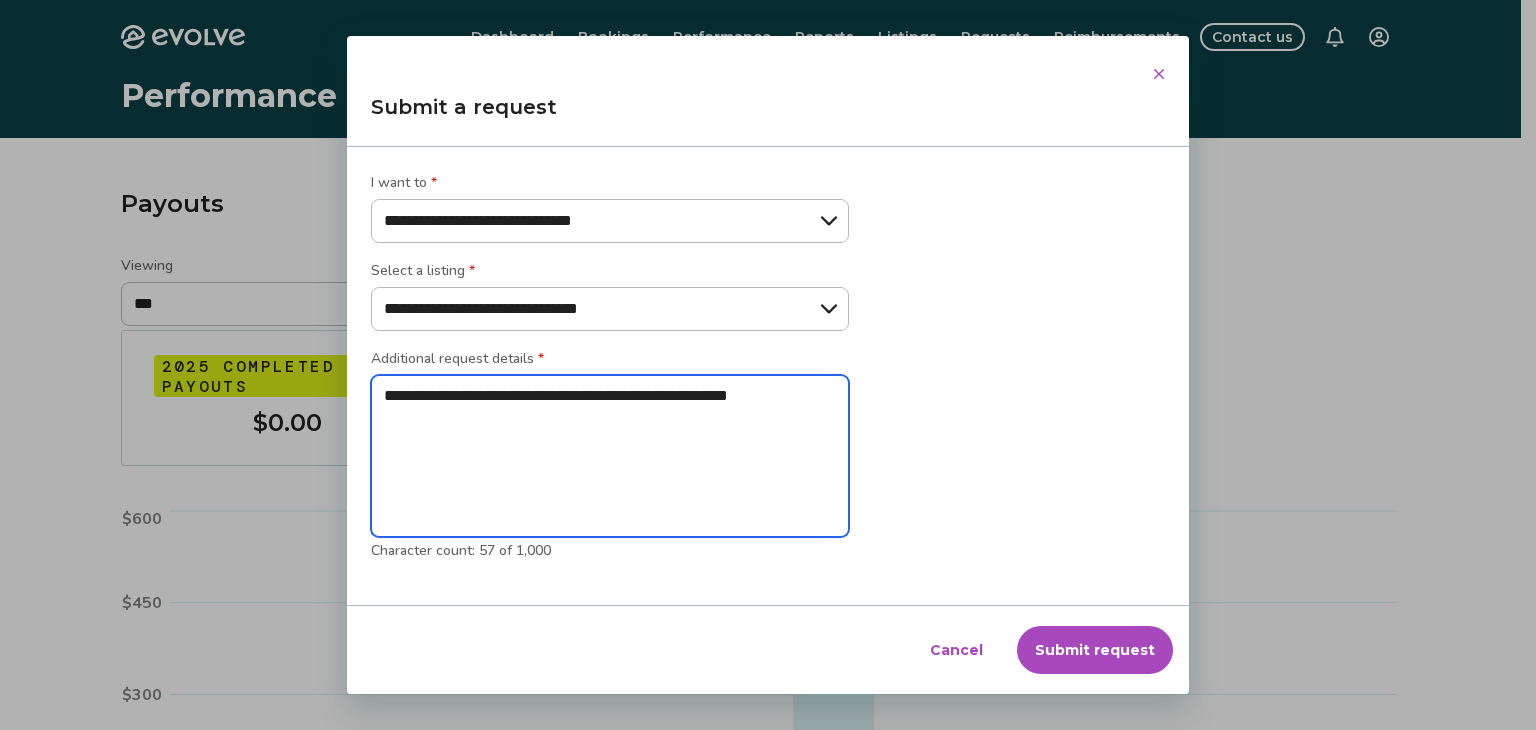 type on "**********" 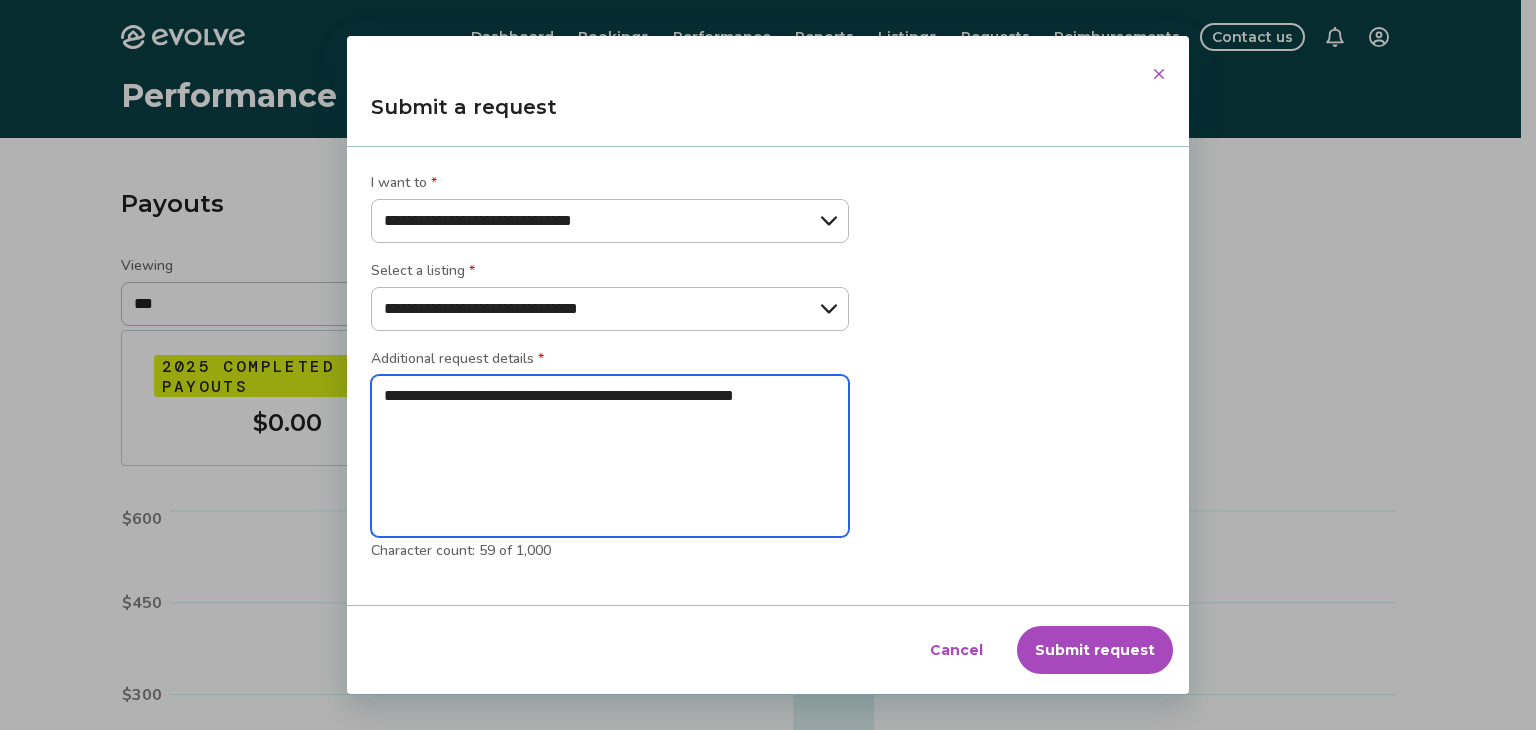 type on "**********" 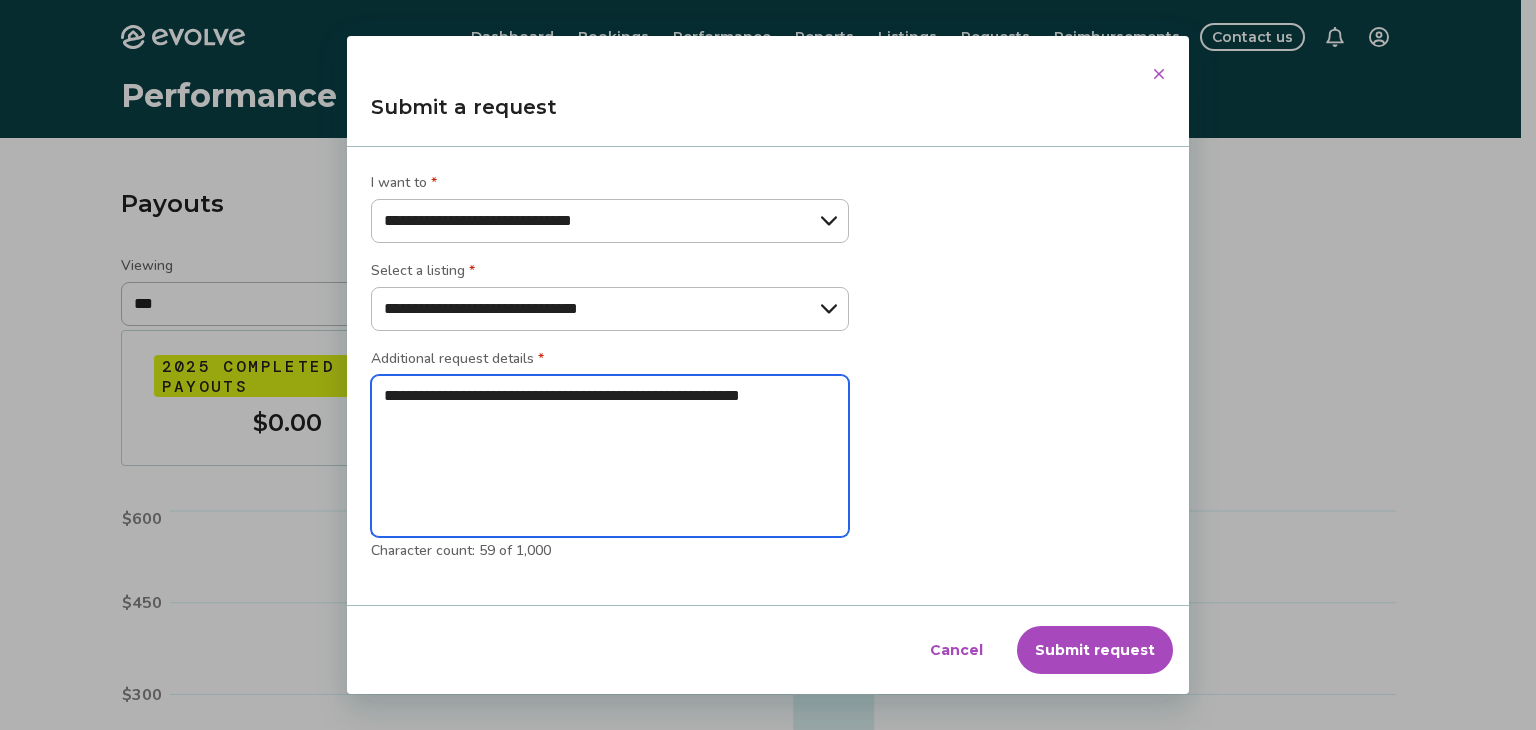 type on "**********" 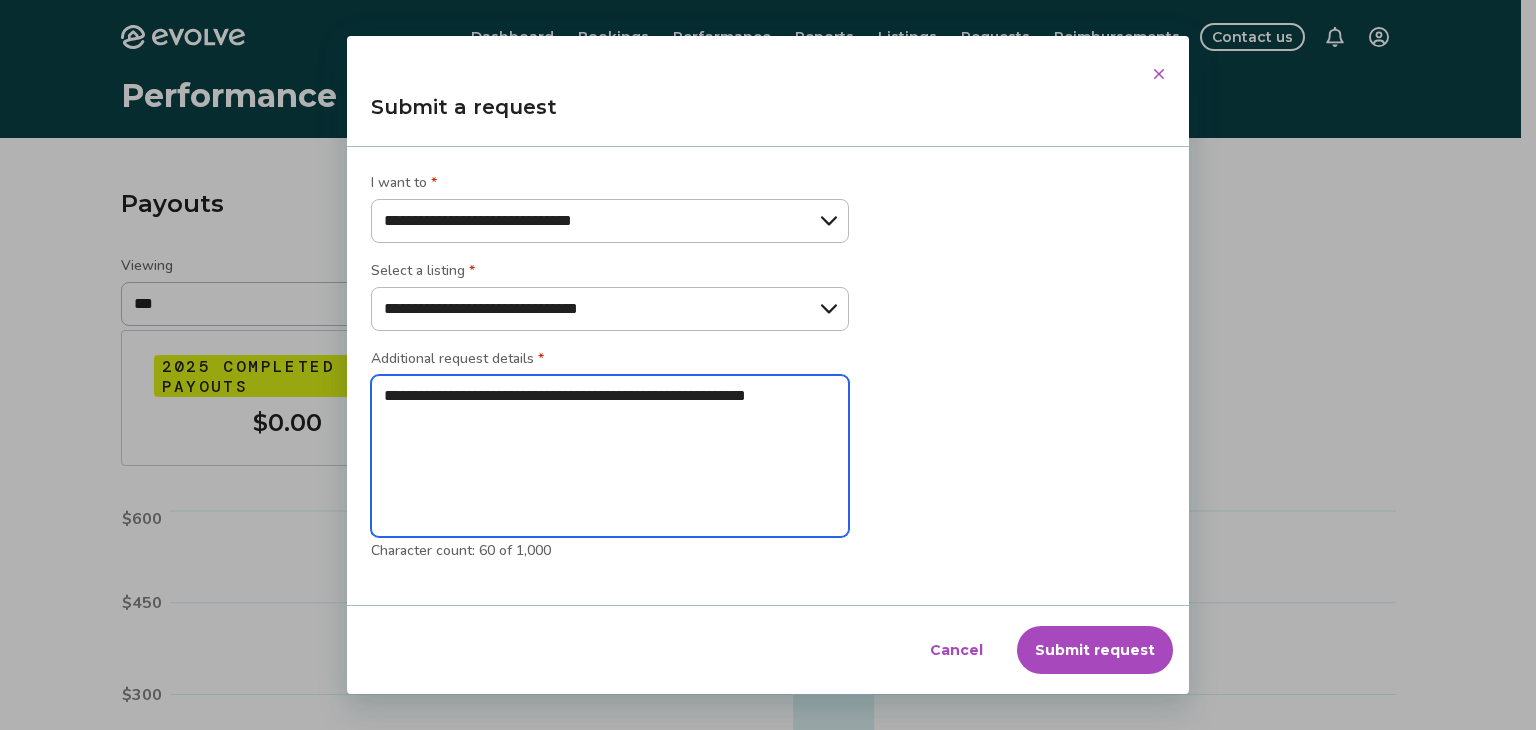 type on "**********" 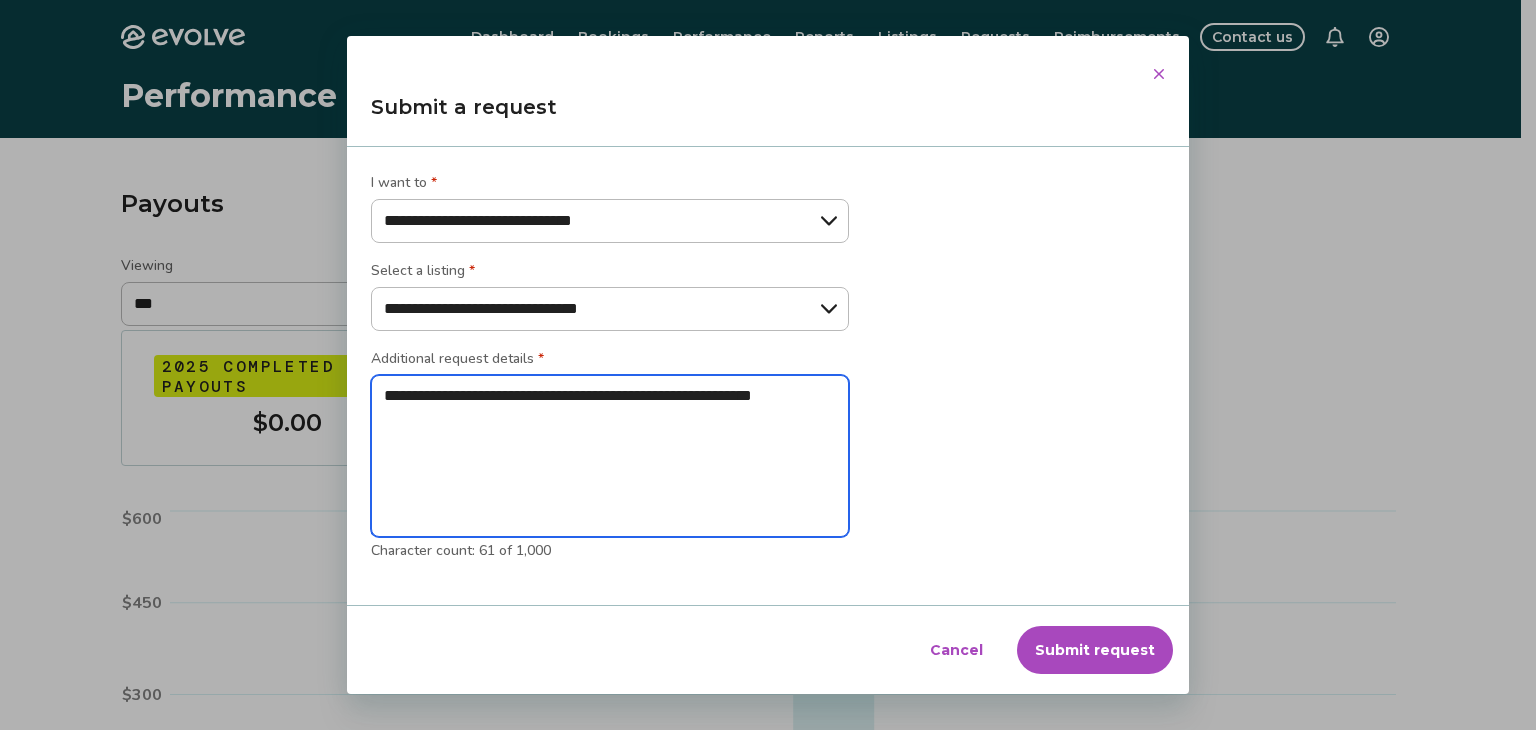 type on "**********" 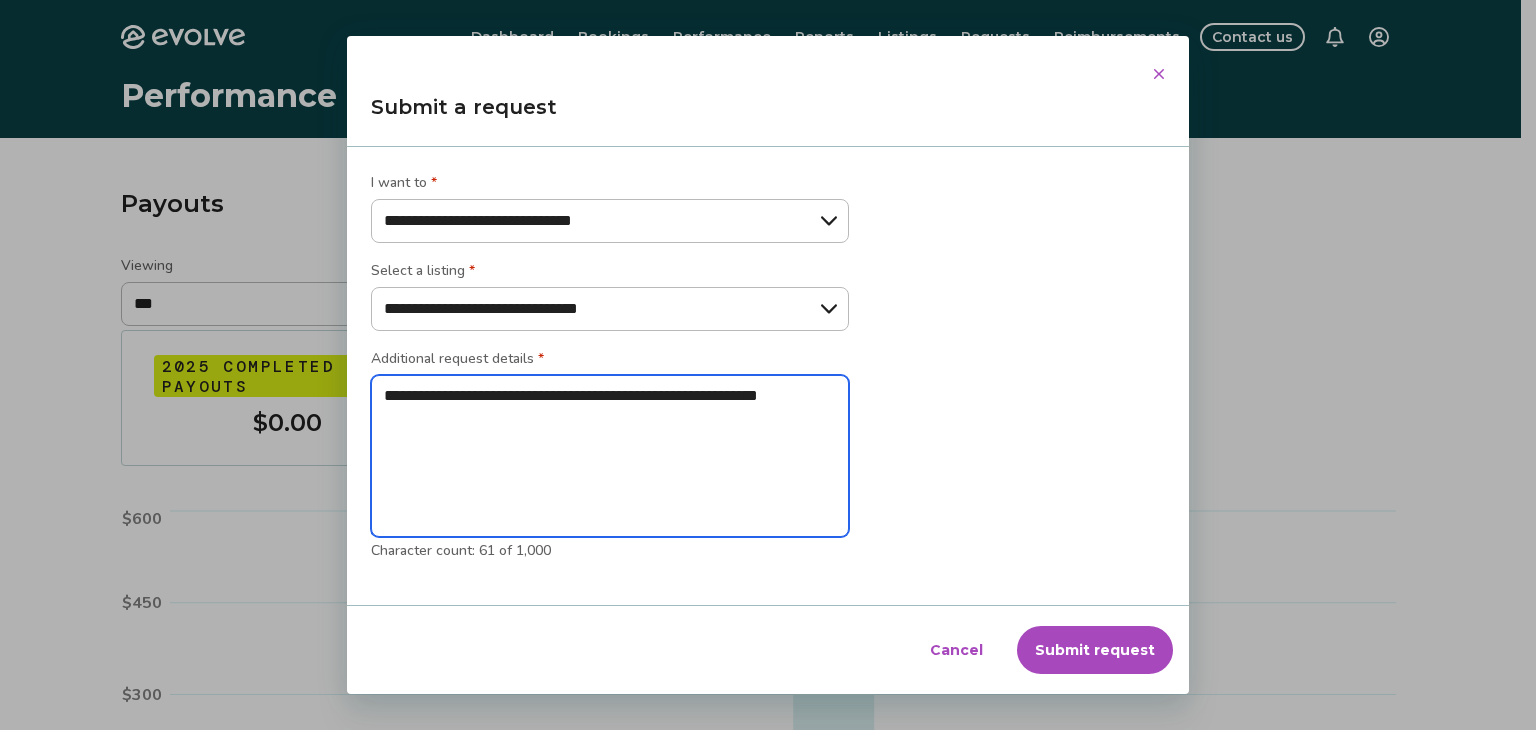 type on "**********" 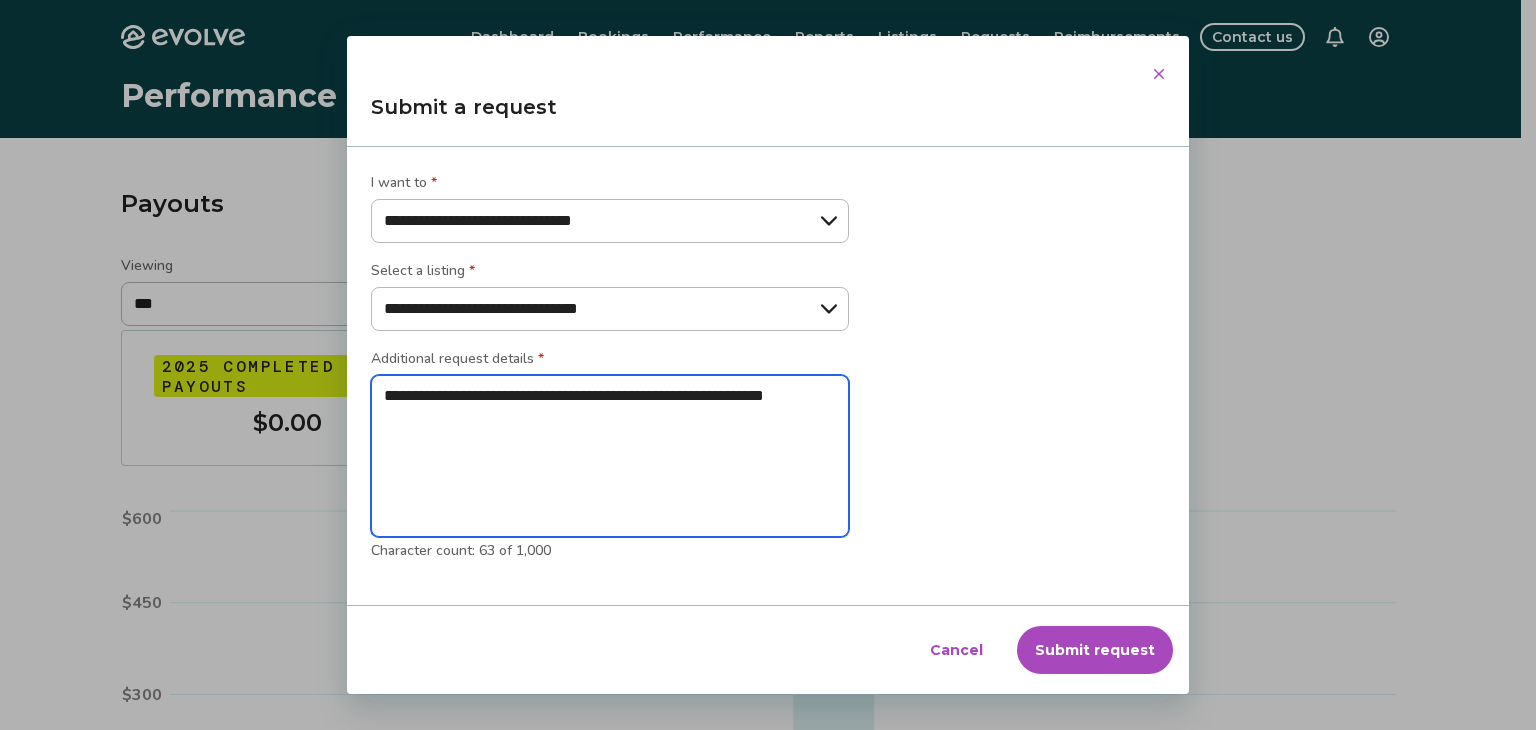 type on "**********" 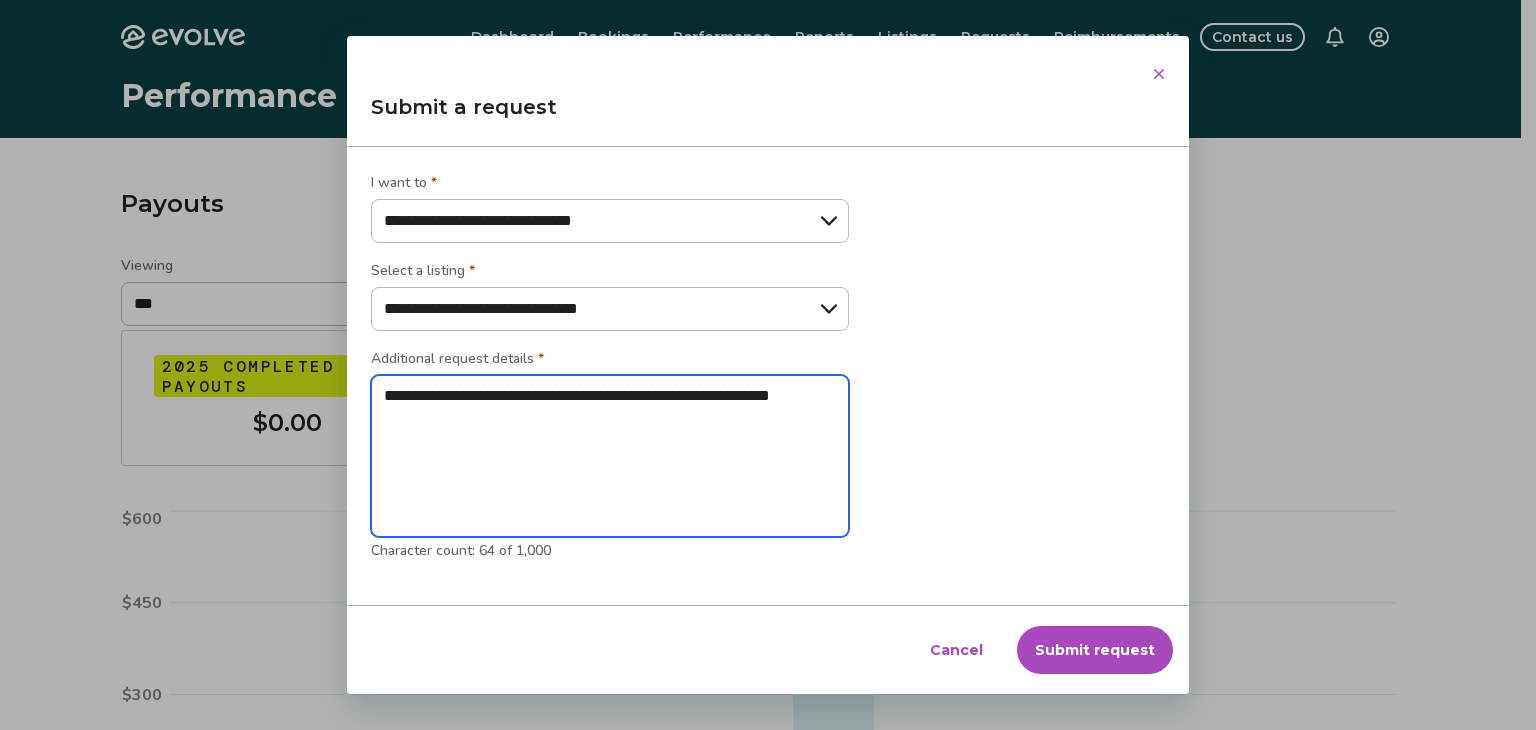 type on "**********" 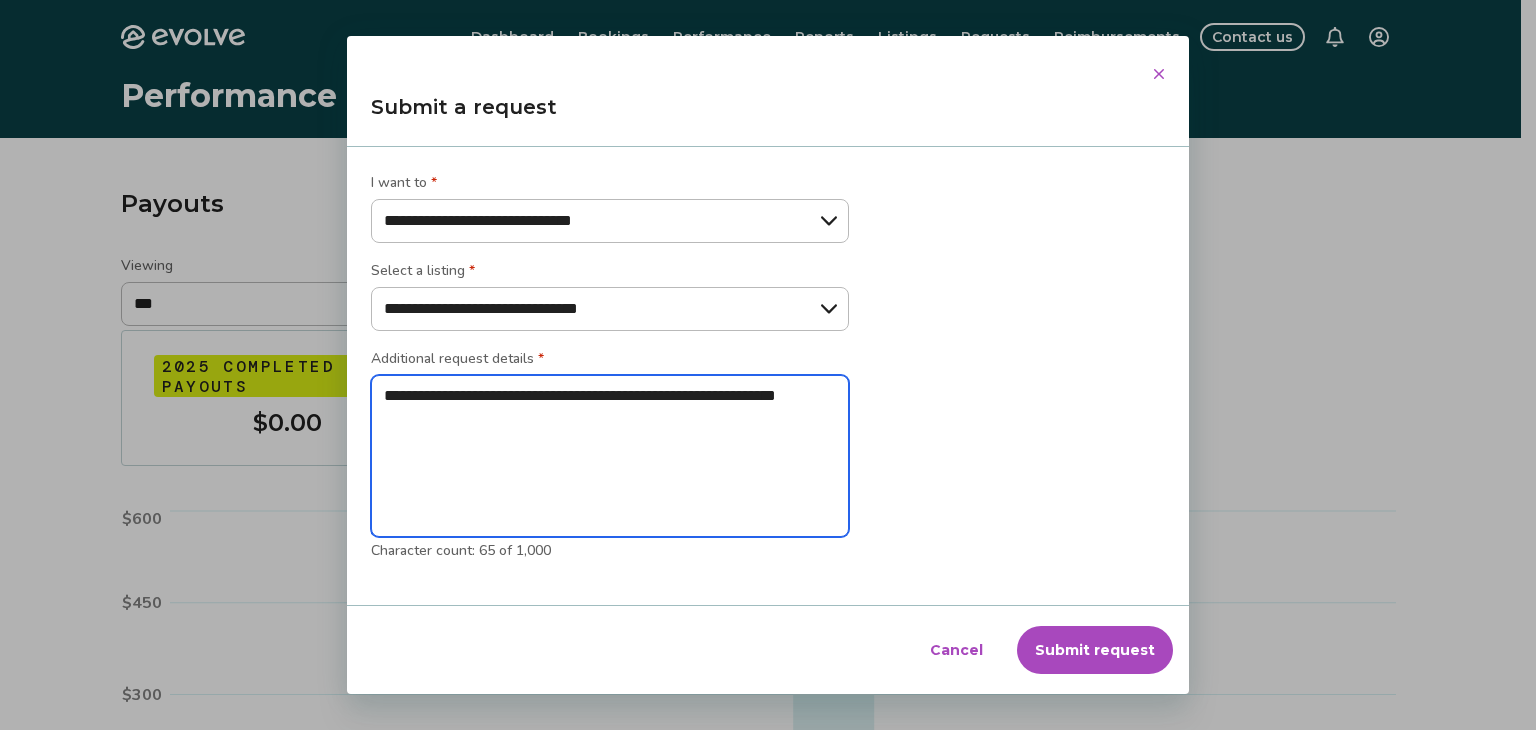 type on "**********" 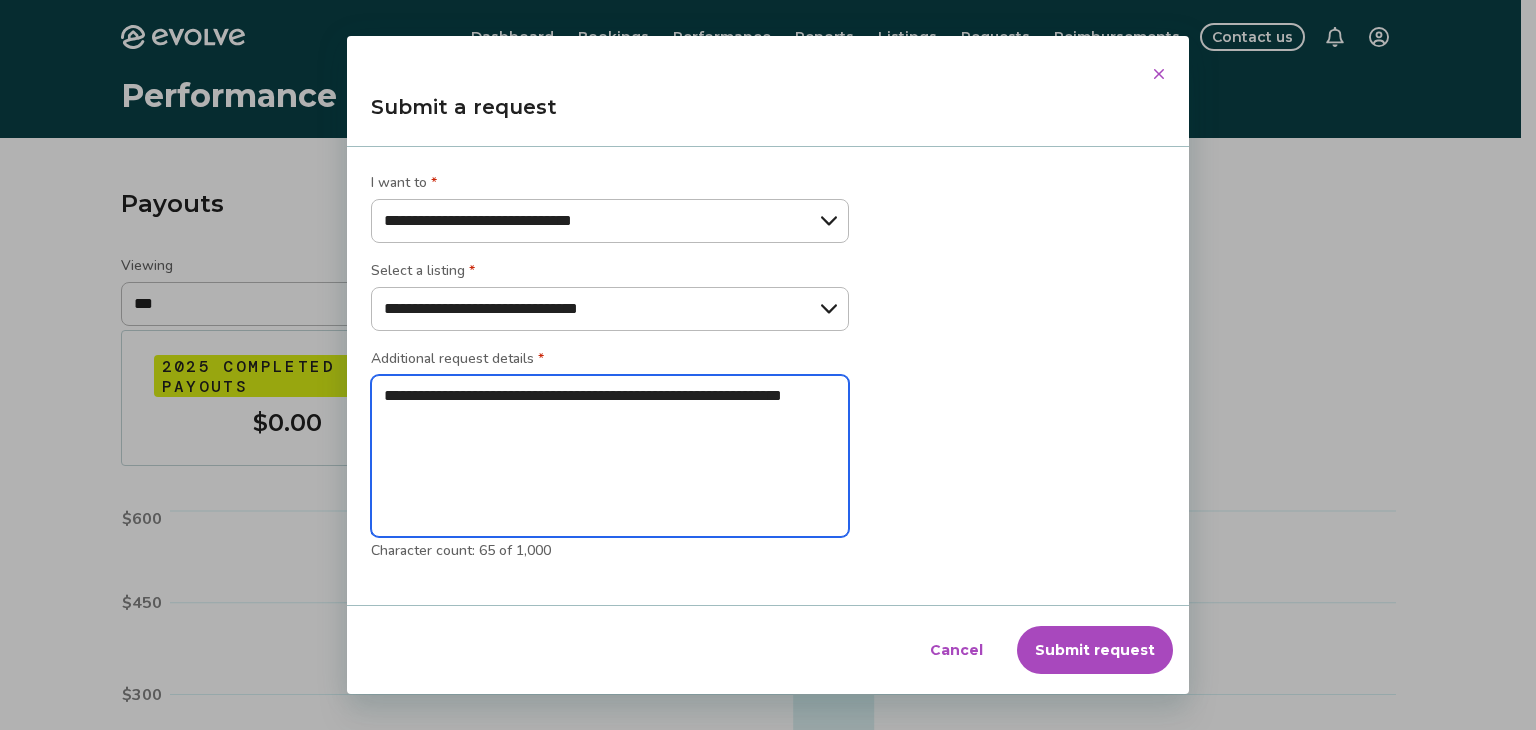 type on "**********" 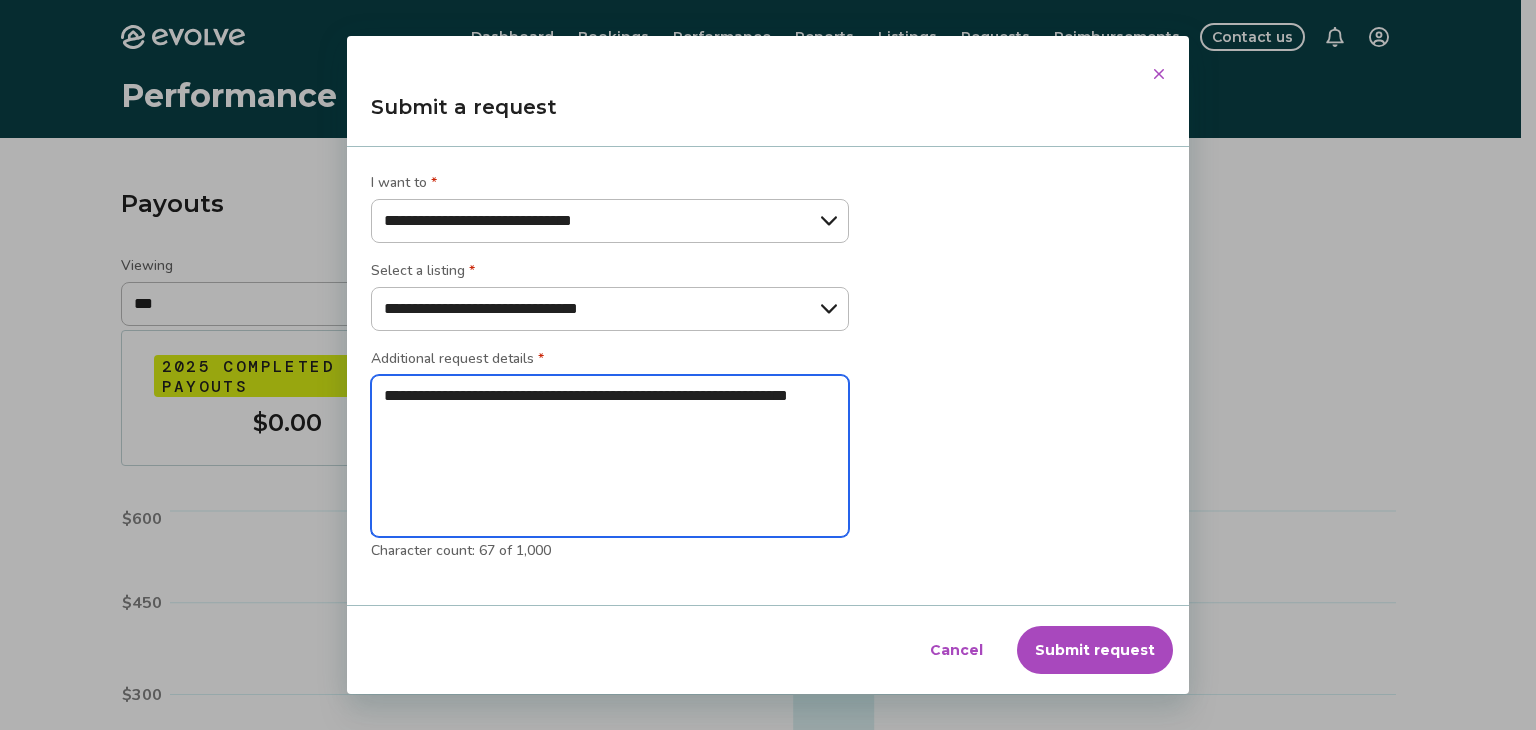 type on "**********" 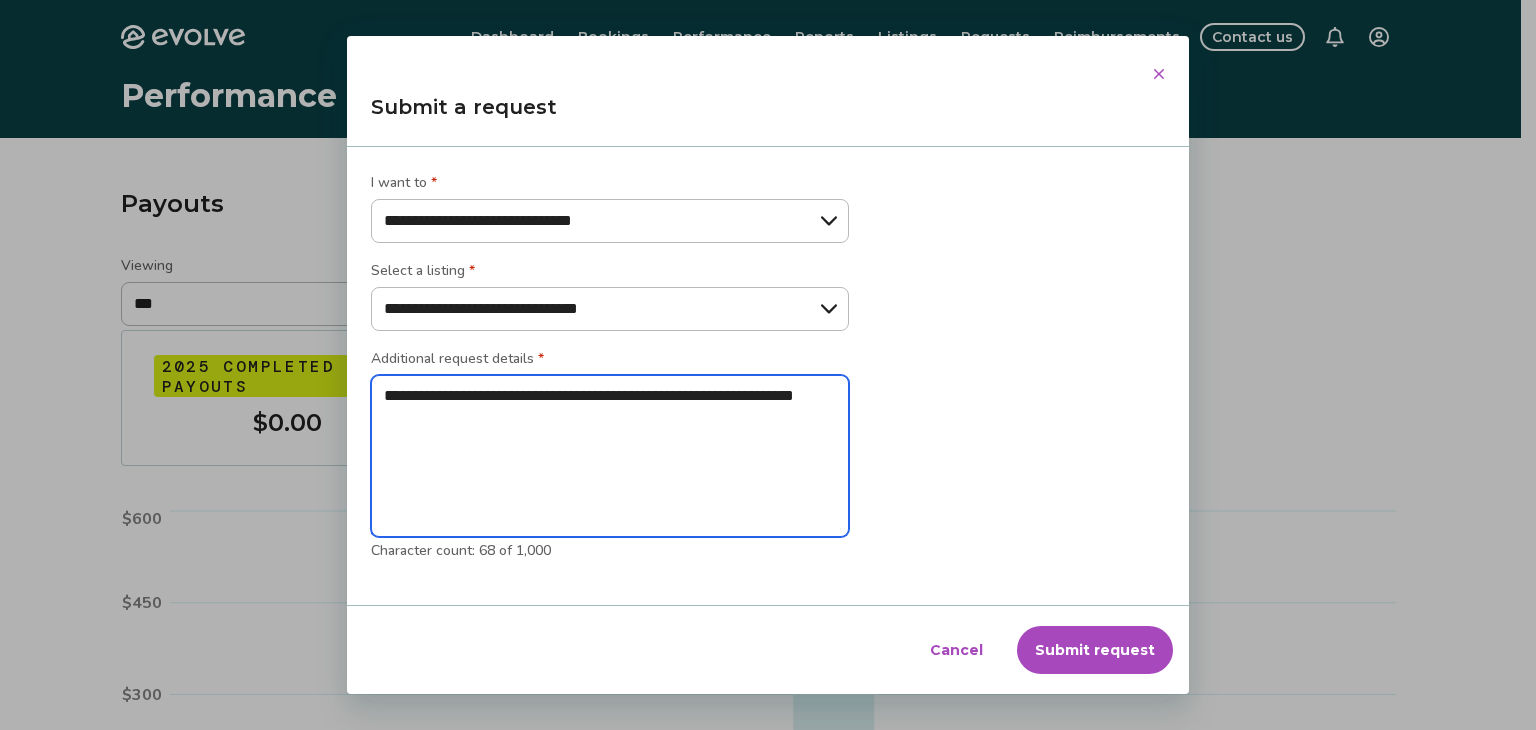 type on "**********" 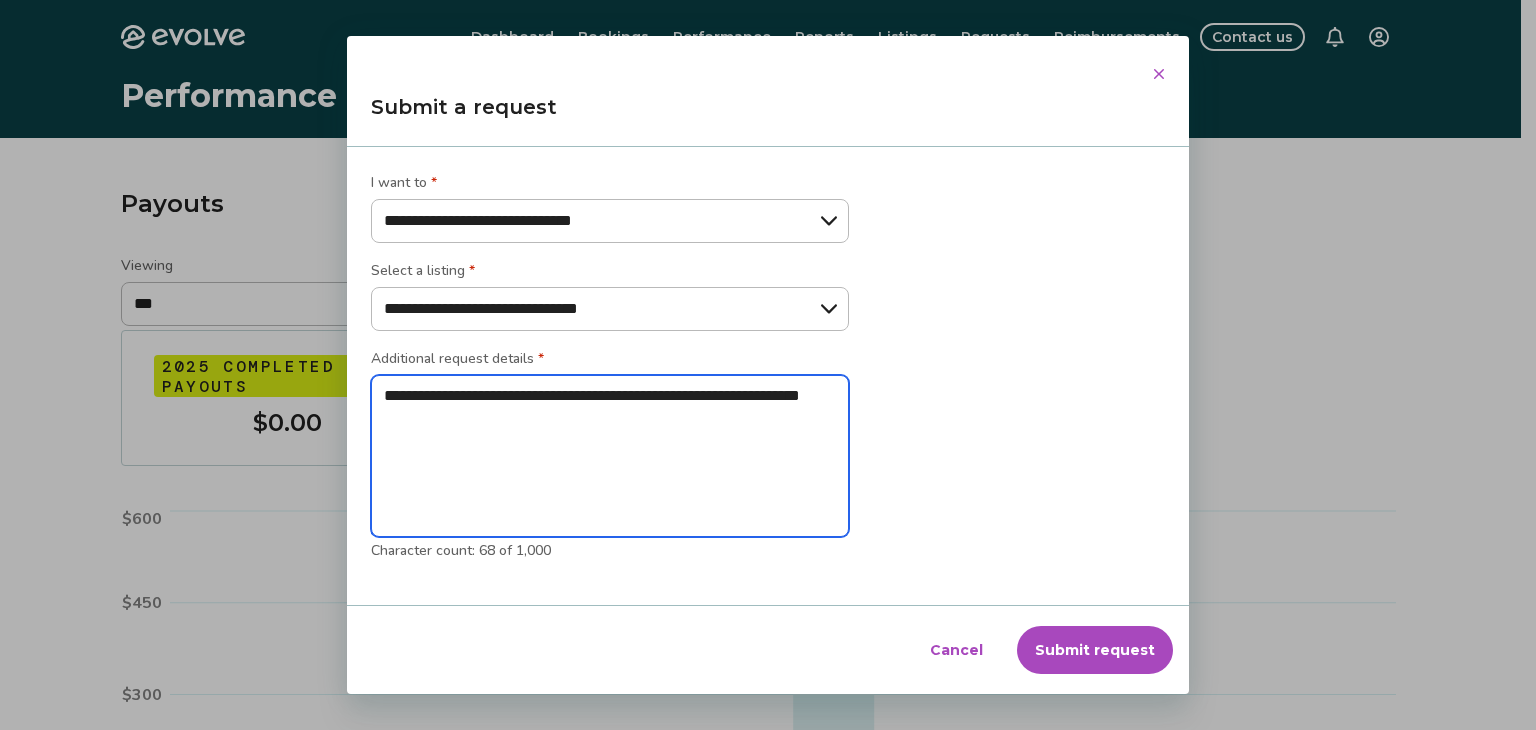type on "**********" 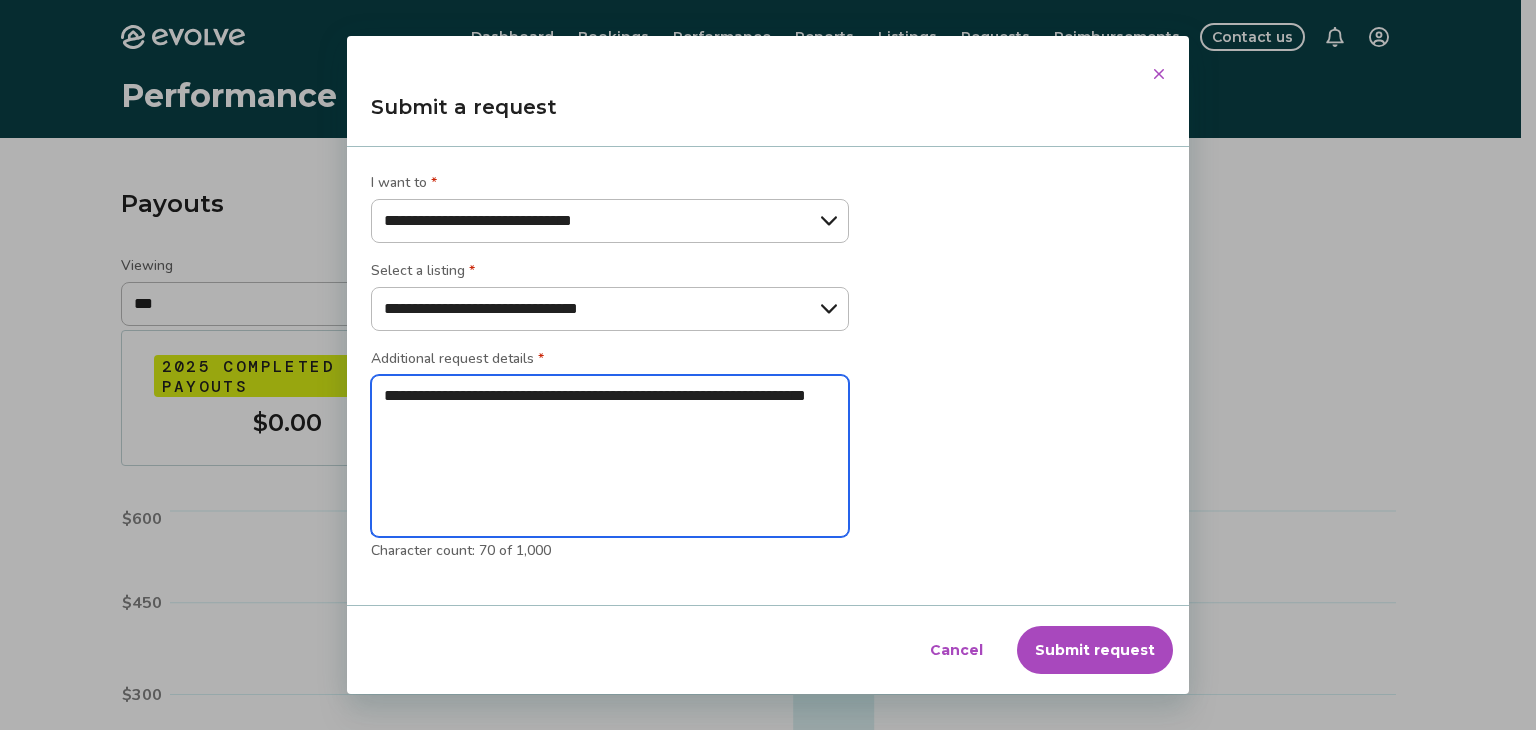 type on "**********" 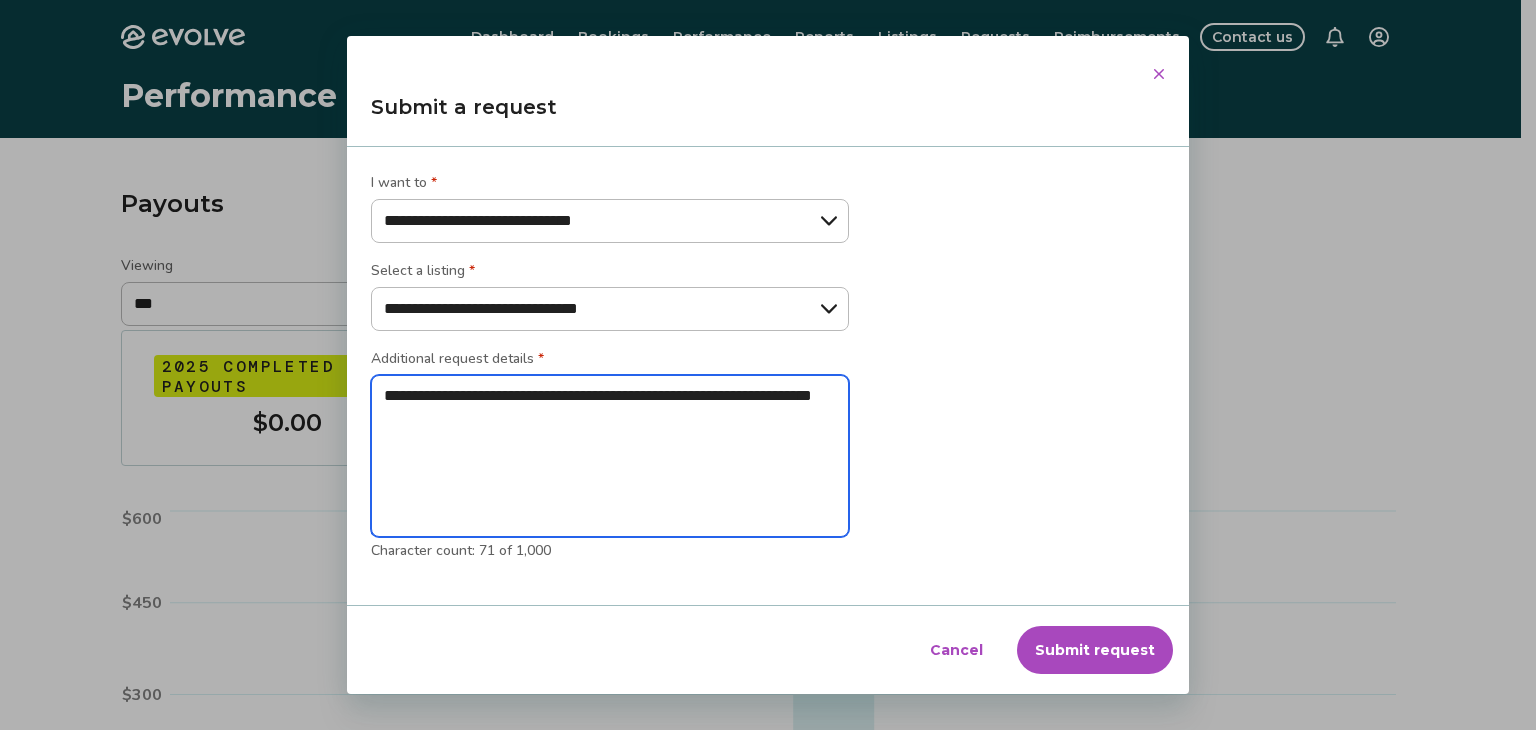 type on "**********" 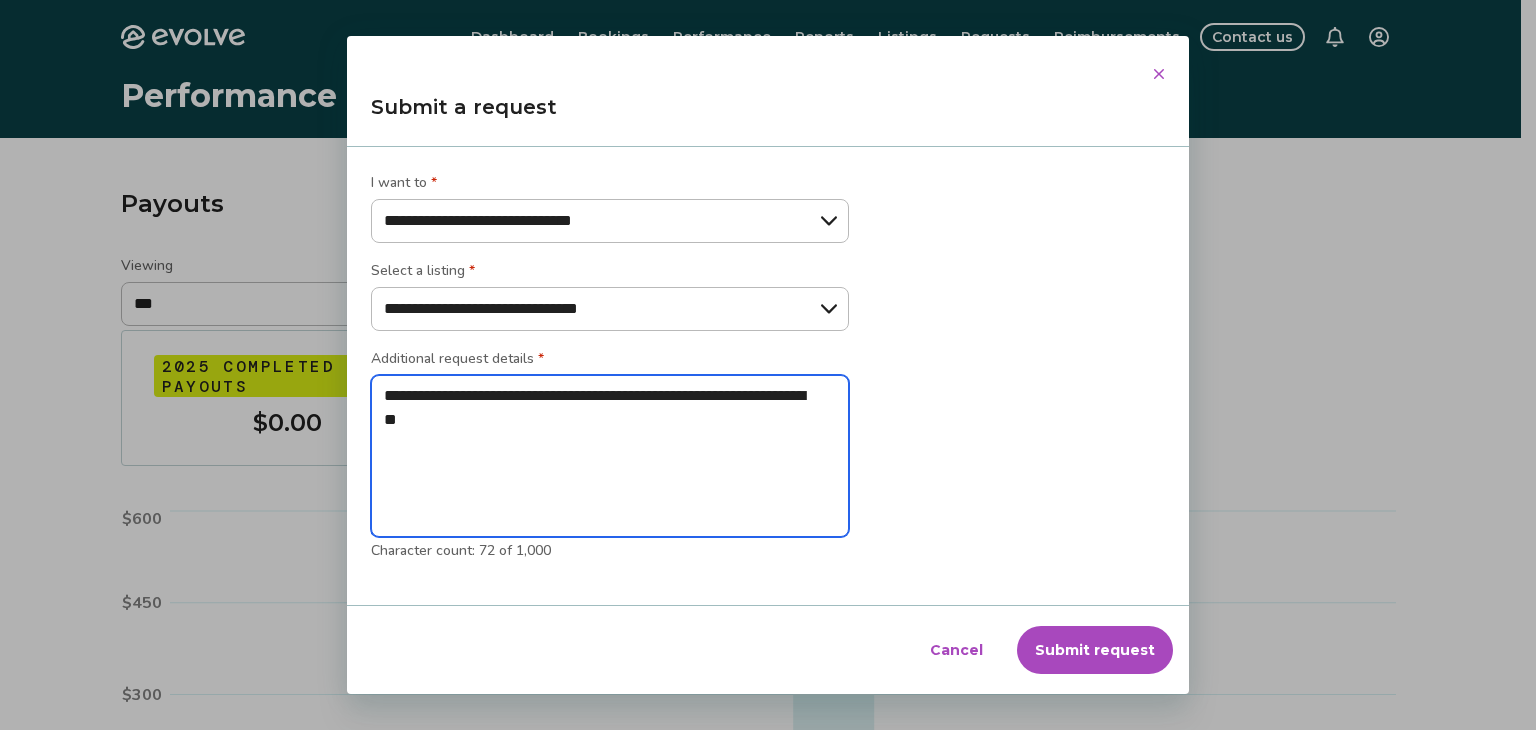 type on "**********" 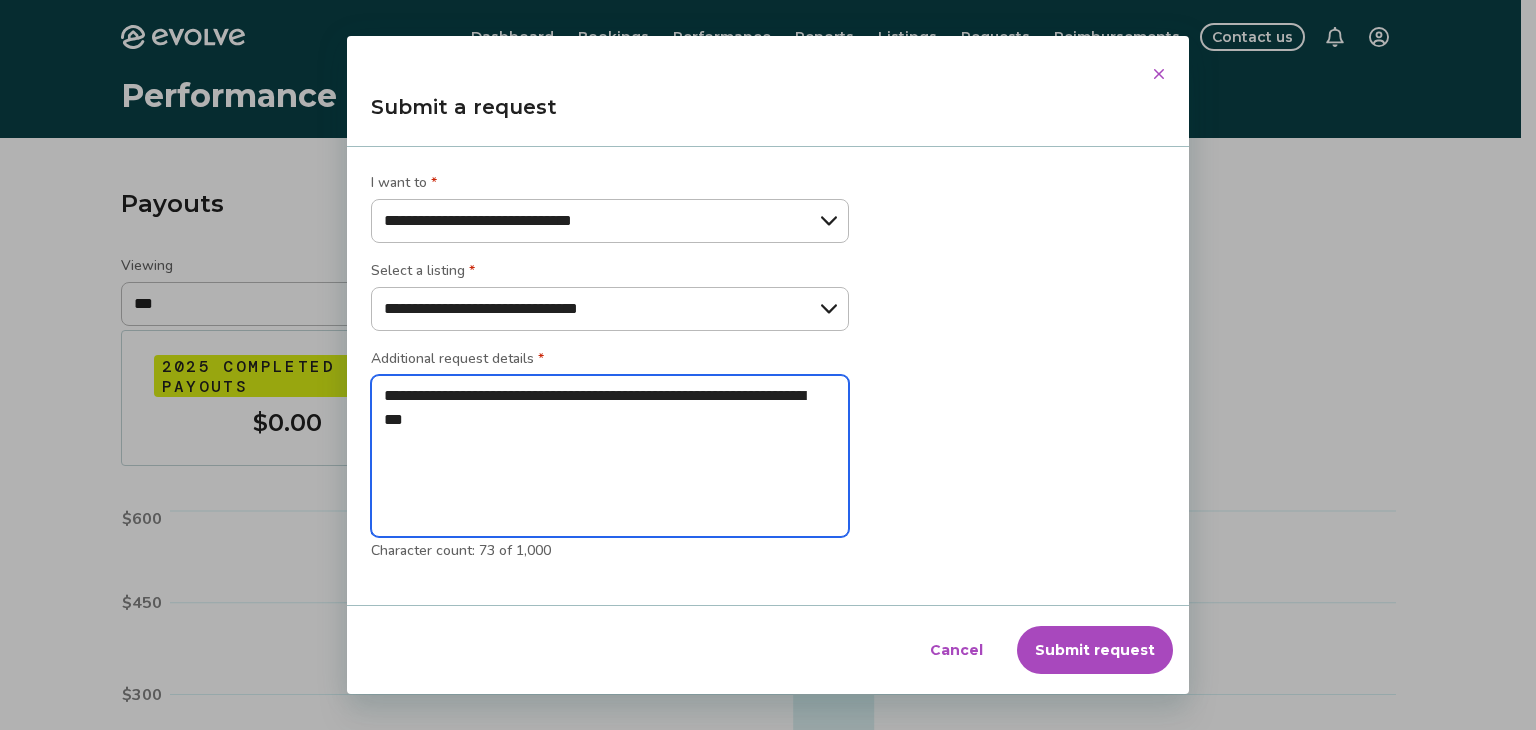 type on "**********" 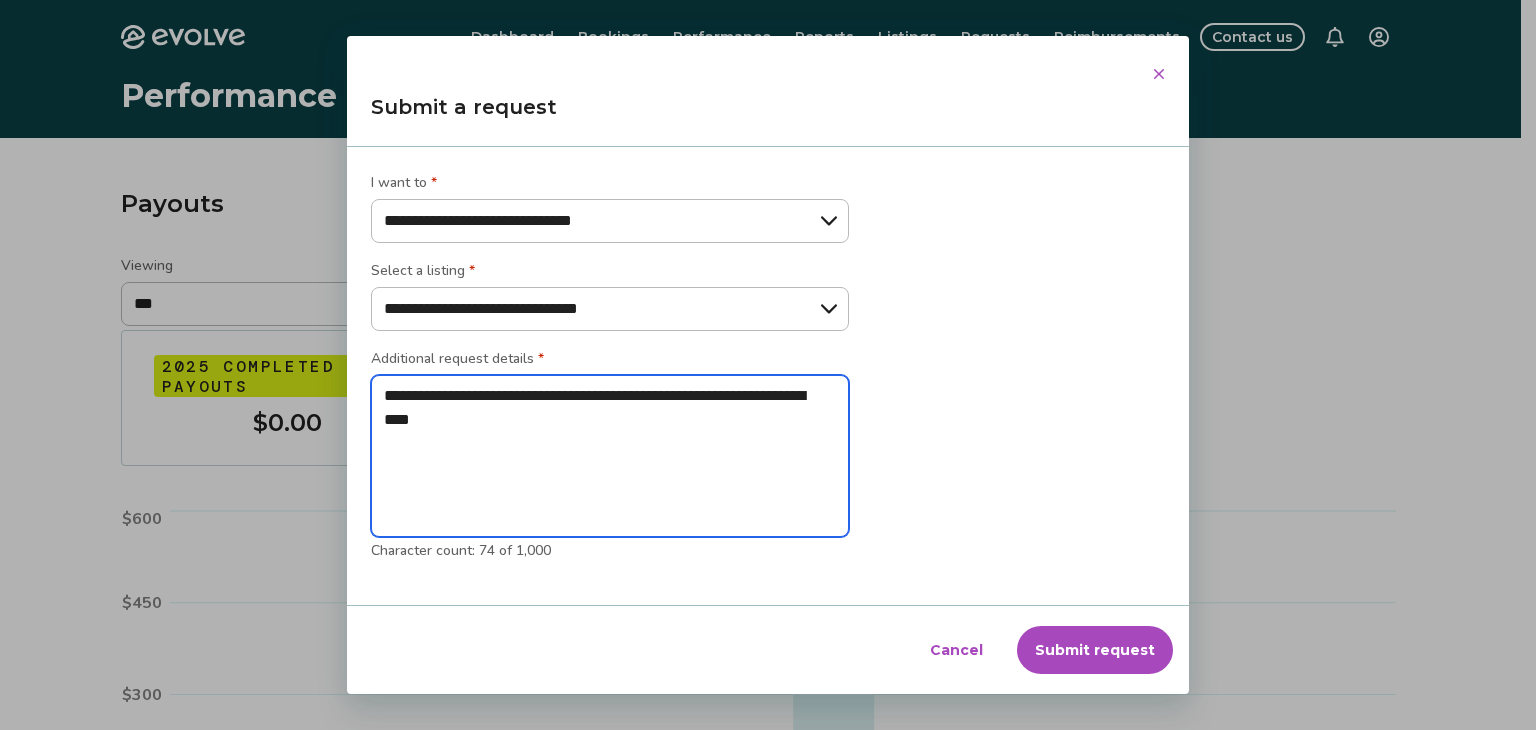 type on "**********" 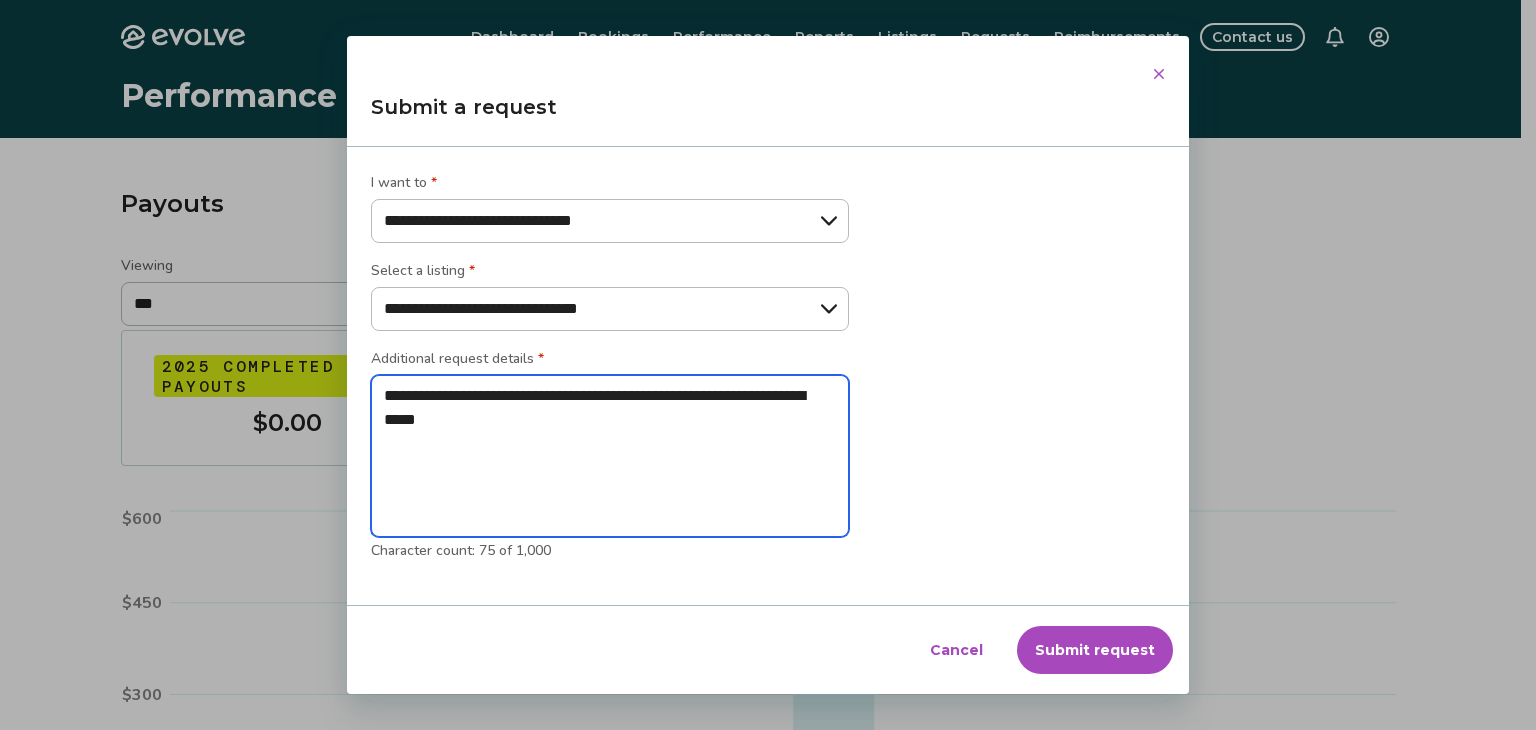 type on "**********" 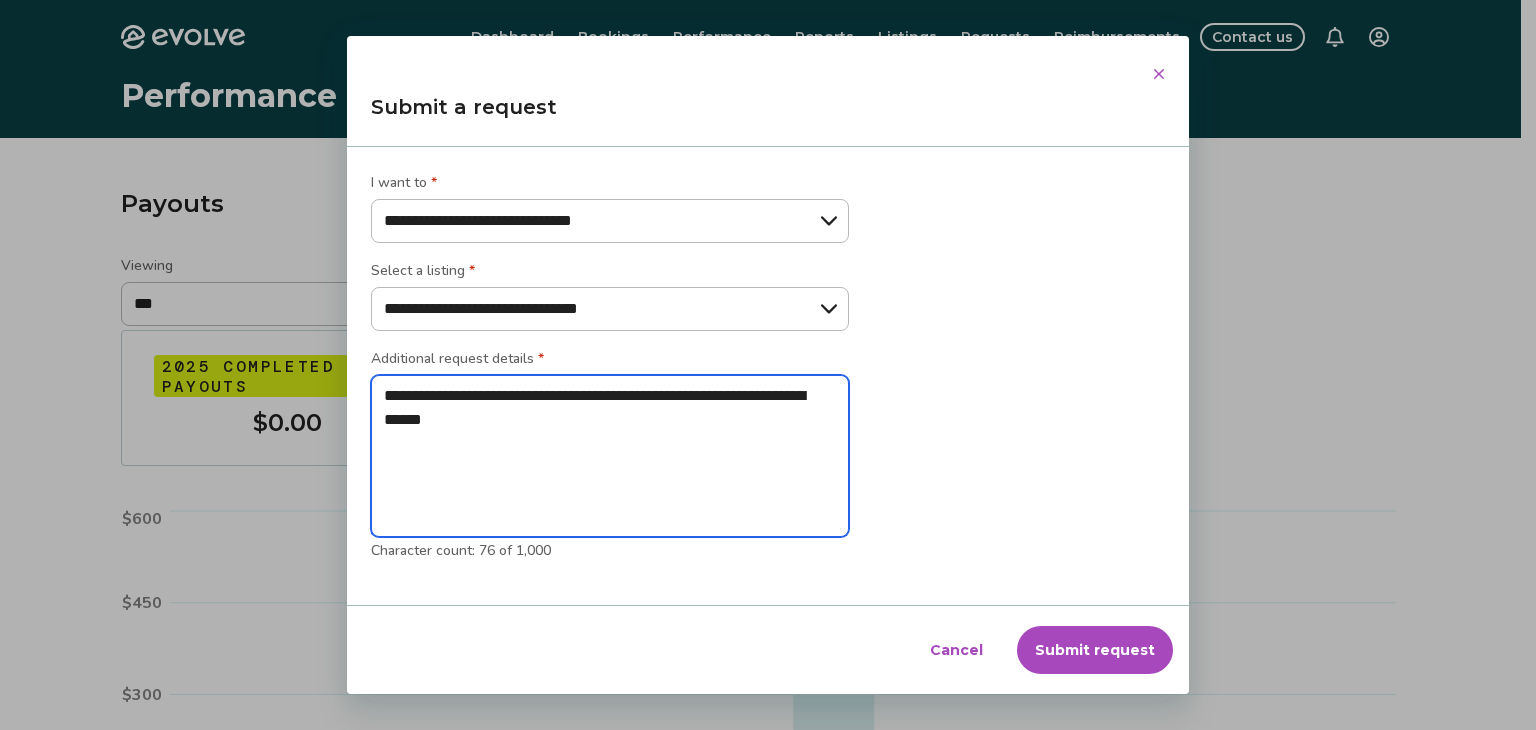 type on "**********" 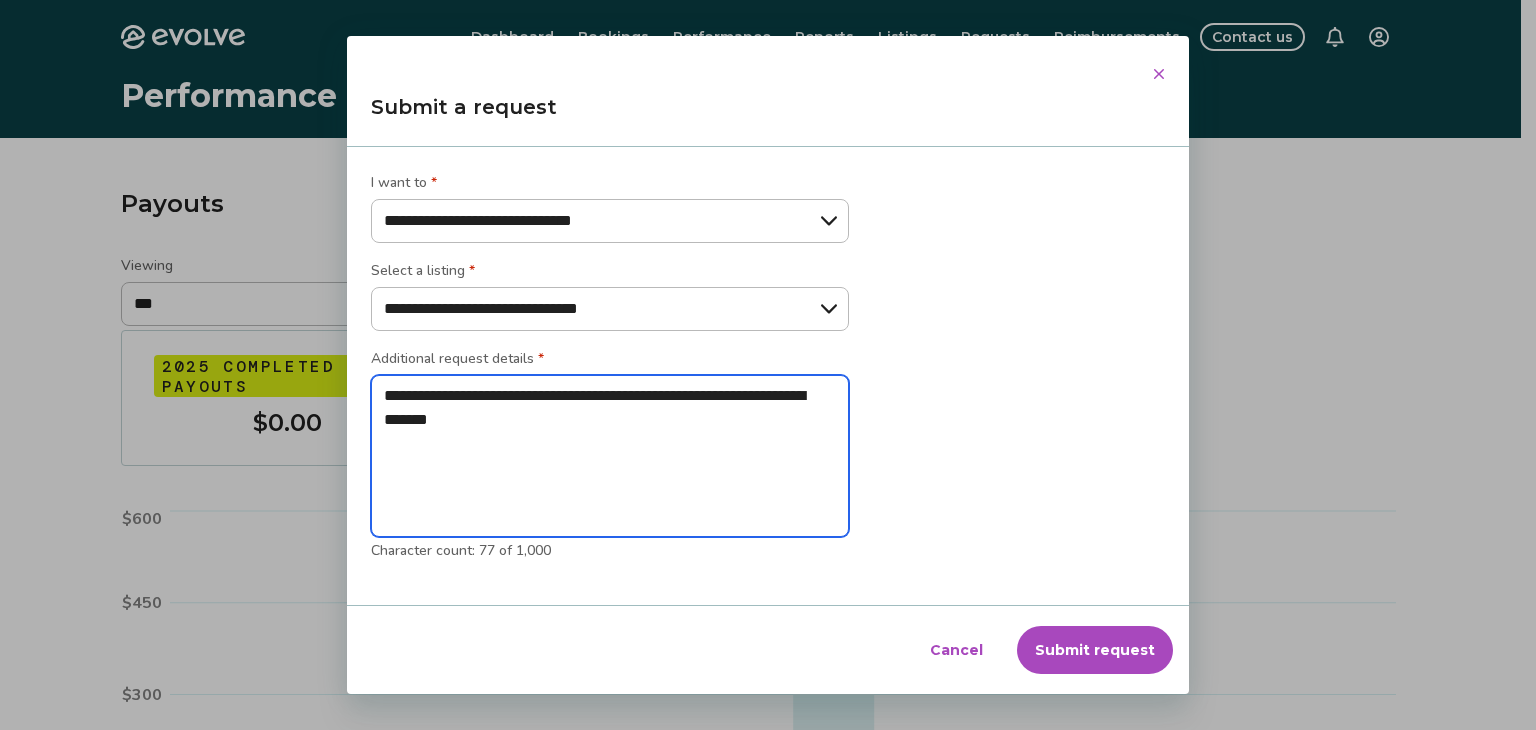 type on "**********" 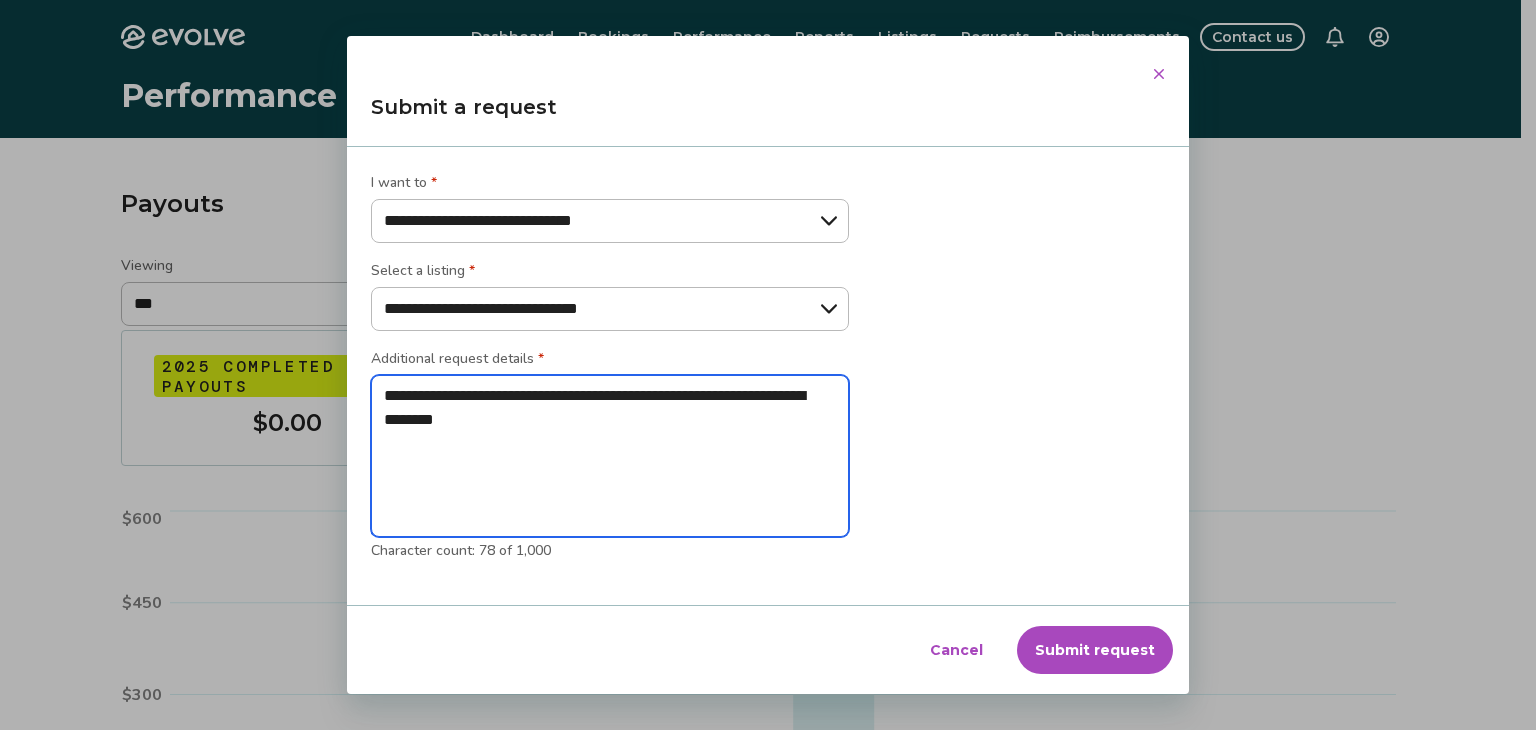type on "**********" 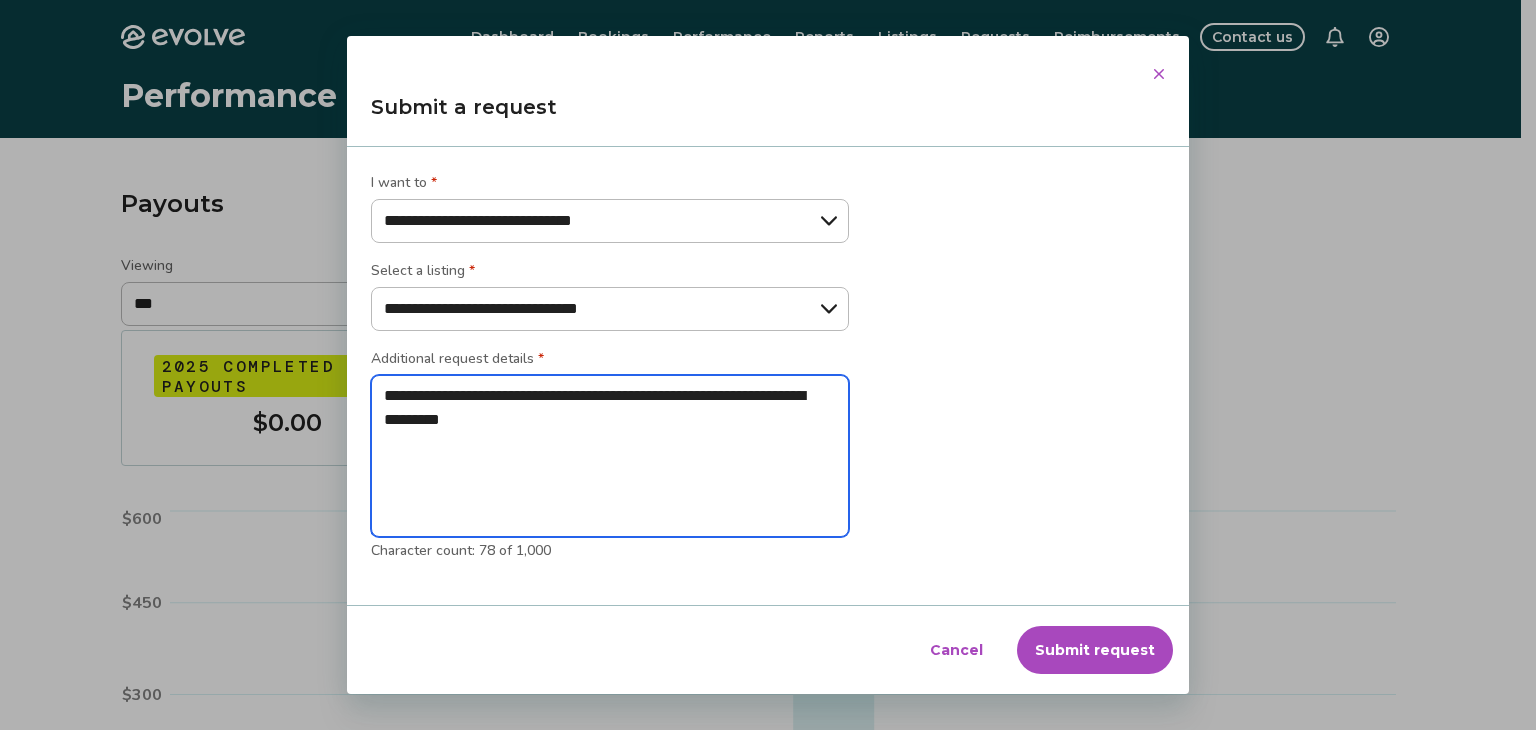 type on "**********" 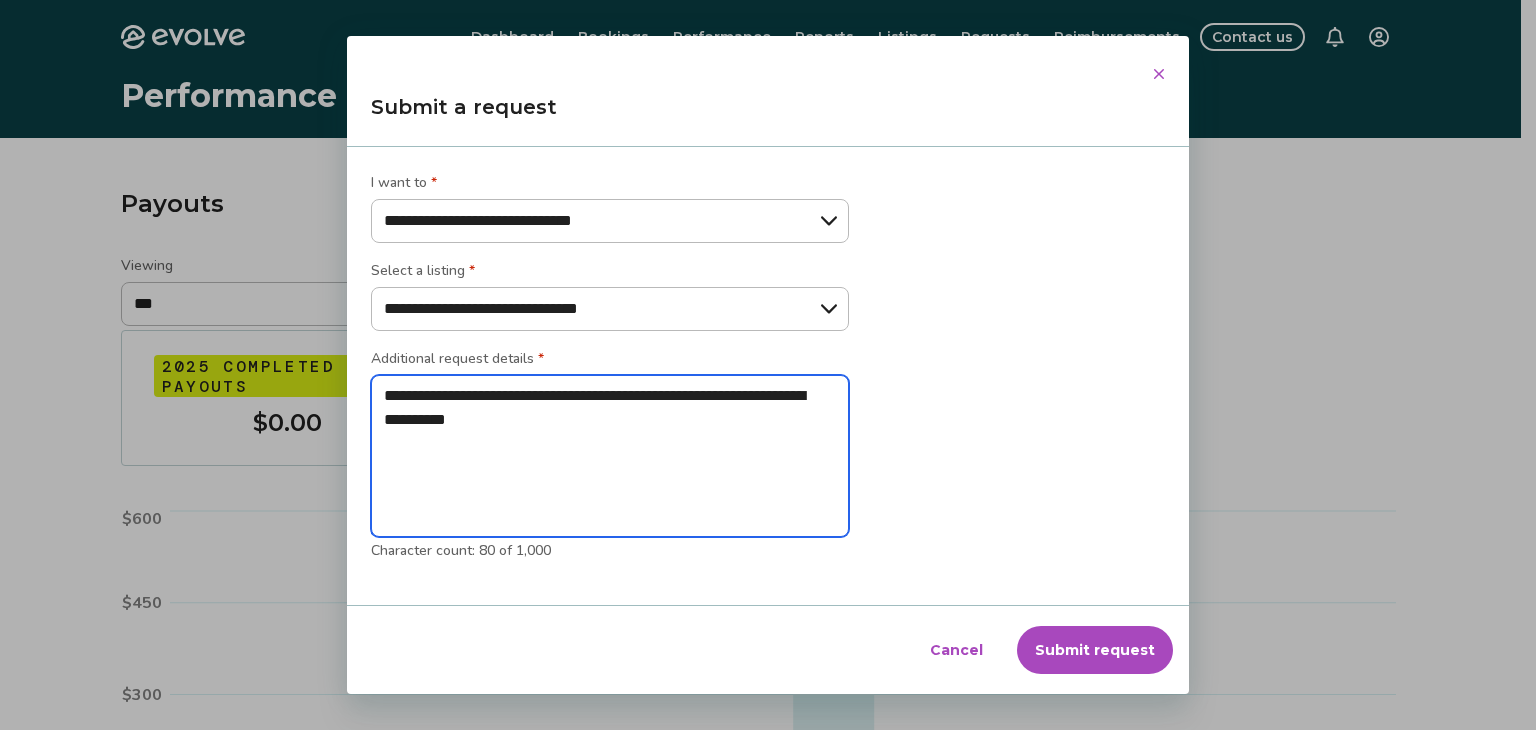 type on "**********" 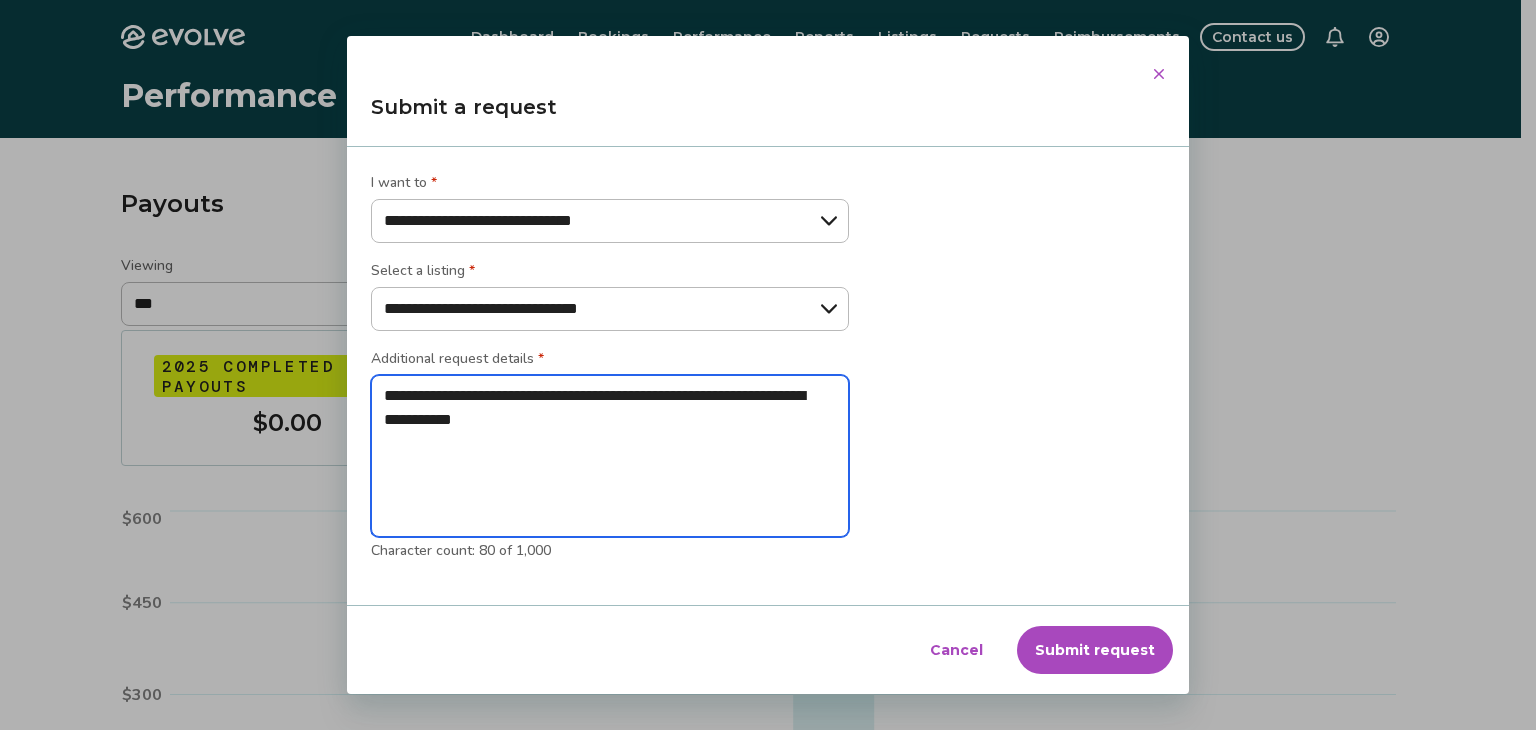 type on "*" 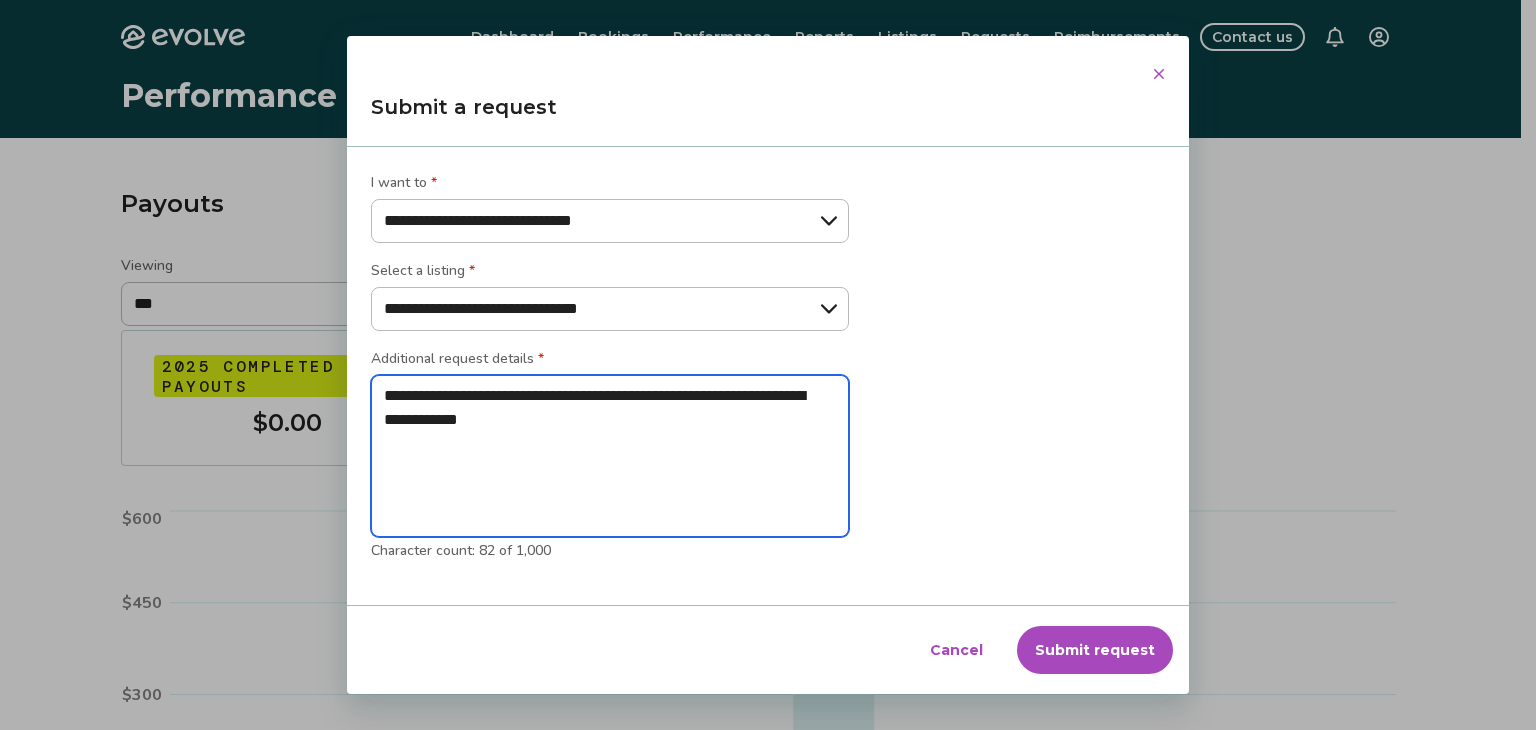 type on "**********" 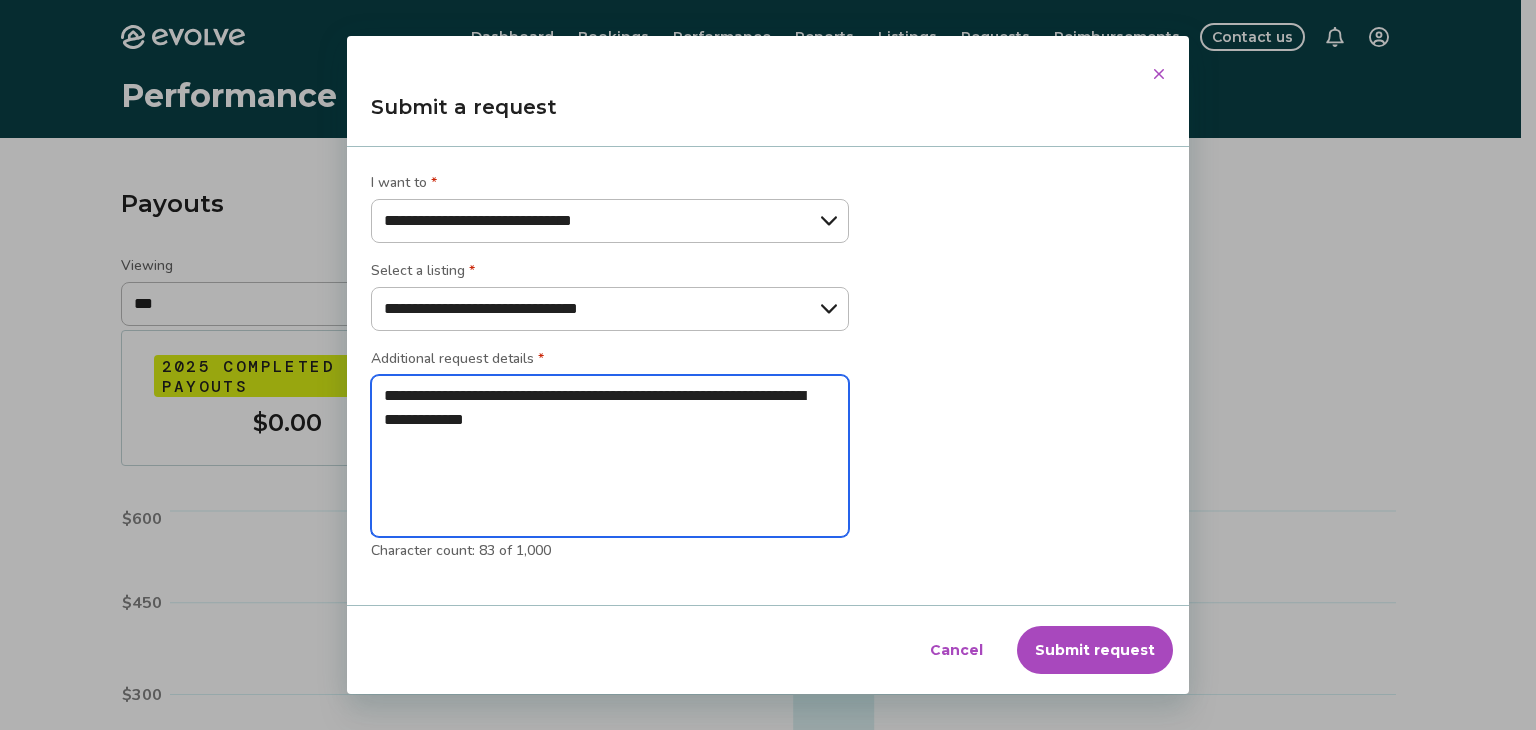 type on "**********" 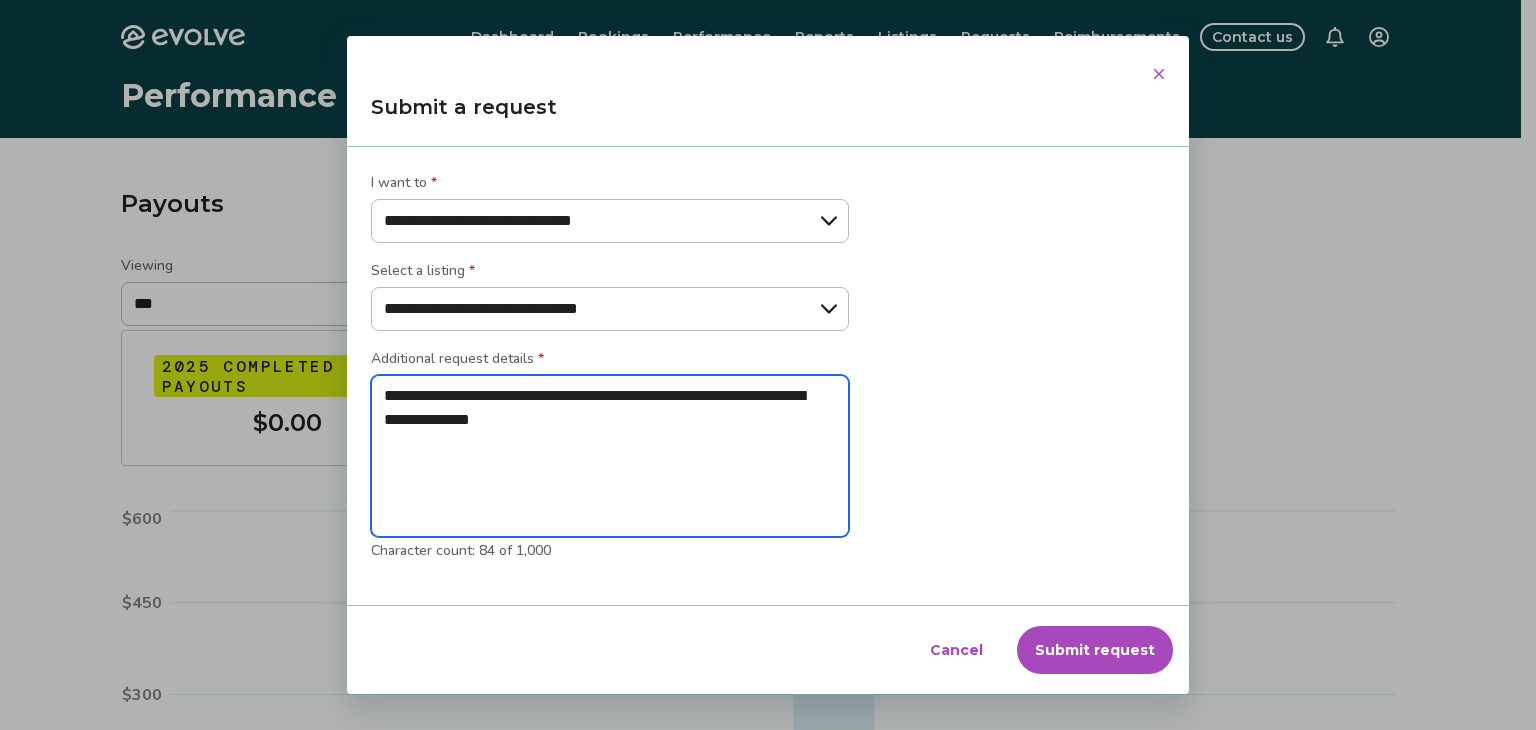 type on "**********" 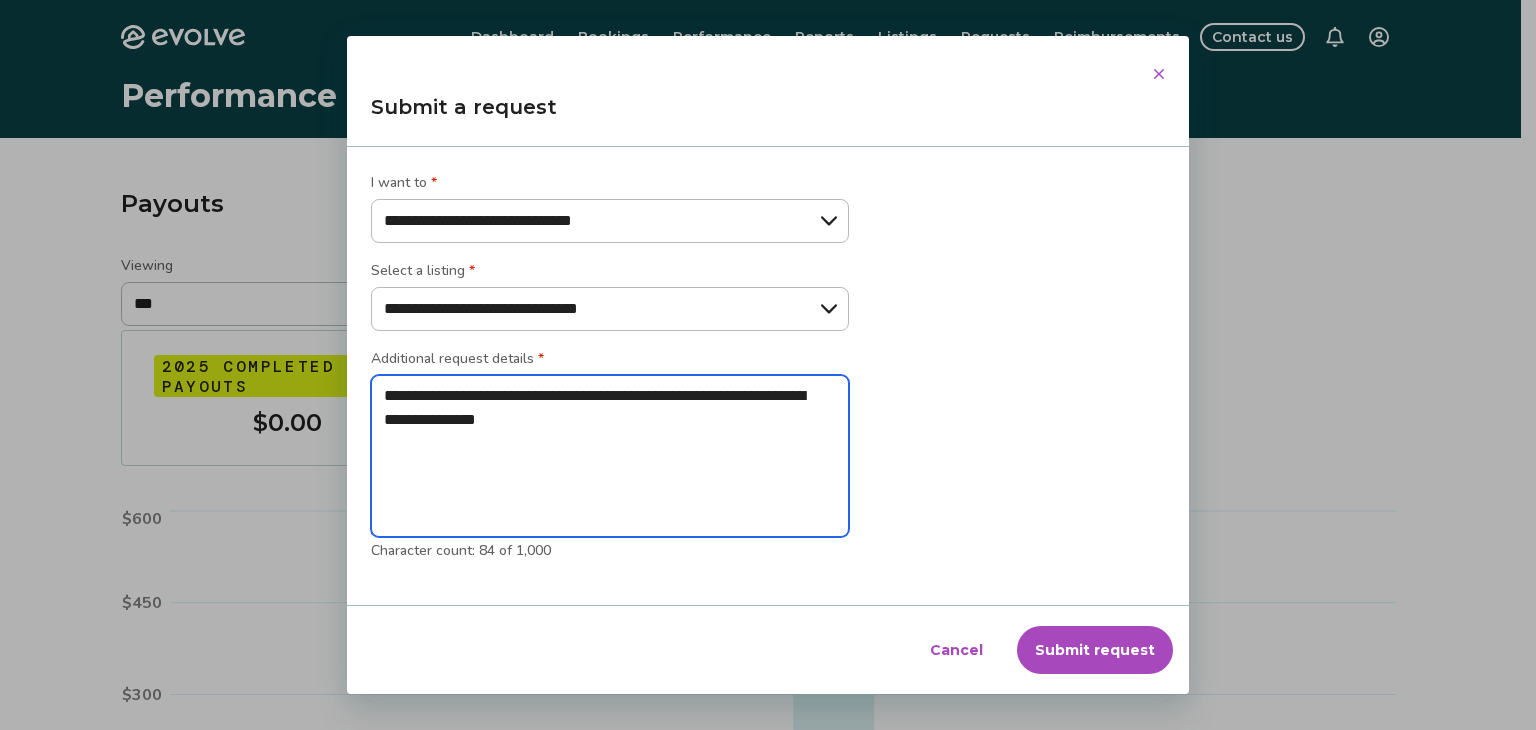 type on "**********" 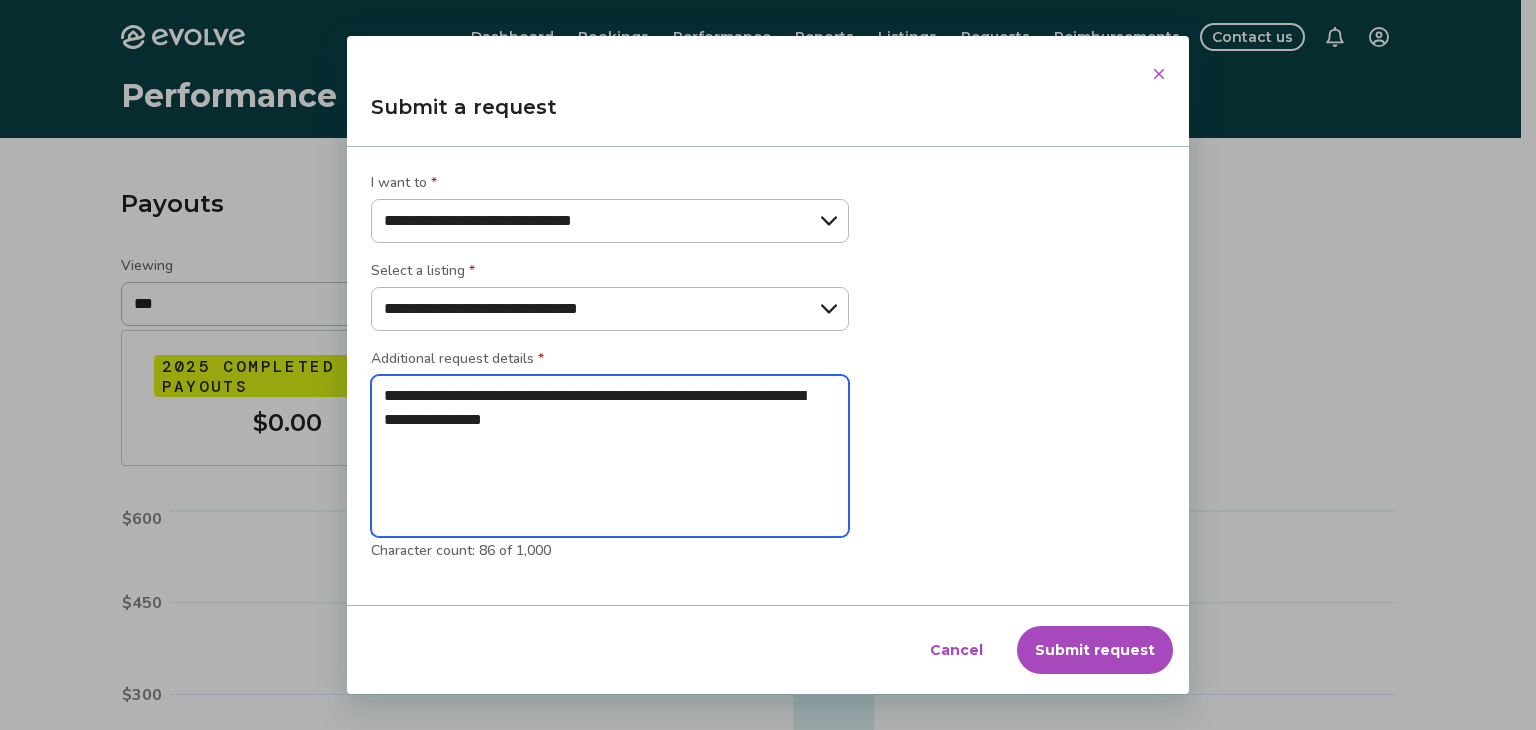type on "**********" 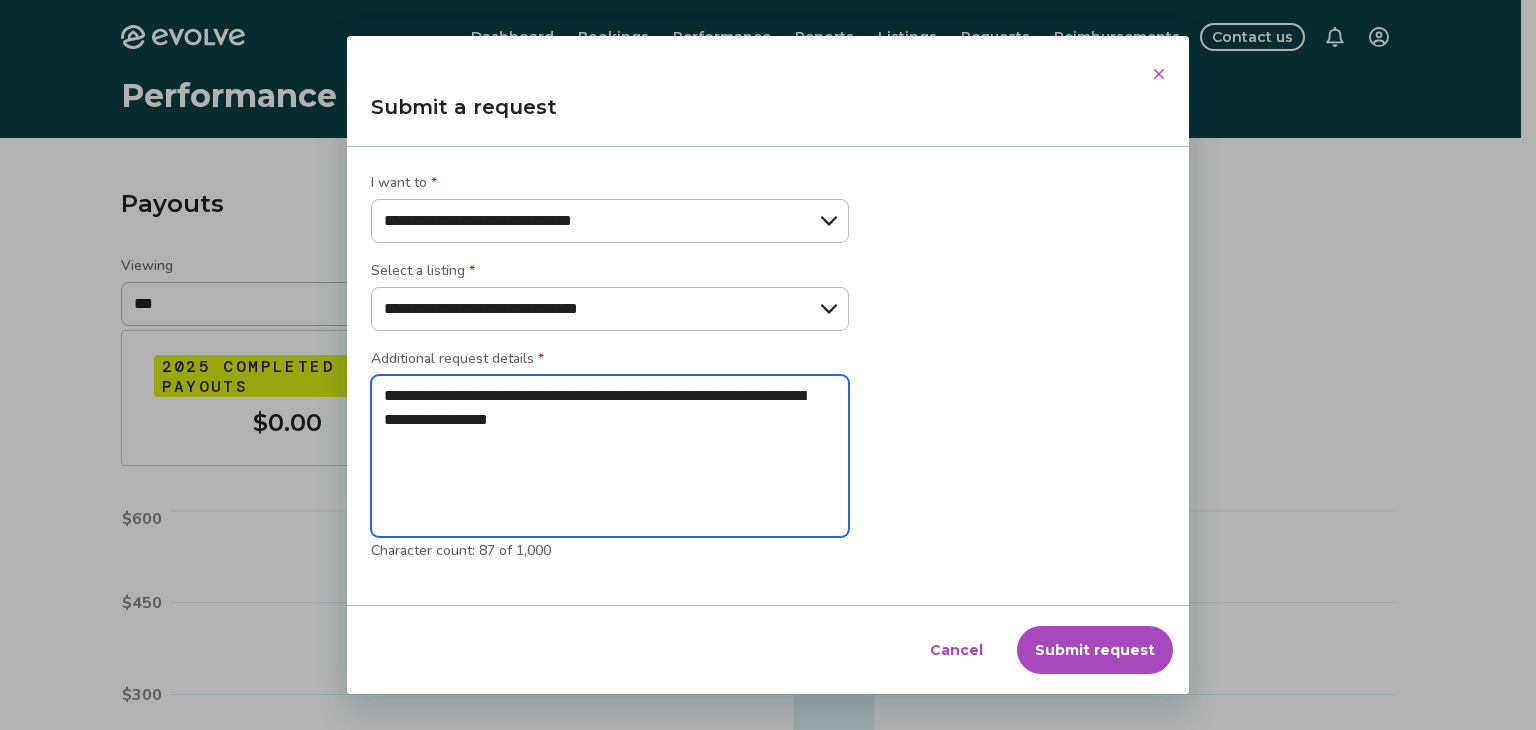 type on "**********" 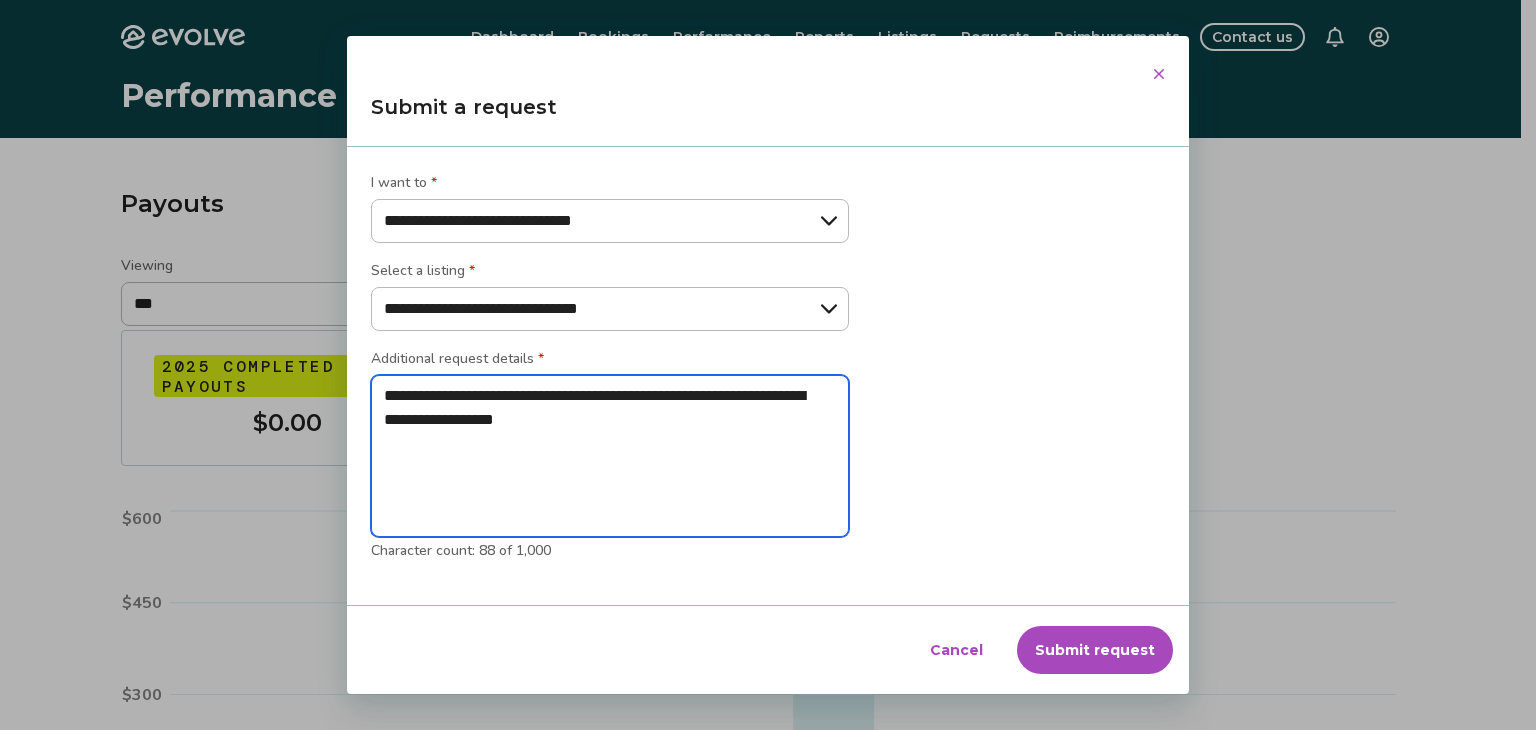 type 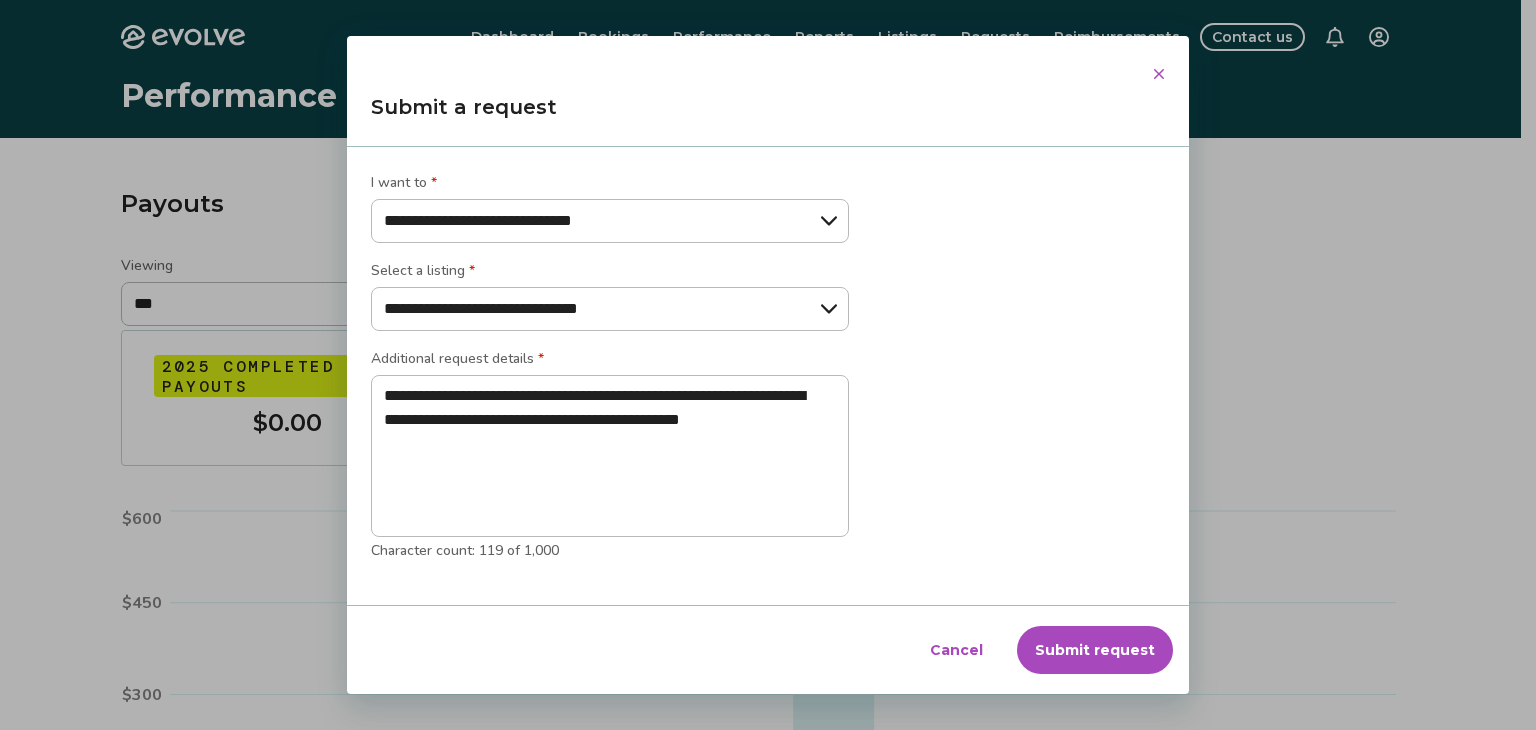 click on "Submit request" at bounding box center [1095, 650] 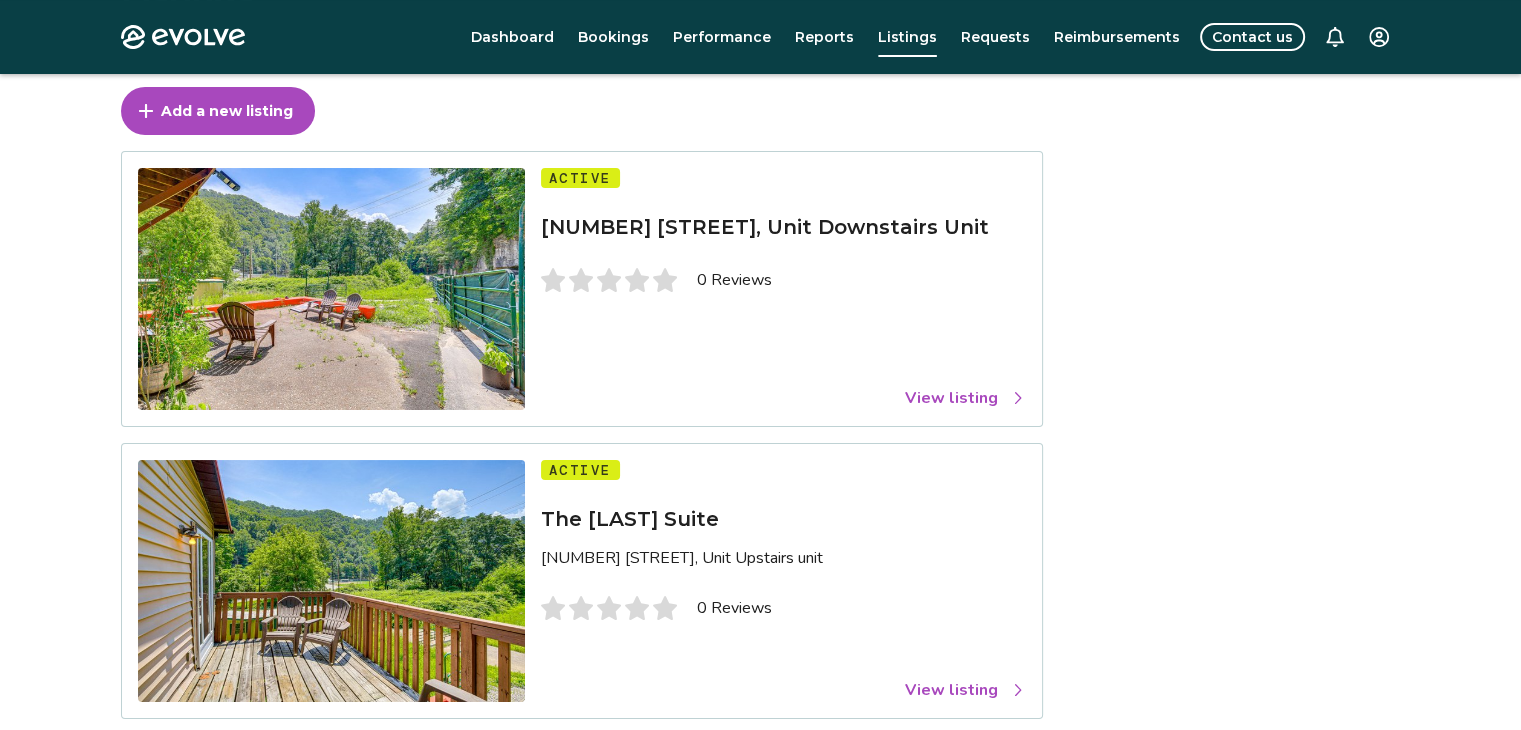 scroll, scrollTop: 100, scrollLeft: 0, axis: vertical 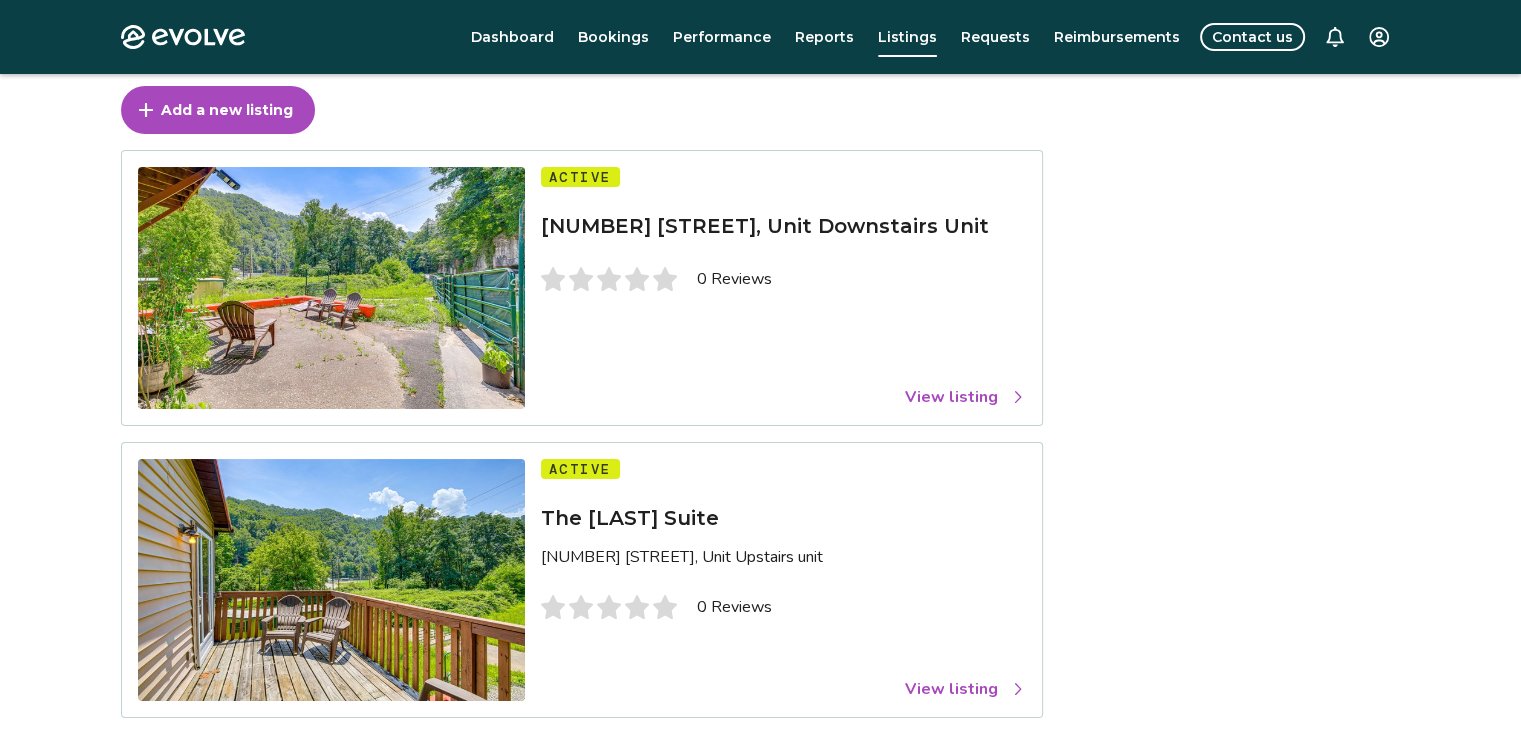 click on "View listing" at bounding box center [965, 397] 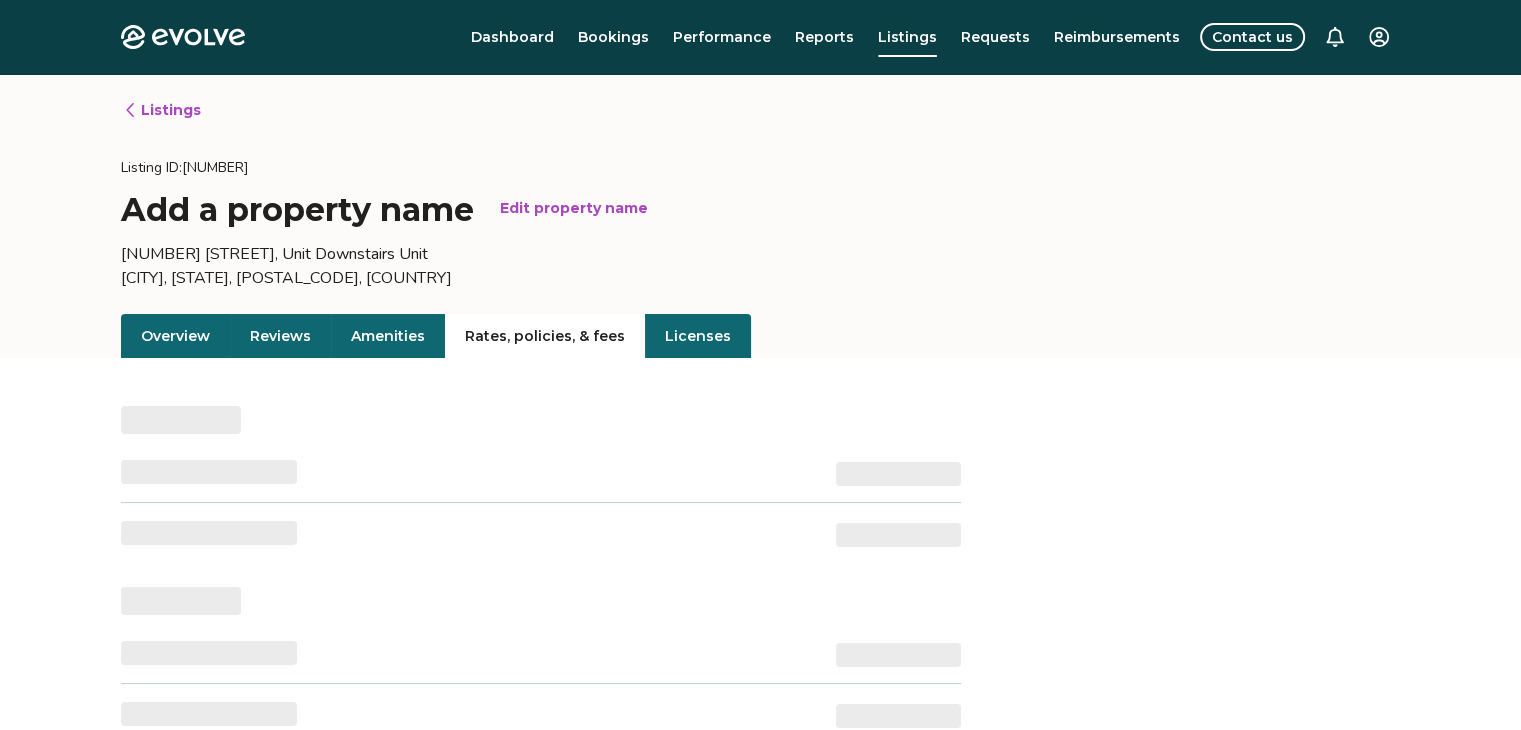 click on "Rates, policies, & fees" at bounding box center (545, 336) 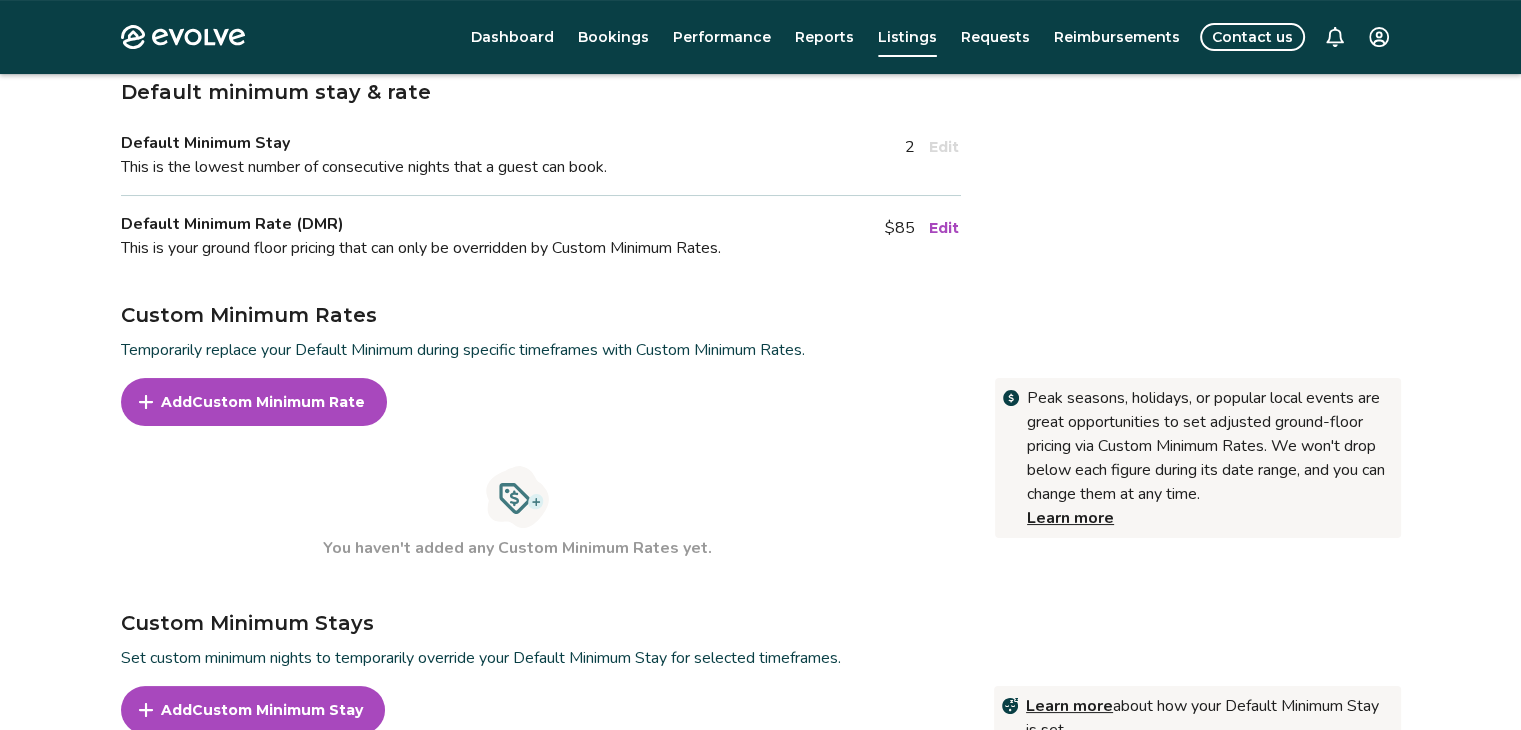 scroll, scrollTop: 466, scrollLeft: 0, axis: vertical 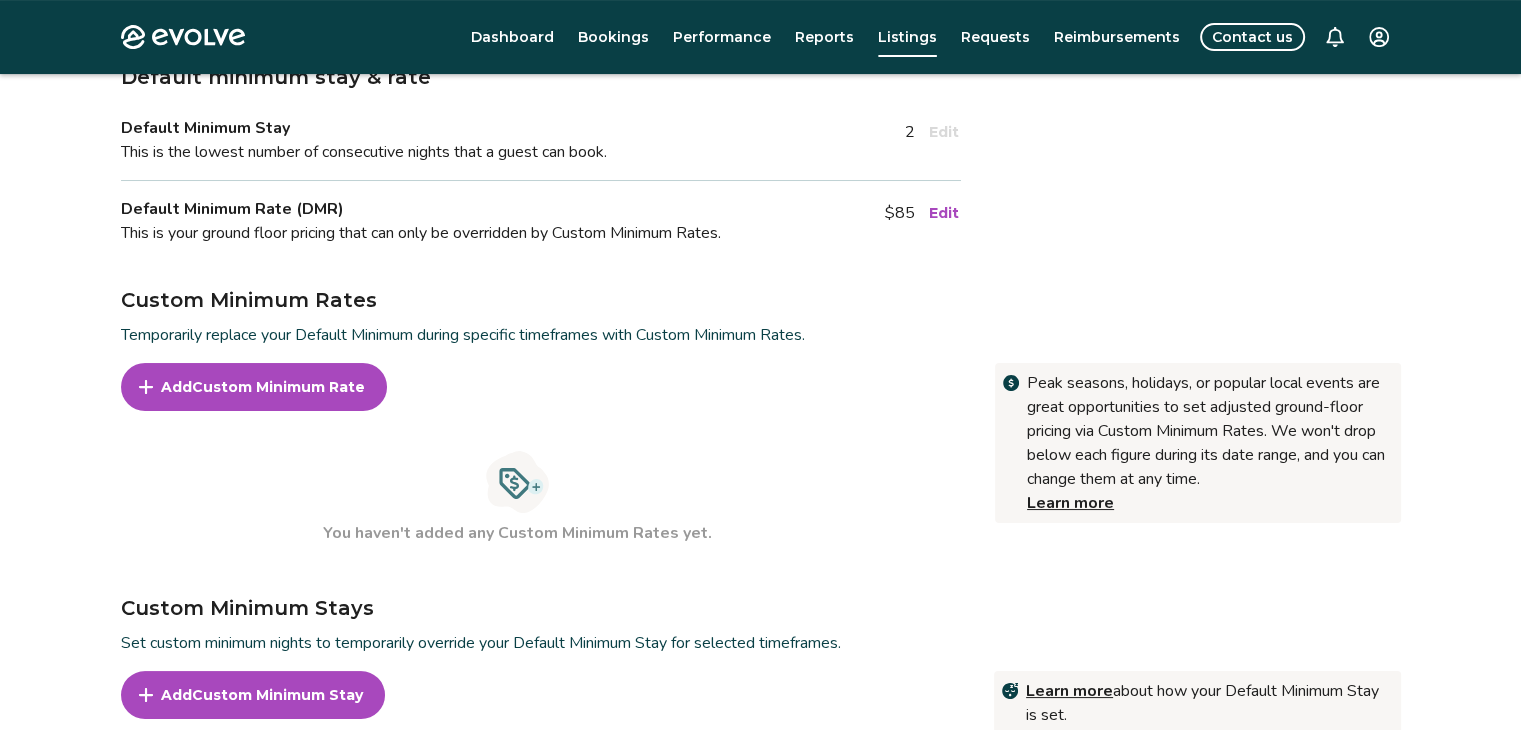 click 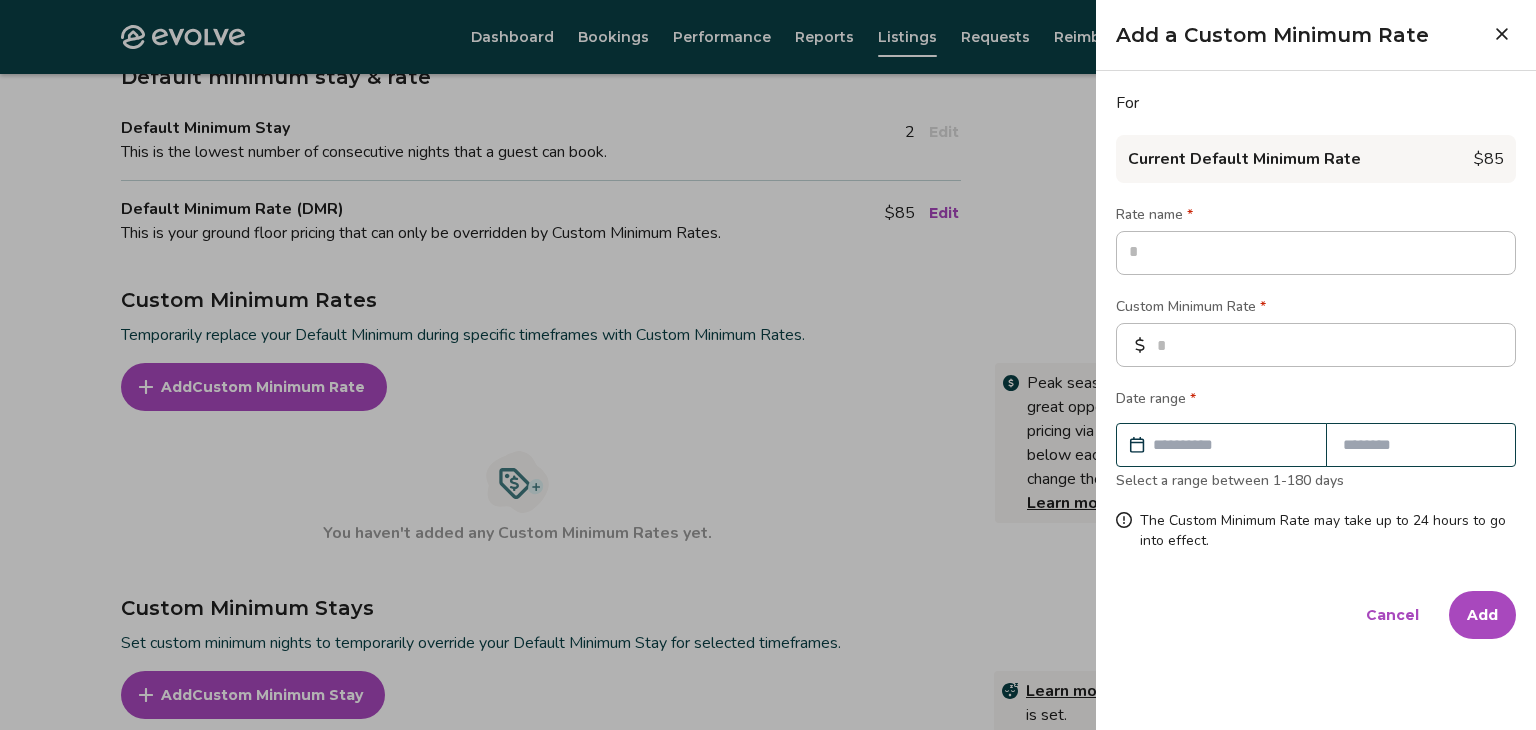 type on "*" 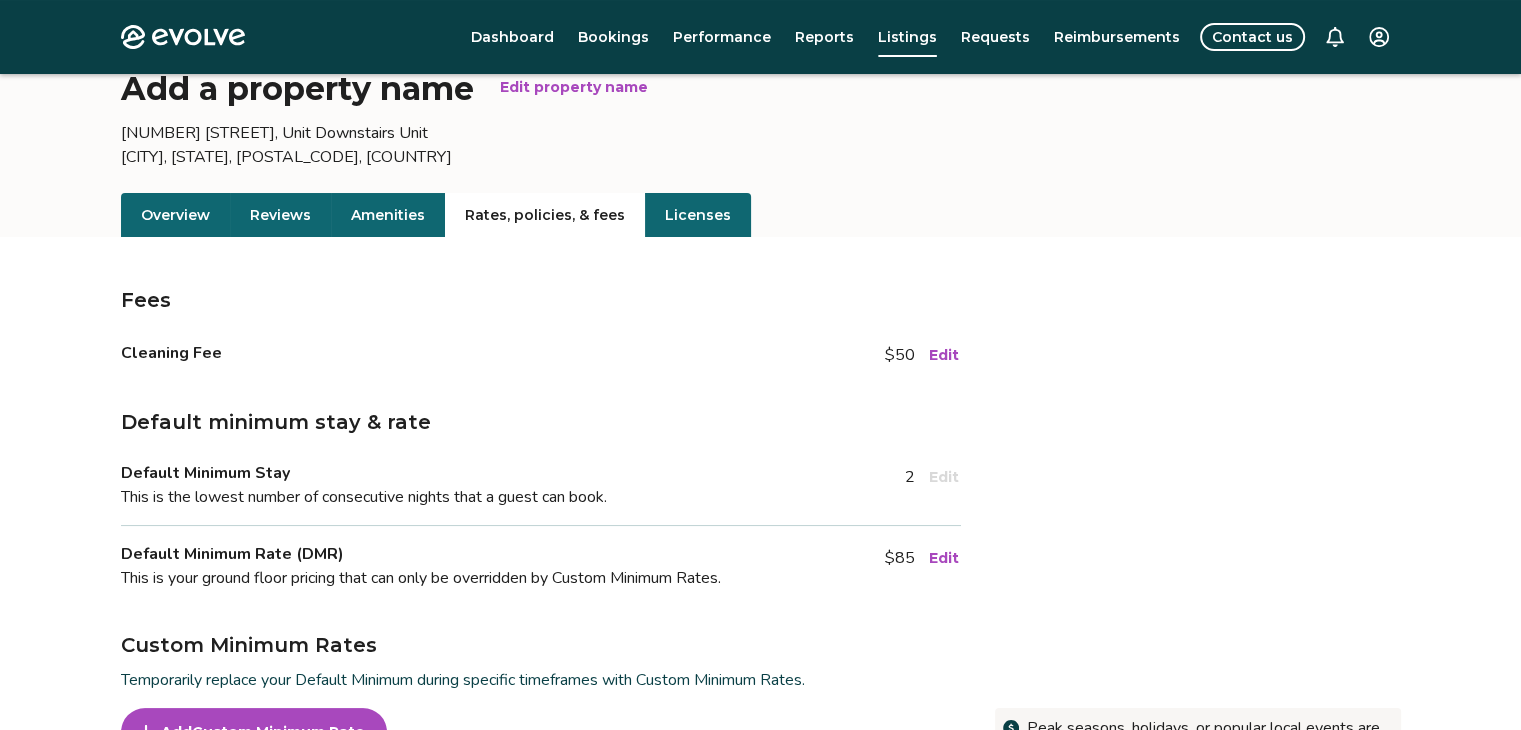 scroll, scrollTop: 72, scrollLeft: 0, axis: vertical 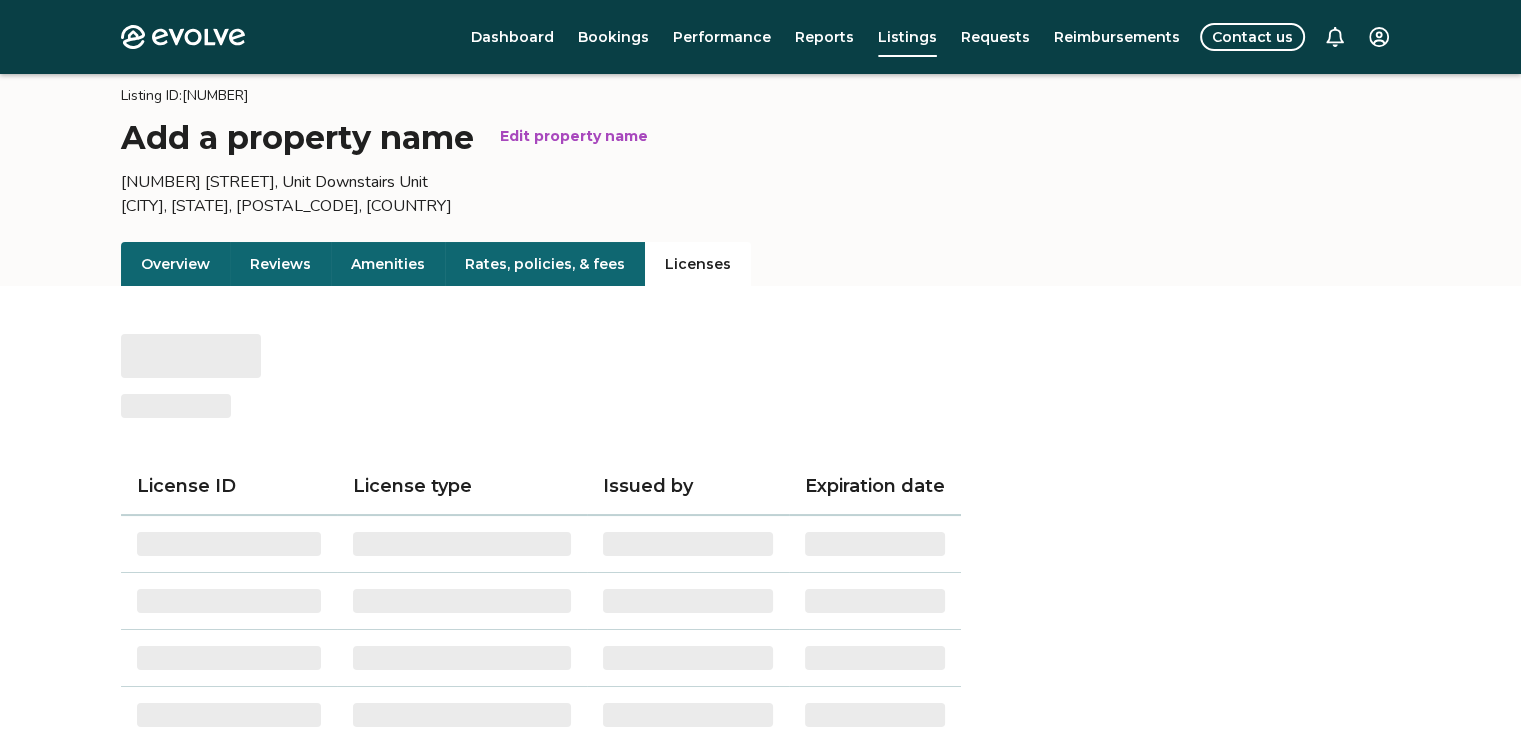 click on "Licenses" at bounding box center [698, 264] 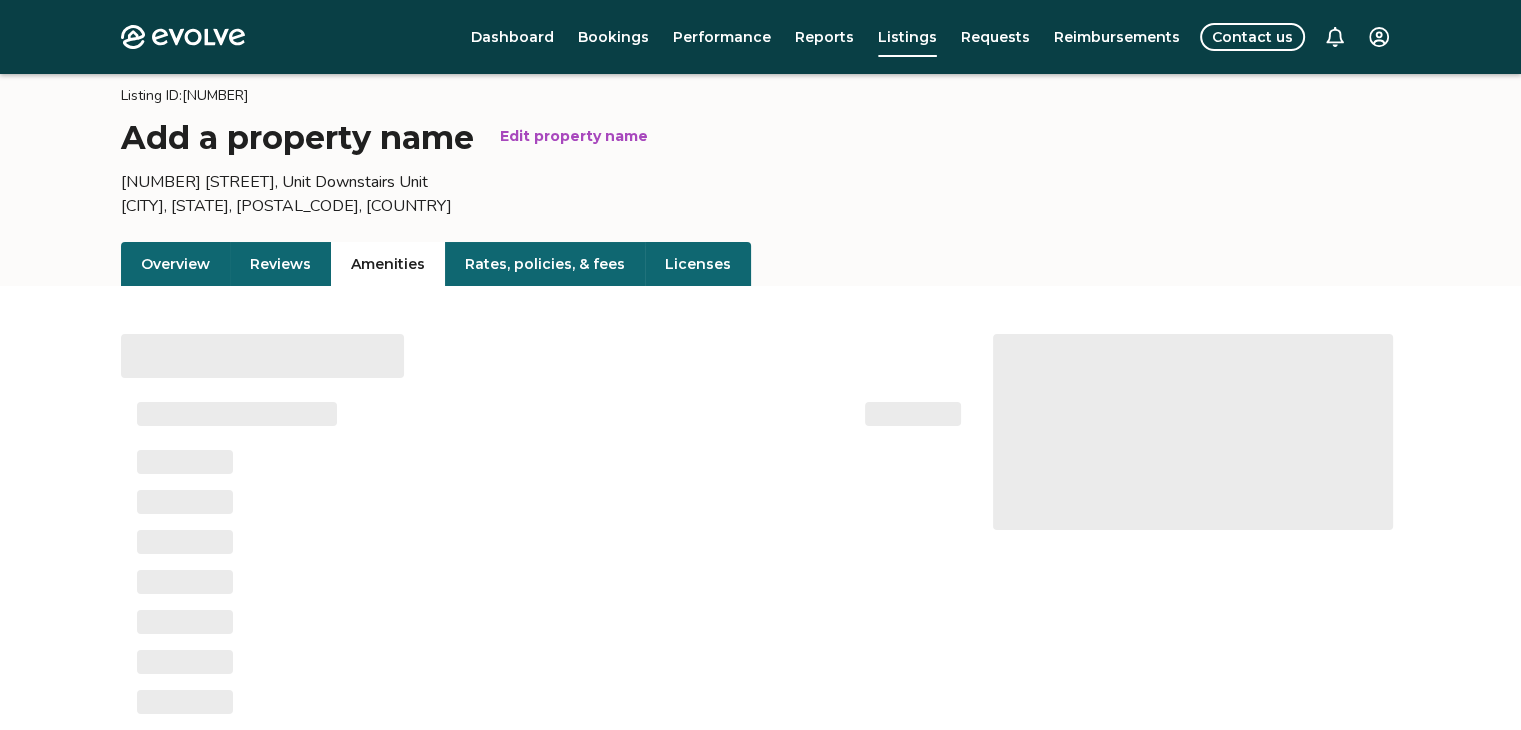 click on "Amenities" at bounding box center [388, 264] 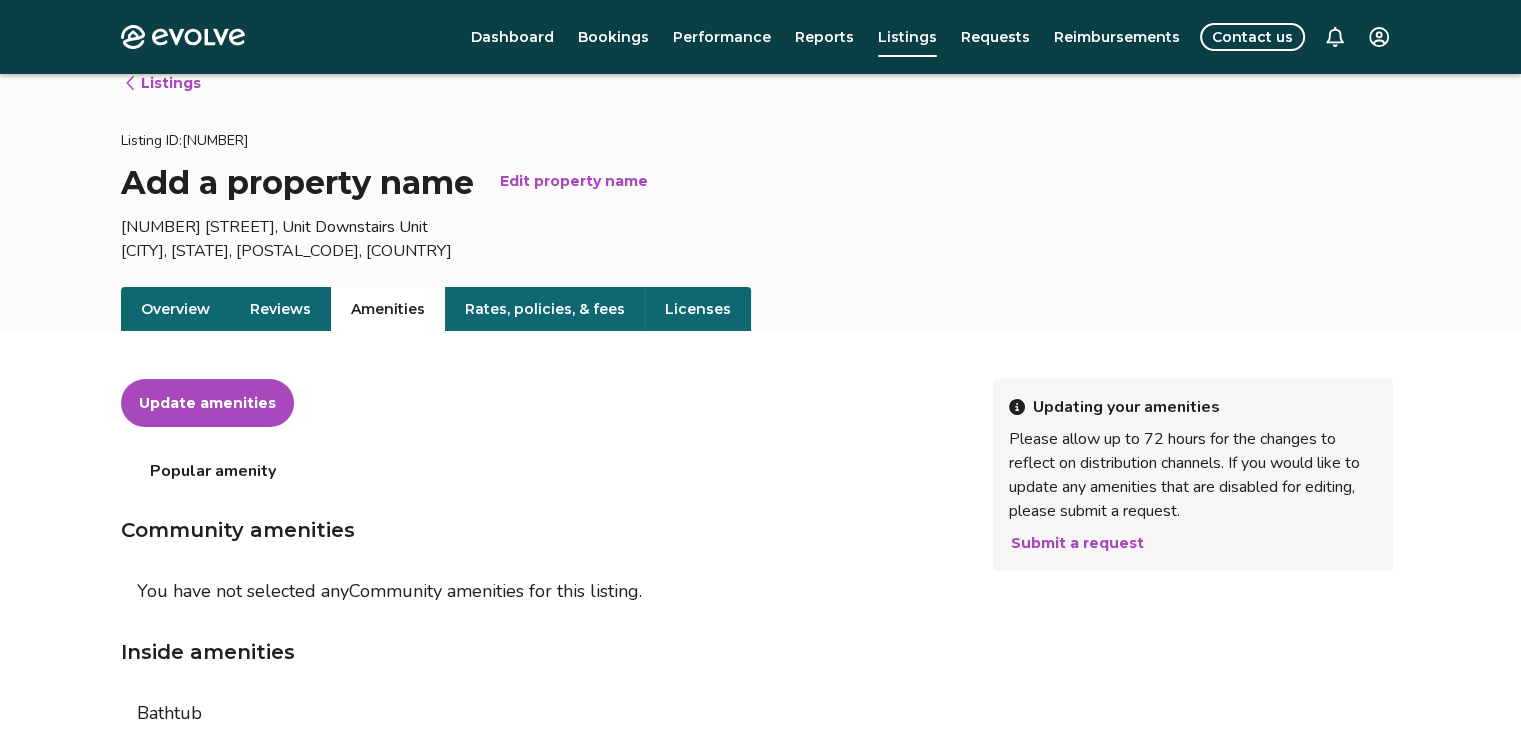 scroll, scrollTop: 5, scrollLeft: 0, axis: vertical 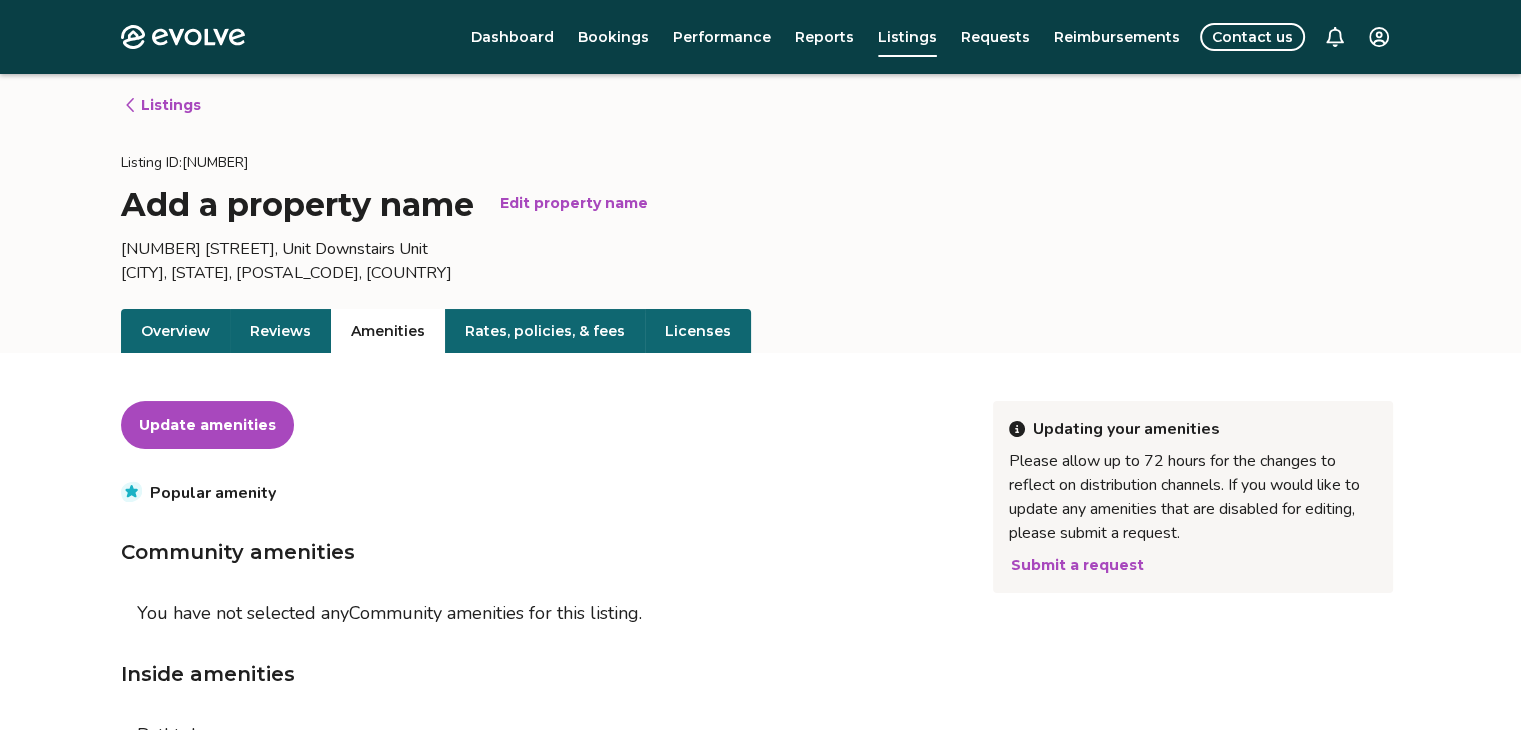 click on "Overview" at bounding box center (175, 331) 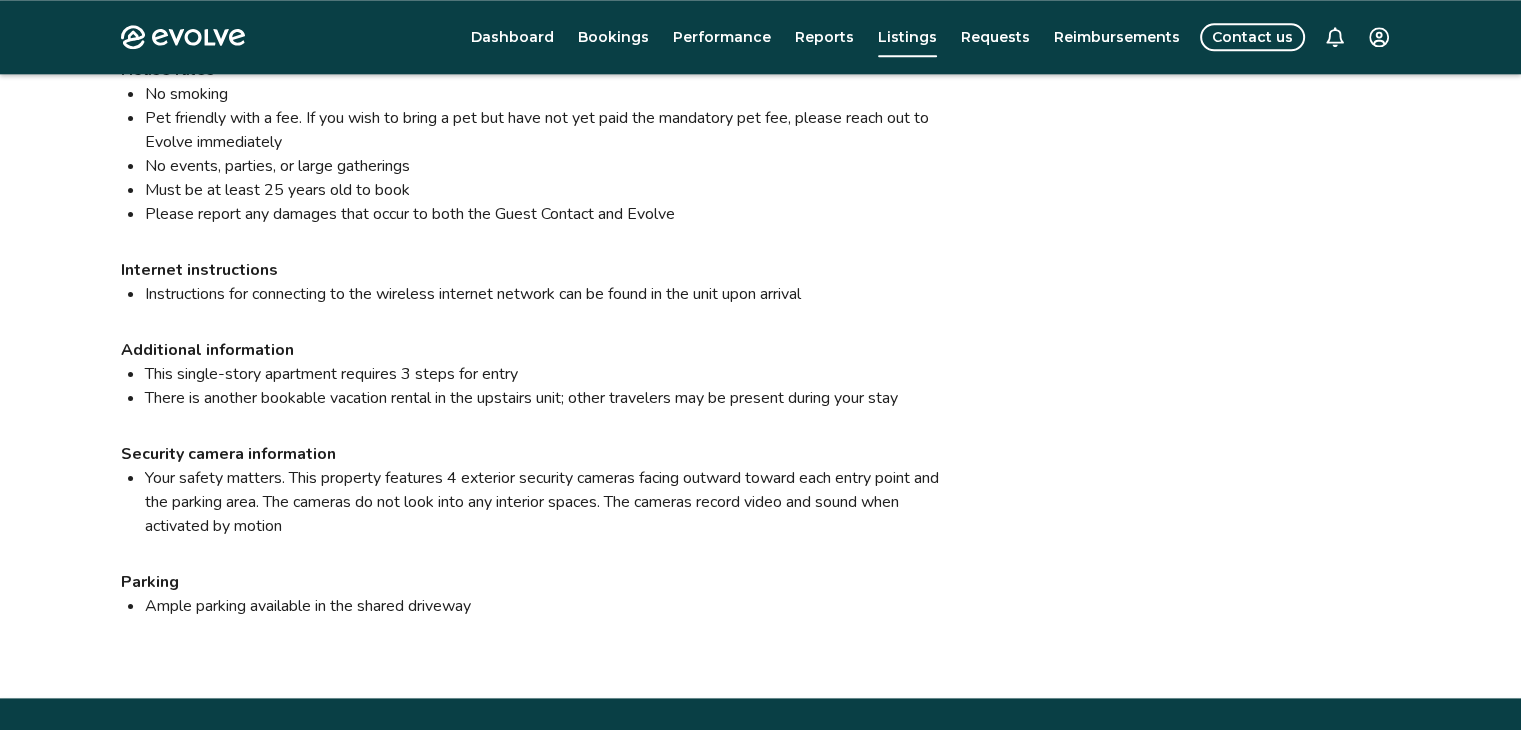 scroll, scrollTop: 2384, scrollLeft: 0, axis: vertical 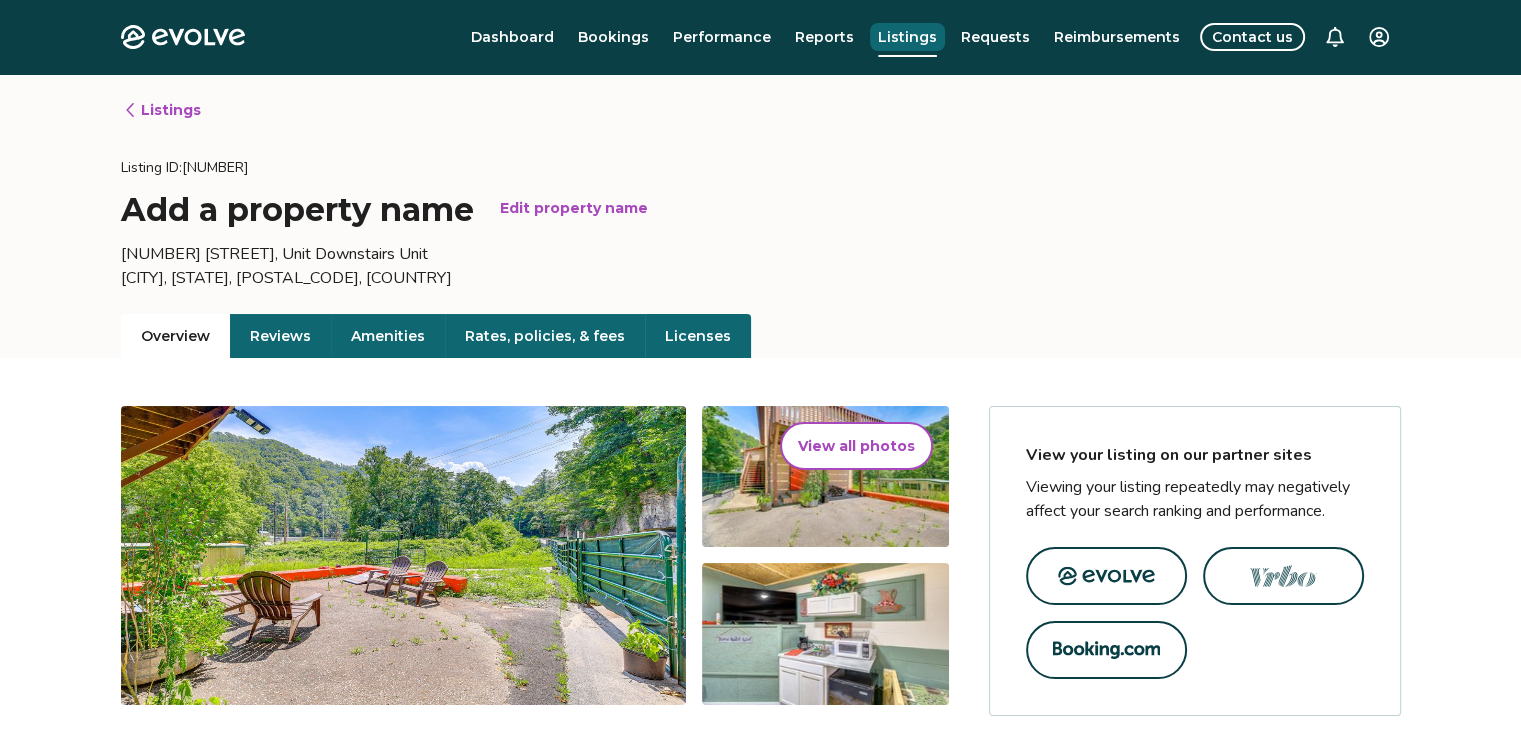 click on "Listings" at bounding box center (907, 37) 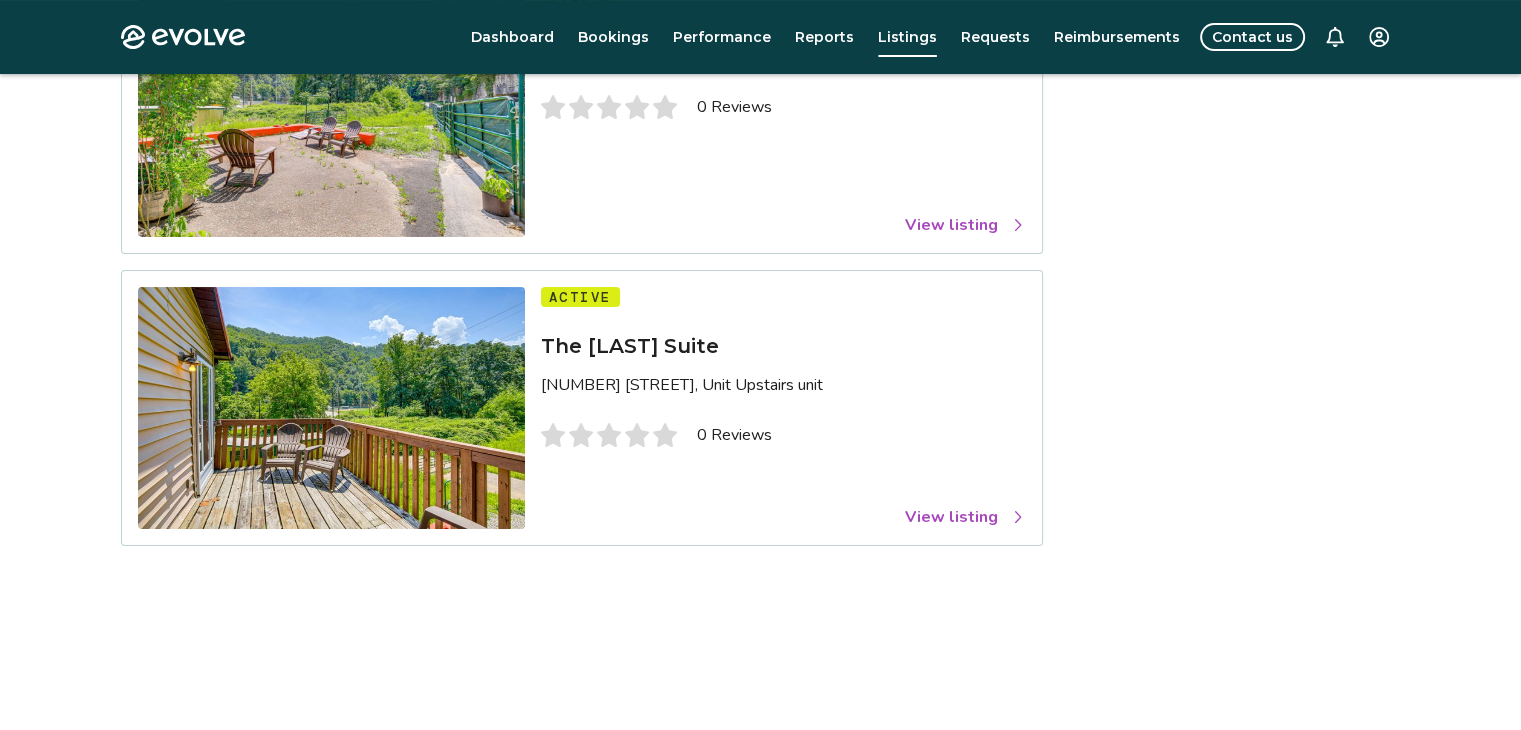 scroll, scrollTop: 300, scrollLeft: 0, axis: vertical 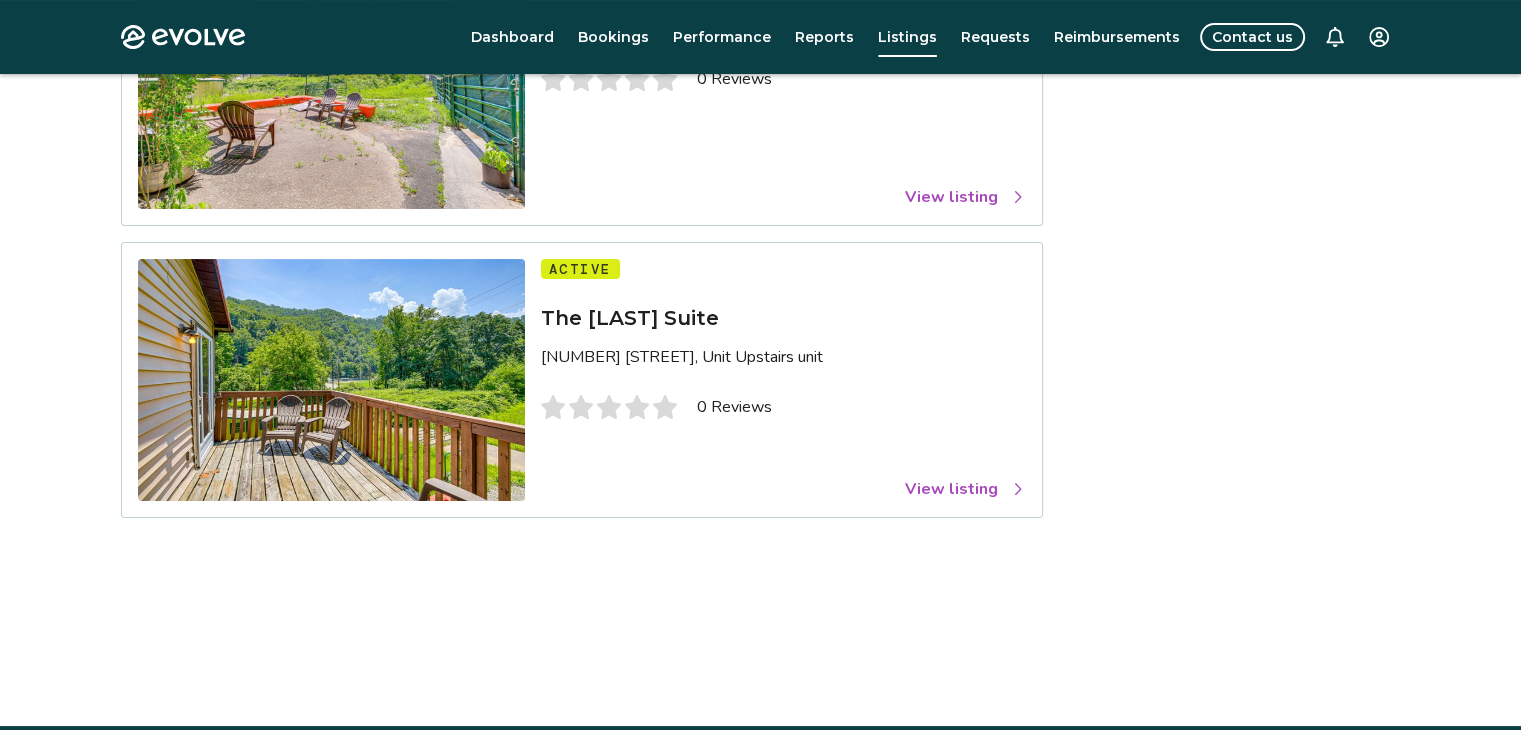 click on "View listing" at bounding box center (965, 489) 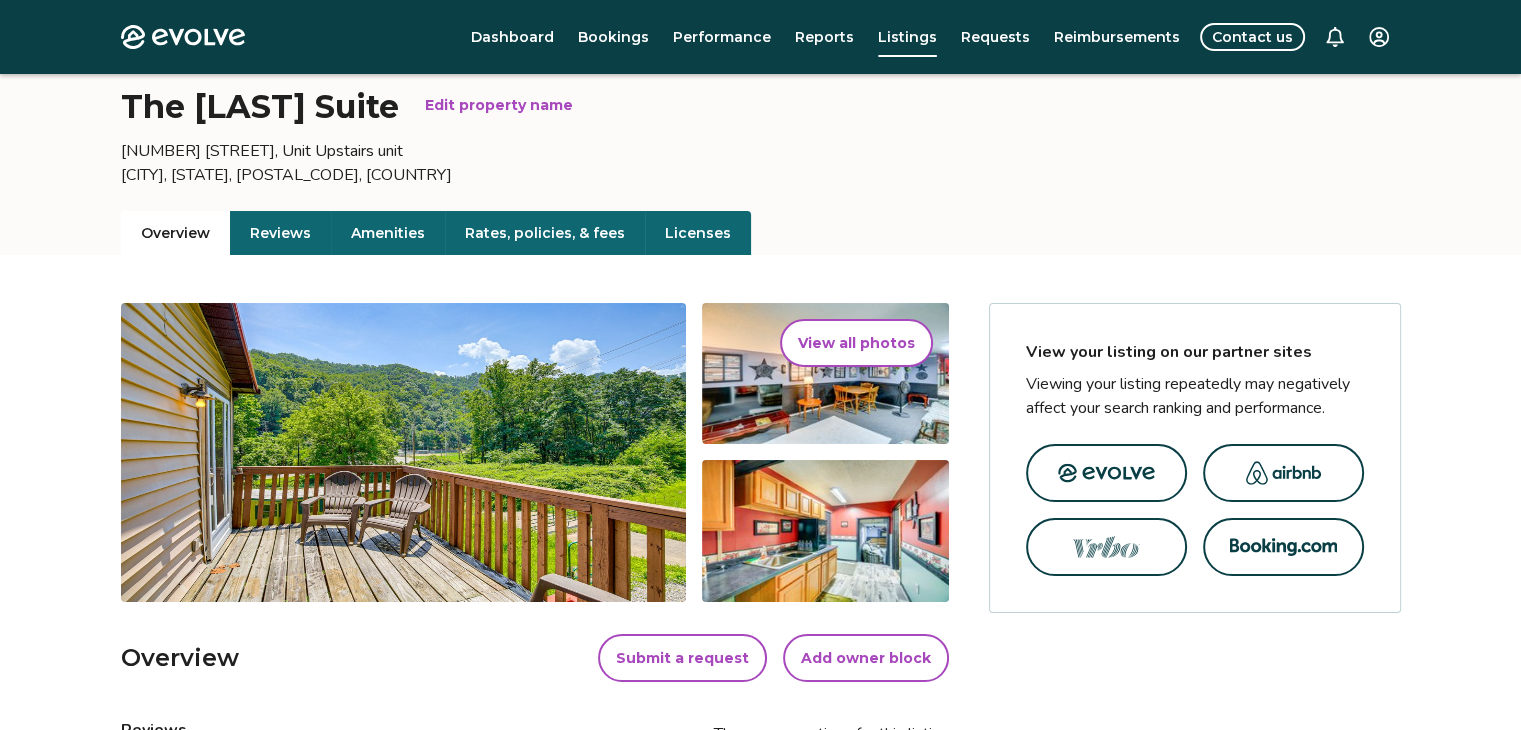 scroll, scrollTop: 41, scrollLeft: 0, axis: vertical 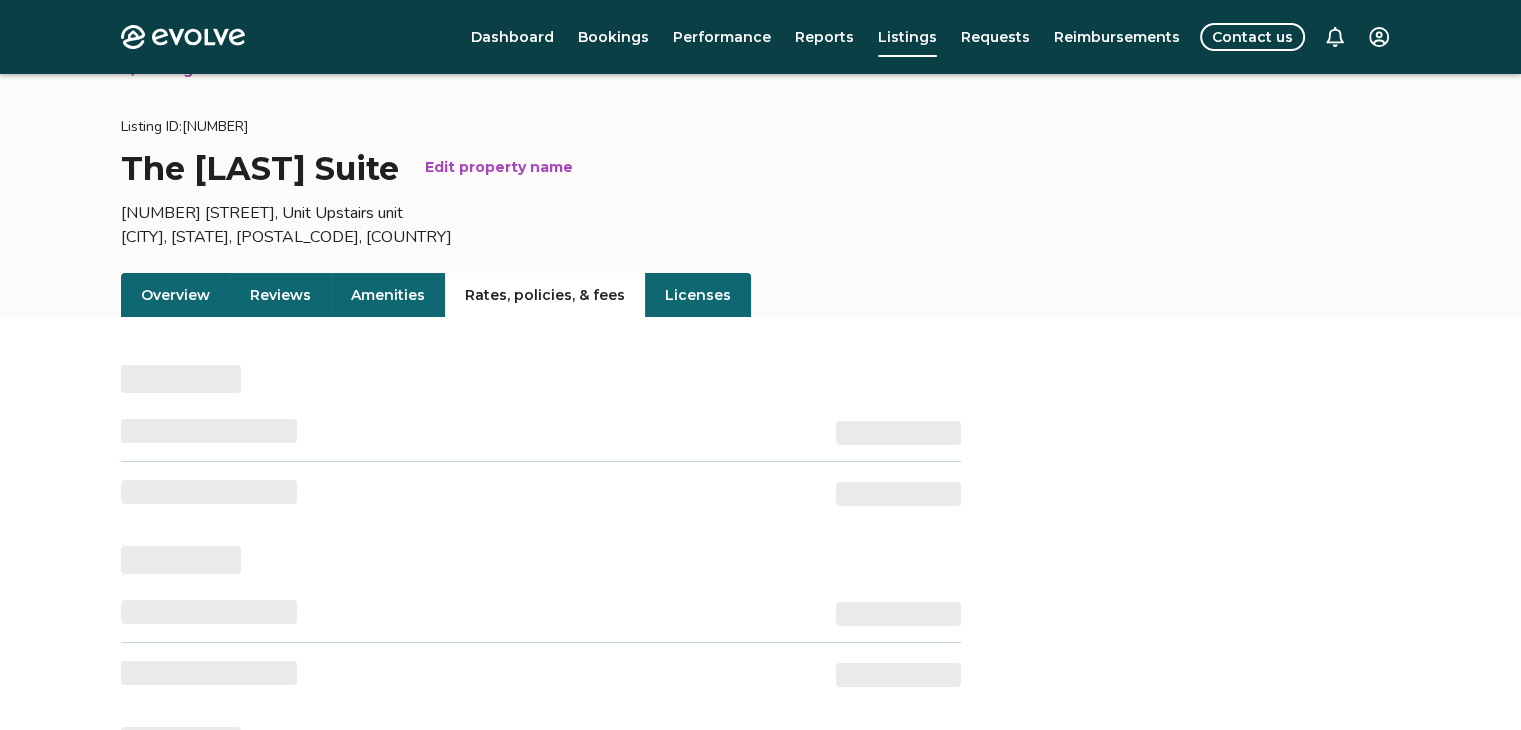 click on "Rates, policies, & fees" at bounding box center [545, 295] 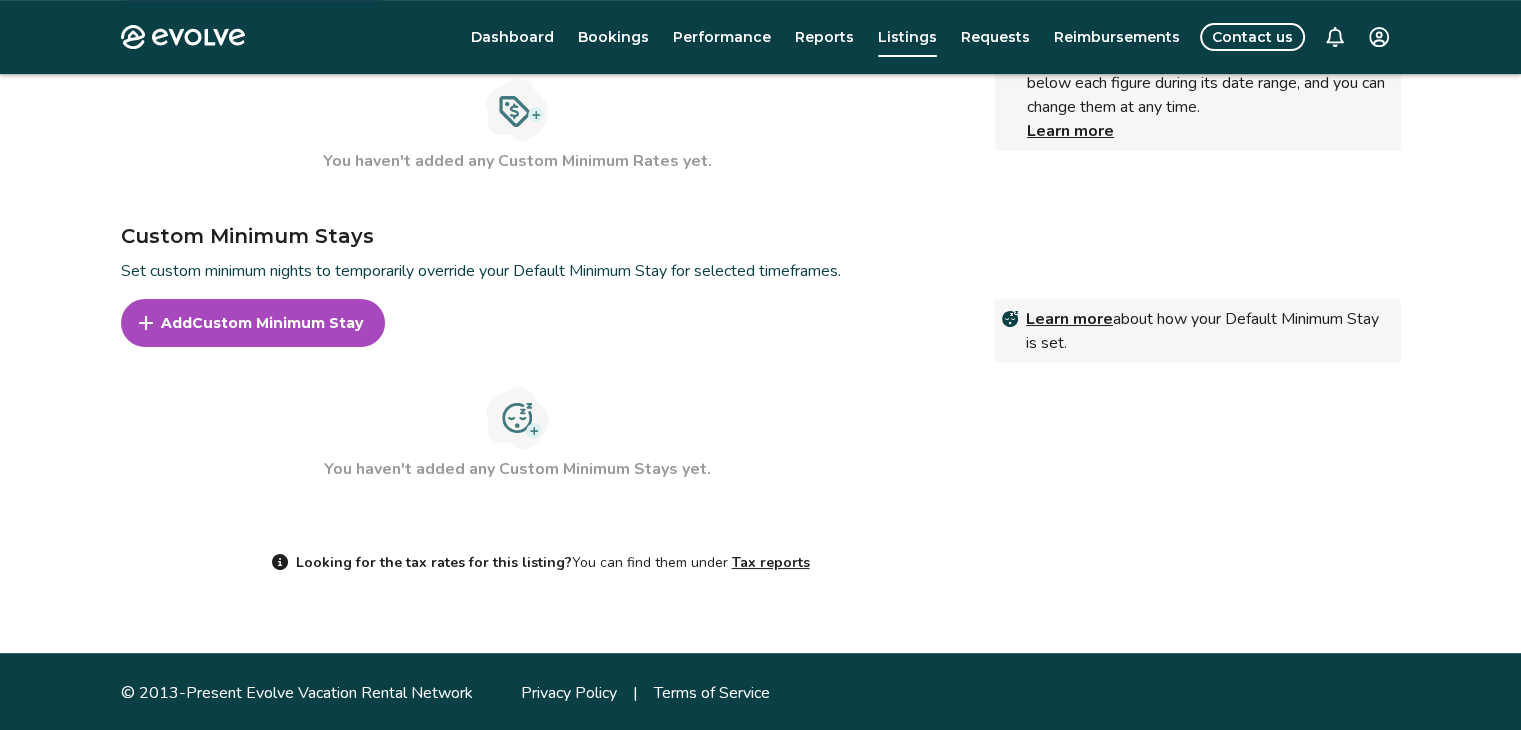 scroll, scrollTop: 839, scrollLeft: 0, axis: vertical 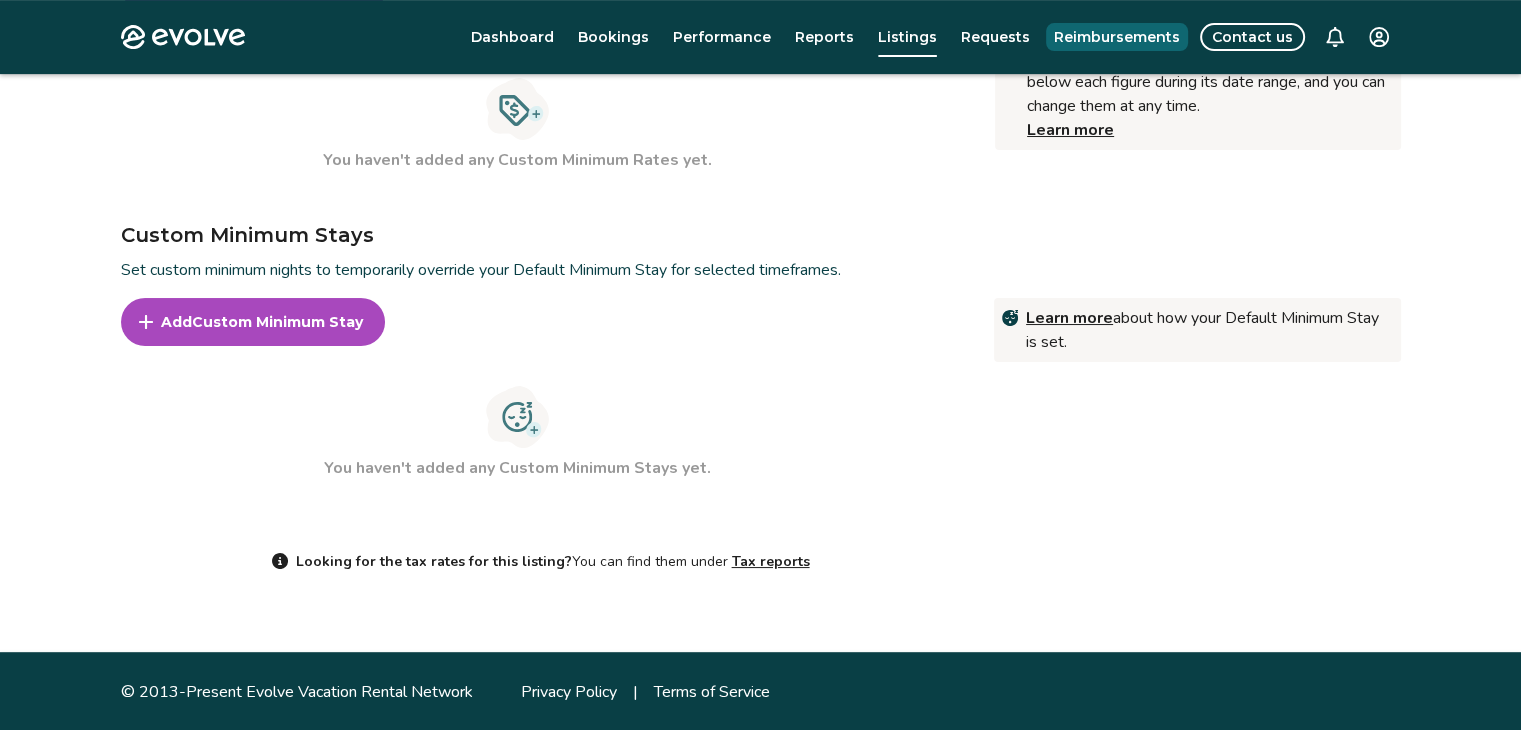 click on "Reimbursements" at bounding box center [1117, 37] 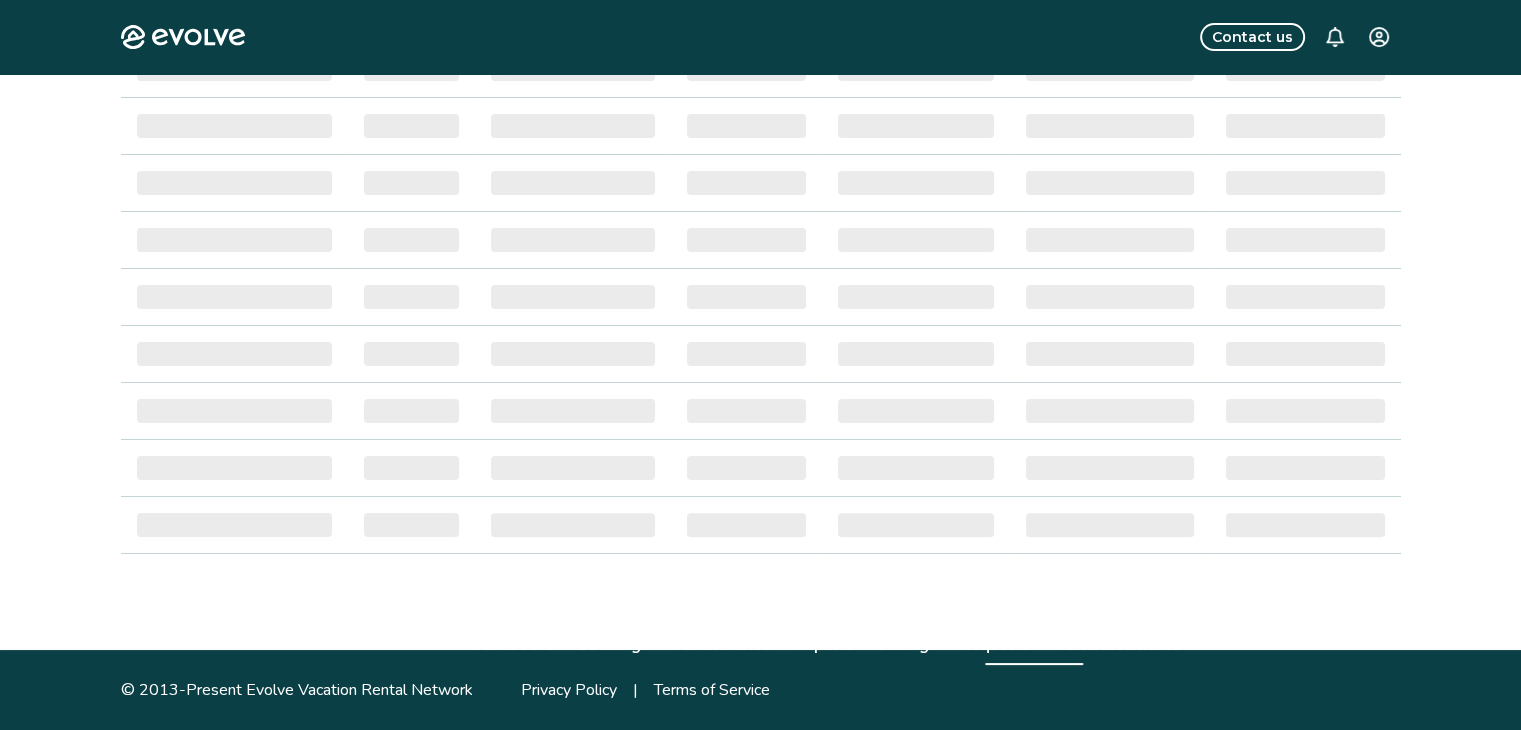 scroll, scrollTop: 0, scrollLeft: 0, axis: both 